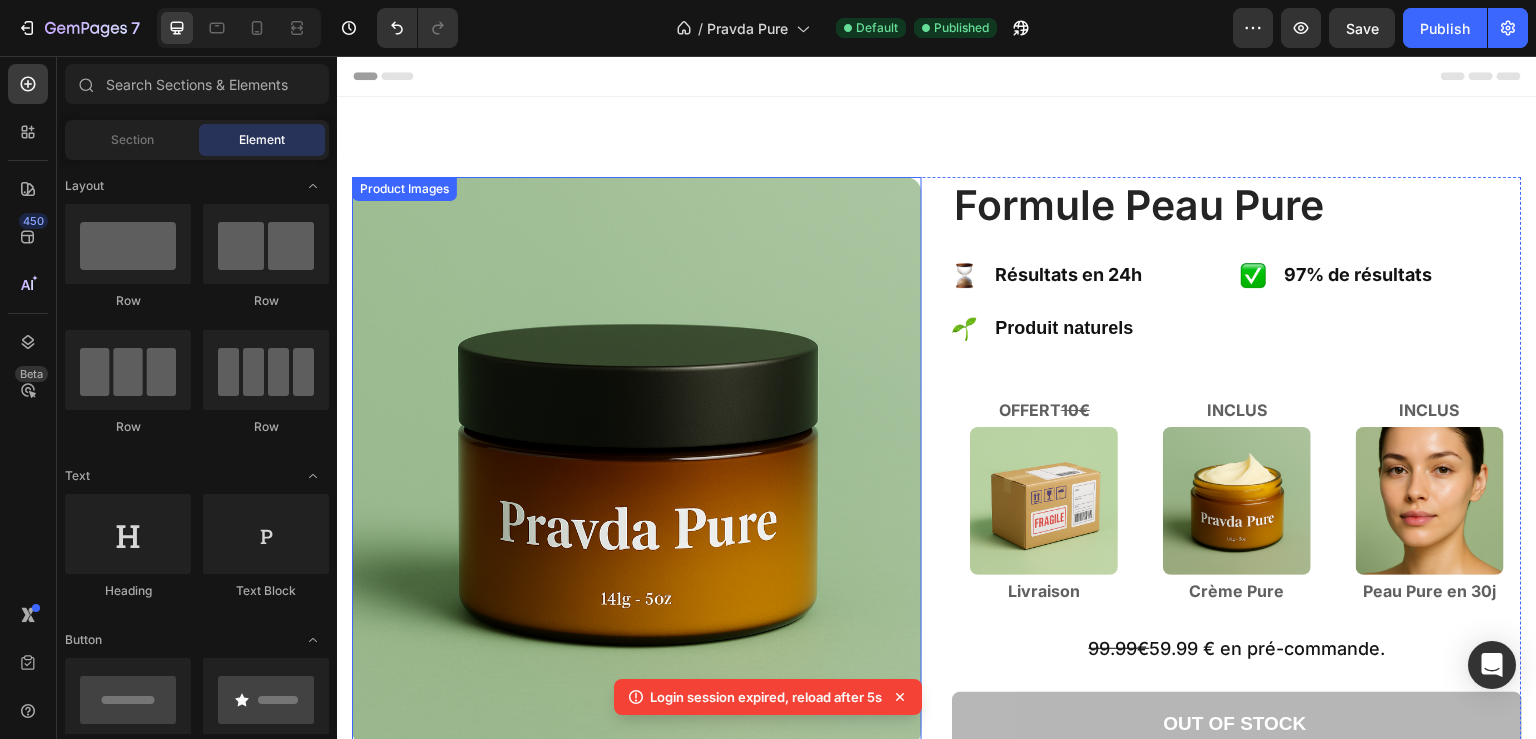 scroll, scrollTop: 0, scrollLeft: 0, axis: both 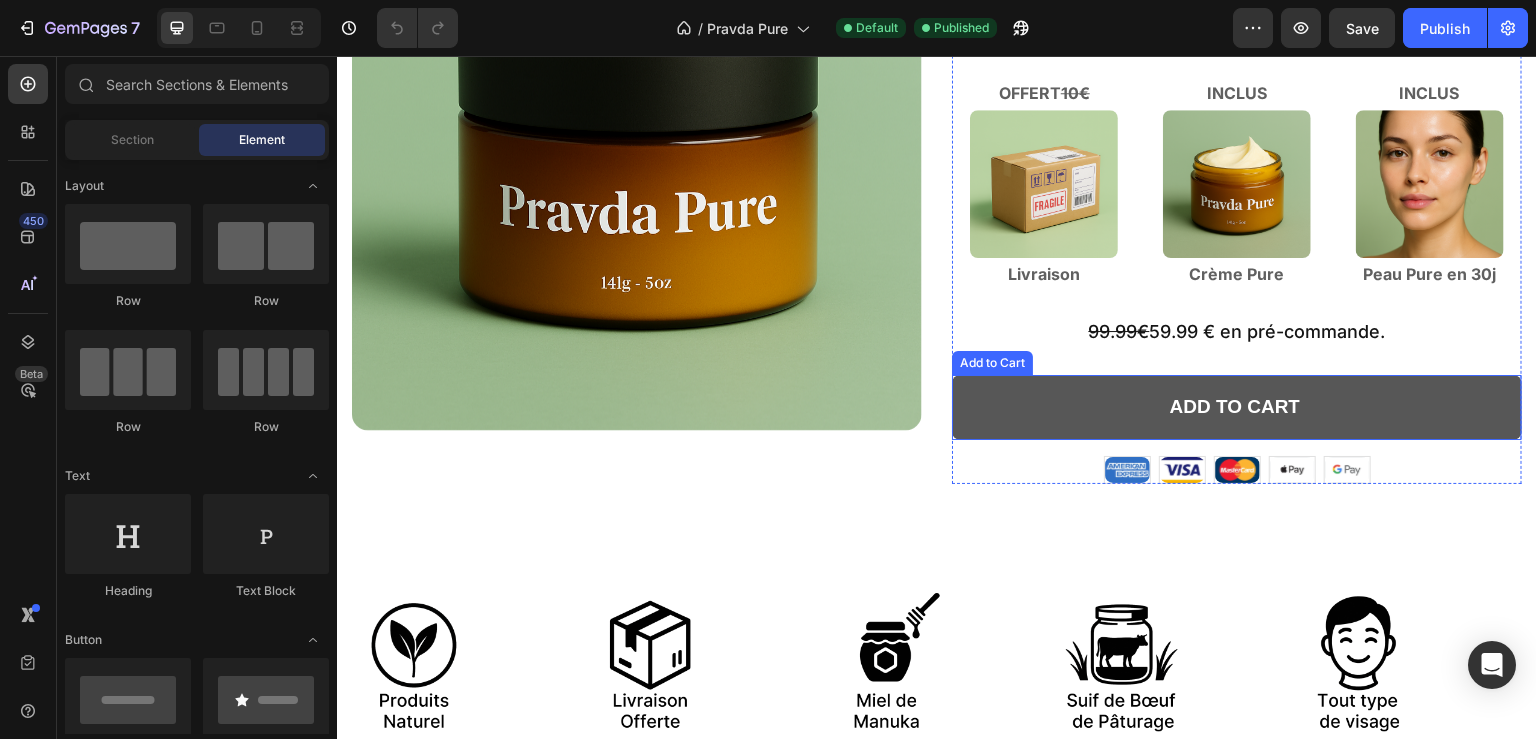 click on "Add to cart" at bounding box center (1237, 407) 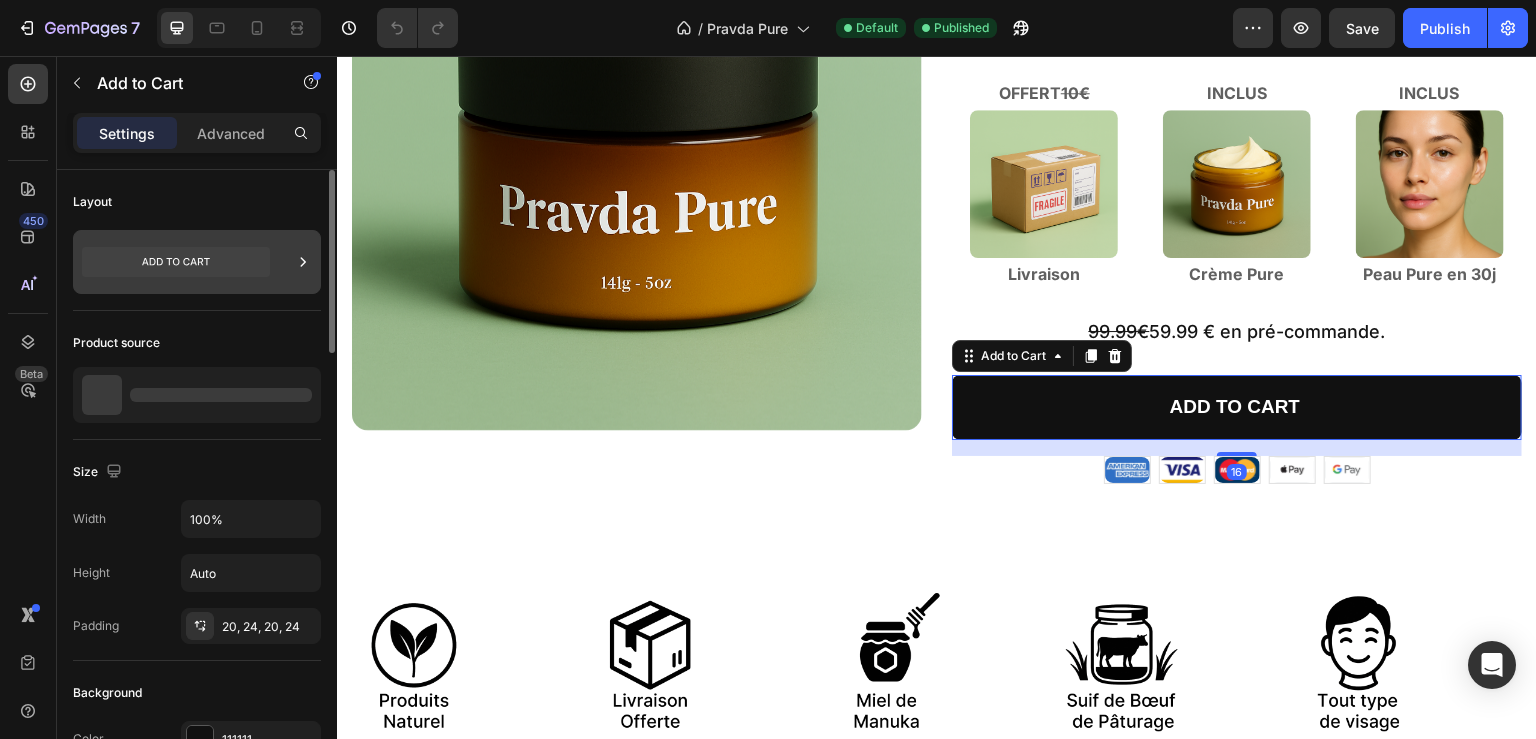 click 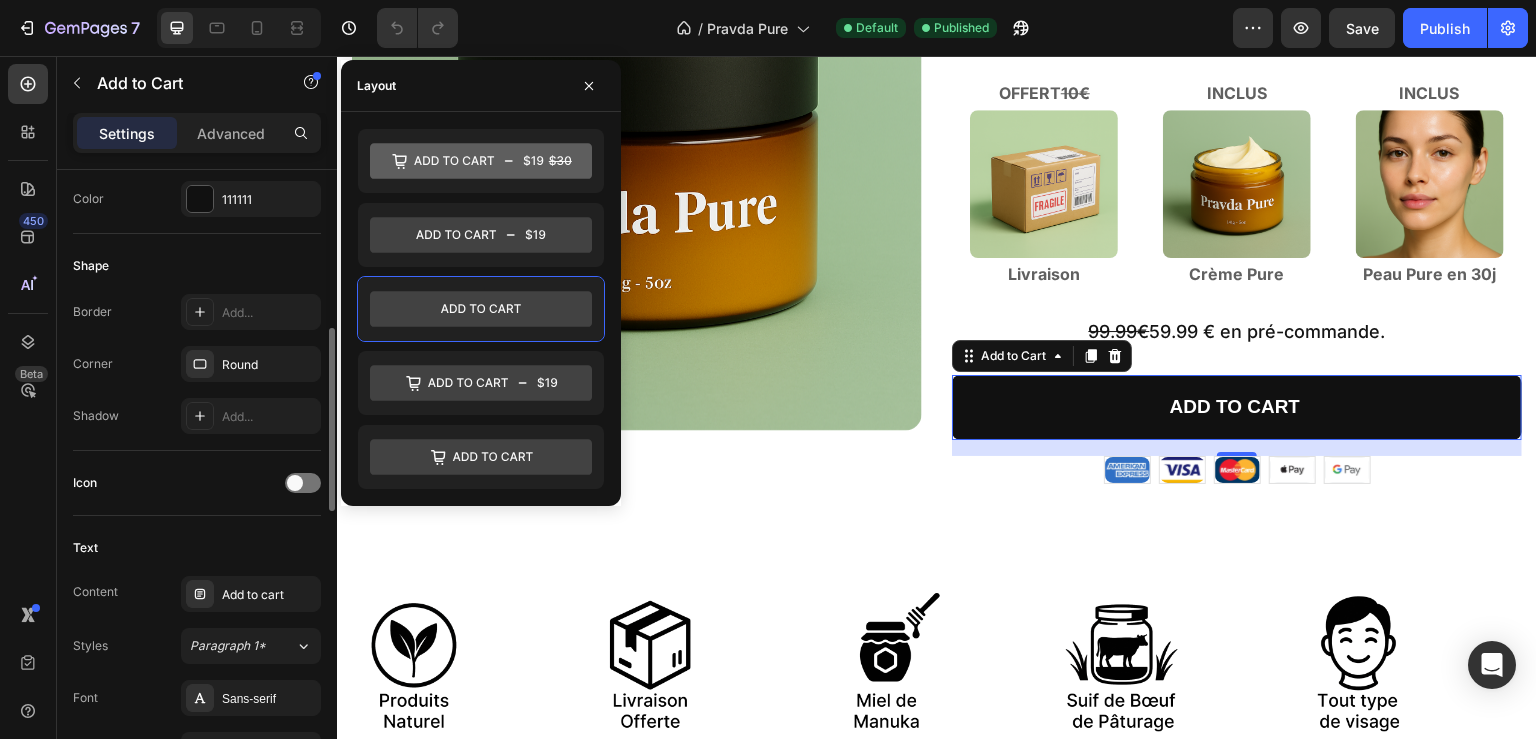 scroll, scrollTop: 864, scrollLeft: 0, axis: vertical 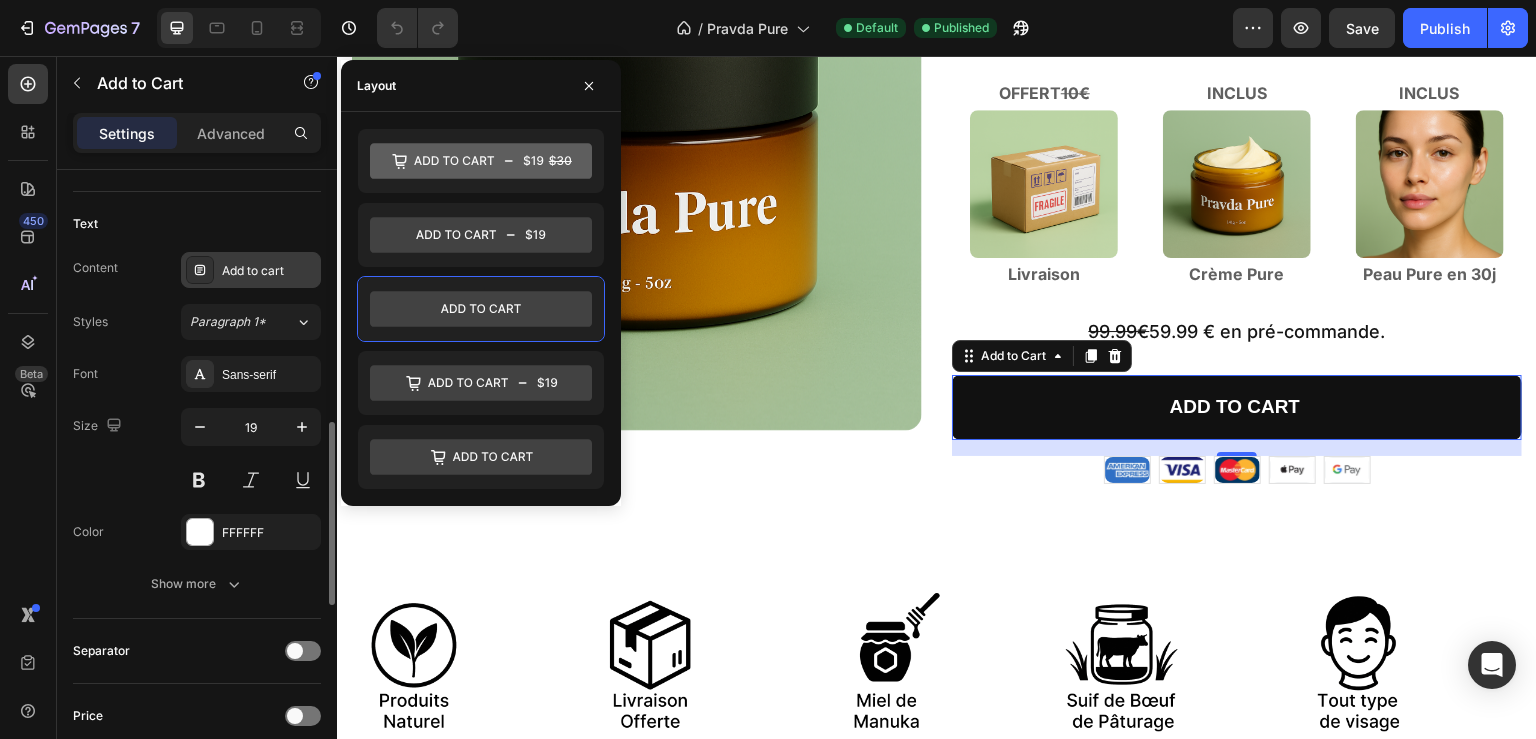 click on "Add to cart" at bounding box center [269, 271] 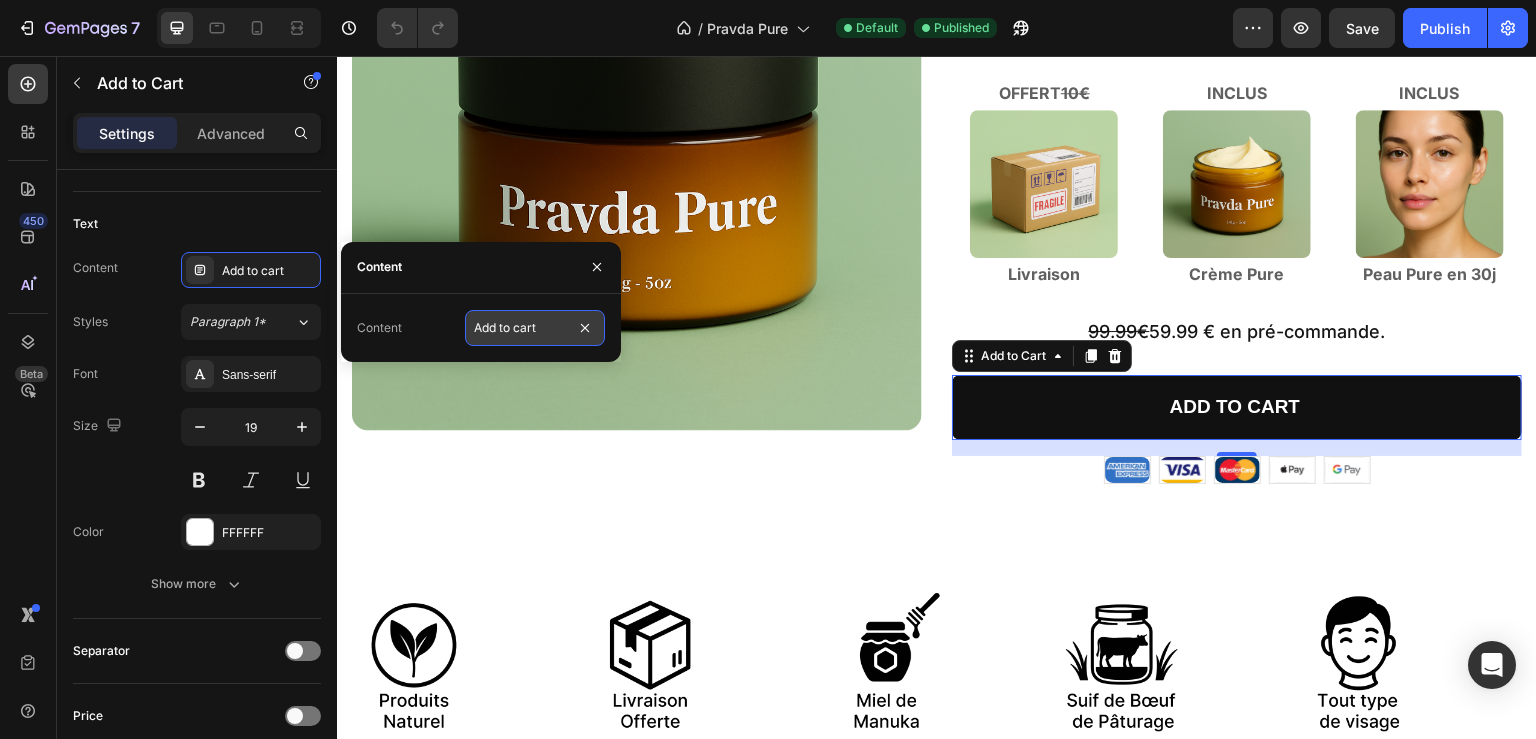 click on "Add to cart" at bounding box center [535, 328] 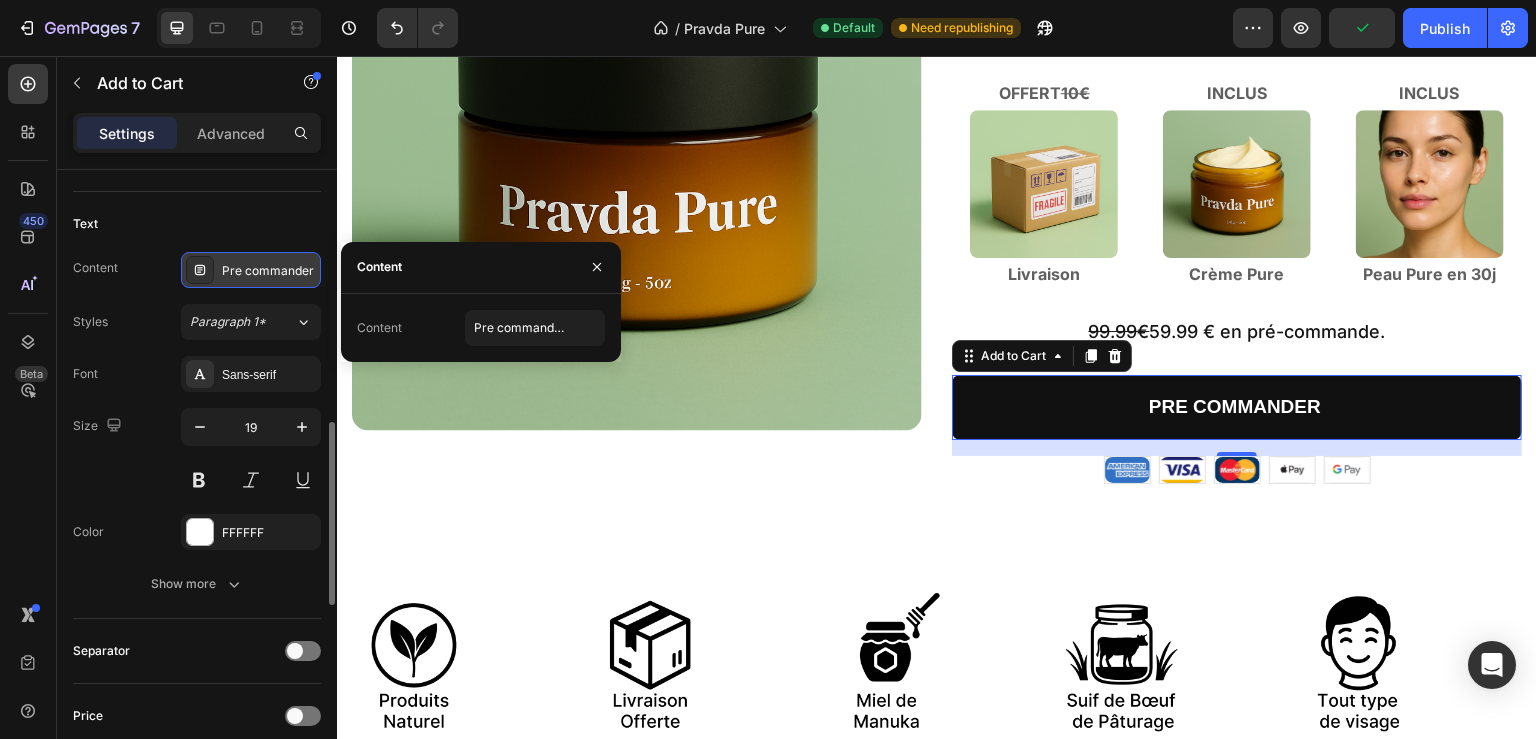 click on "Pre commander" at bounding box center [269, 271] 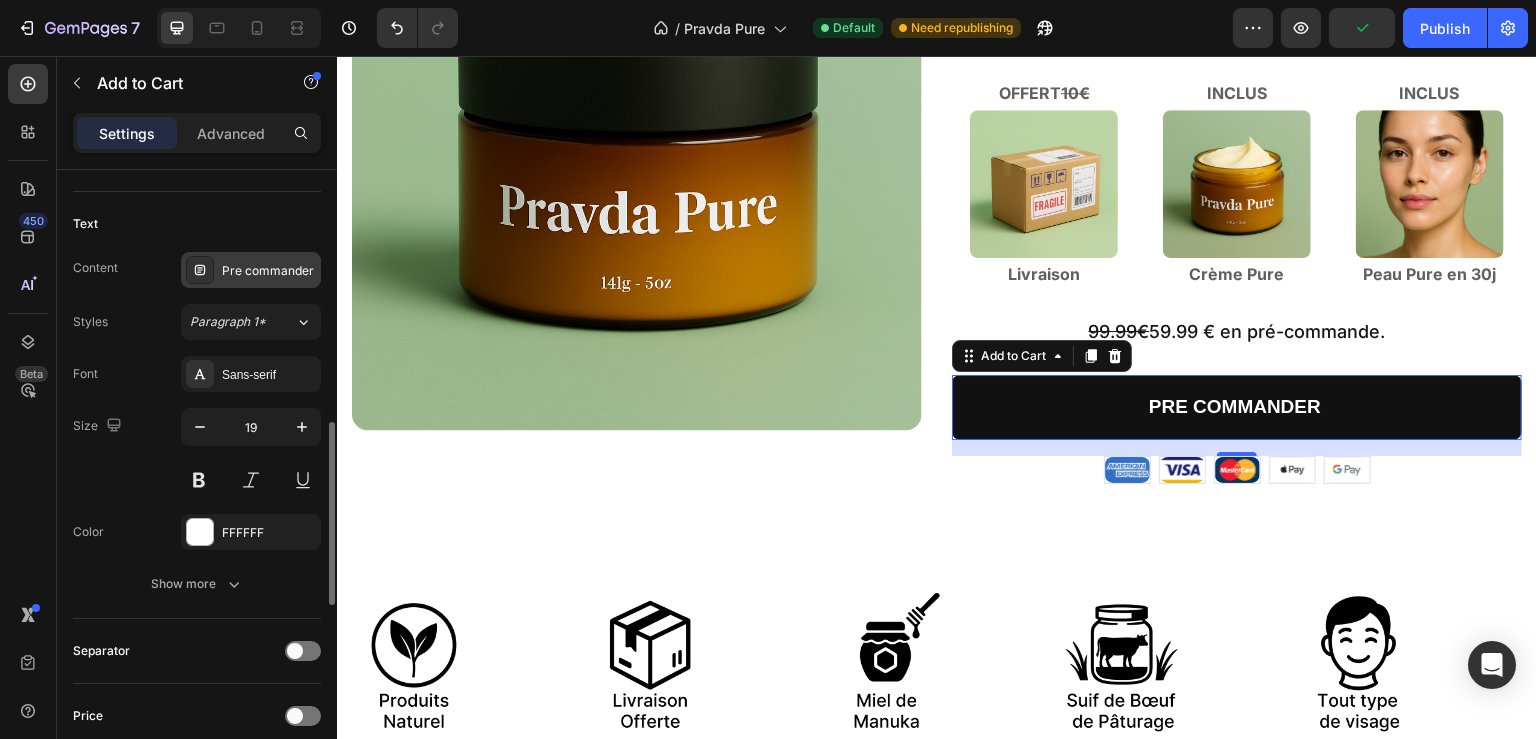 click on "Pre commander" at bounding box center (269, 271) 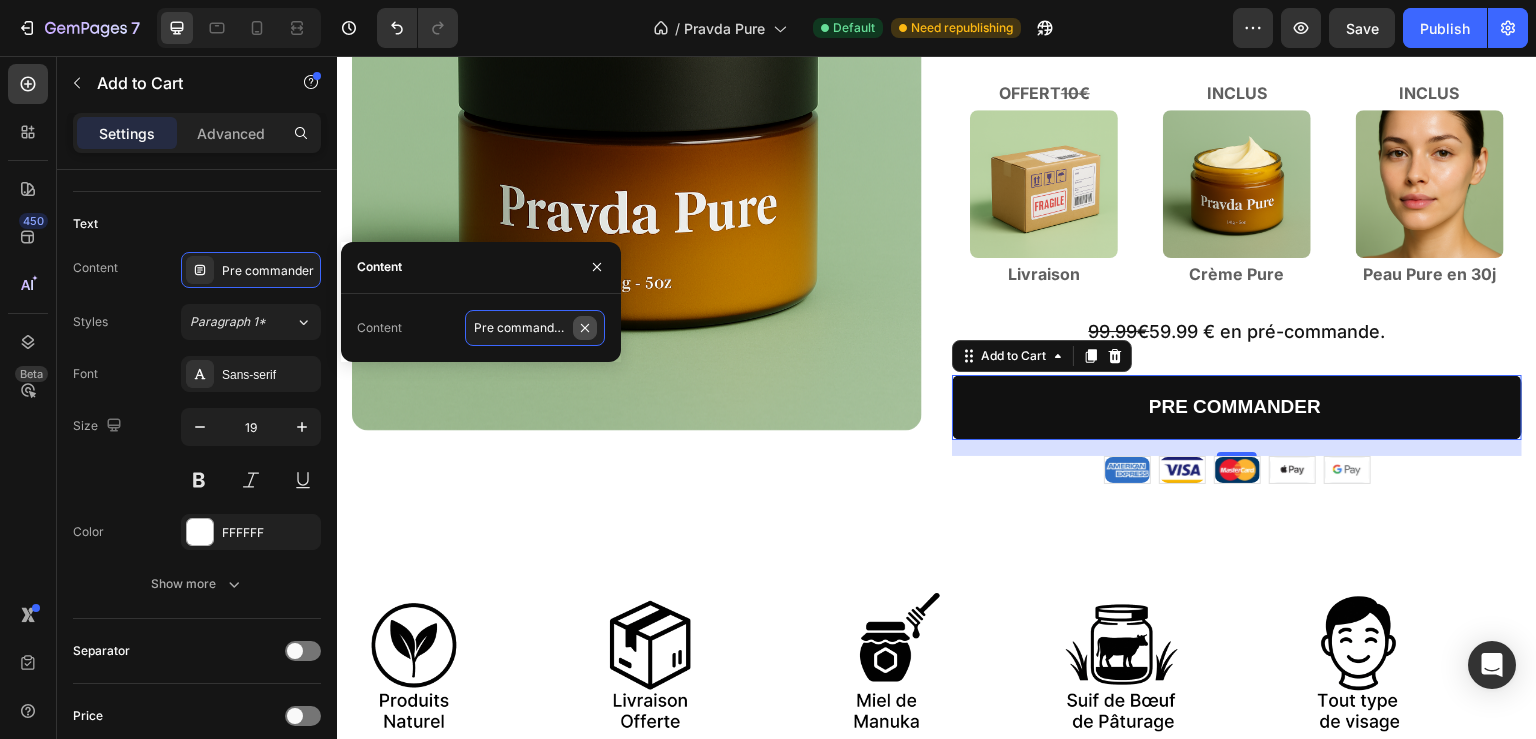 drag, startPoint x: 565, startPoint y: 329, endPoint x: 594, endPoint y: 326, distance: 29.15476 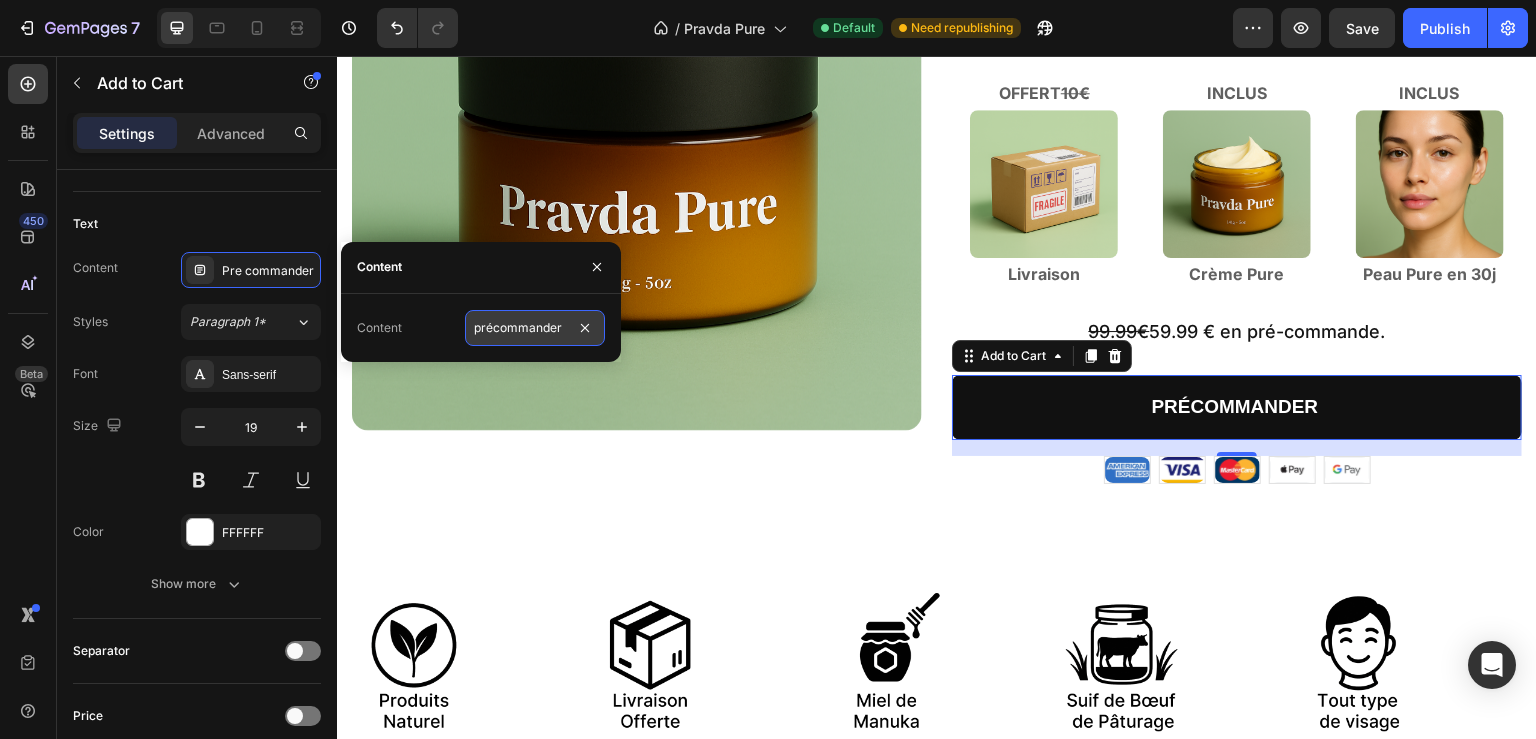 click on "précommander" at bounding box center (535, 328) 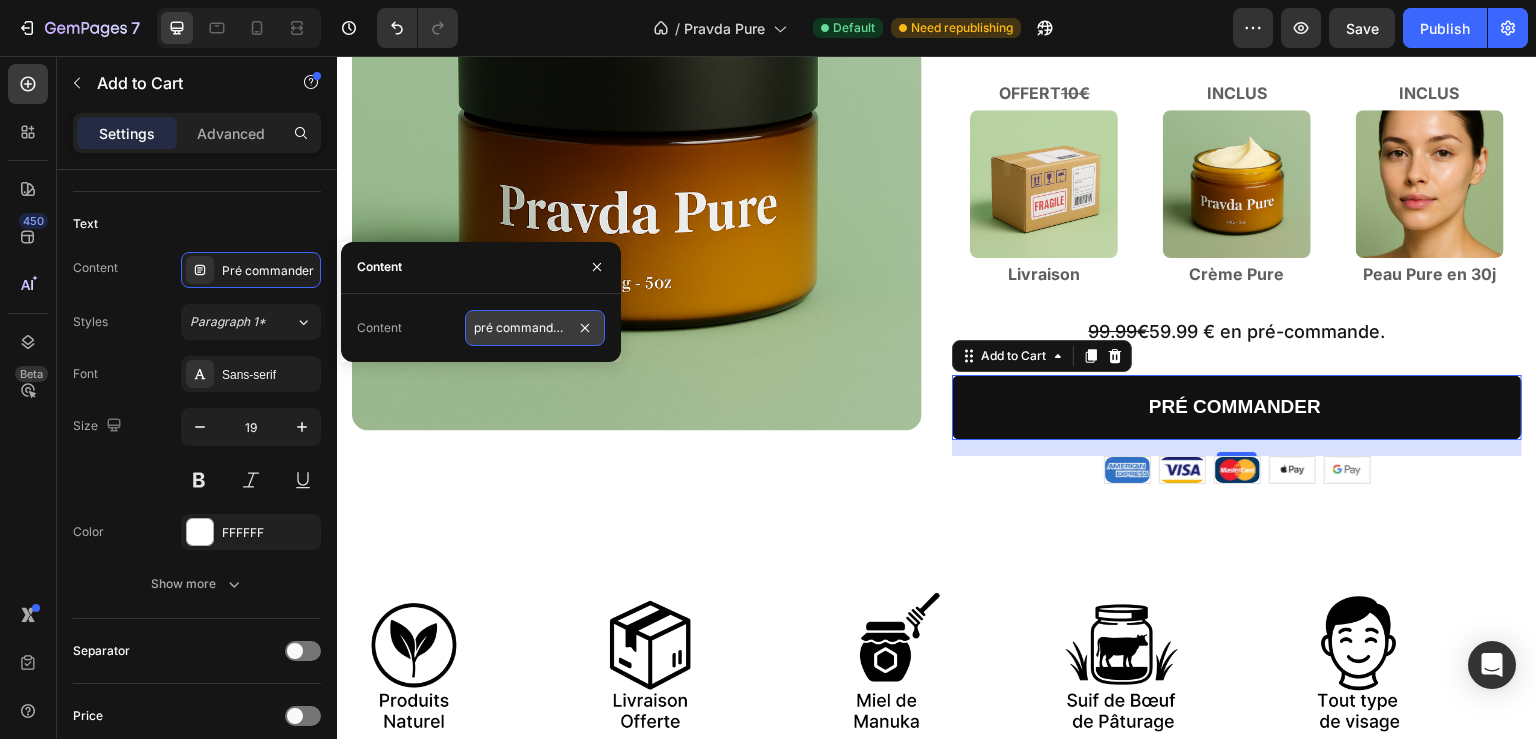 click on "pré commander" at bounding box center [535, 328] 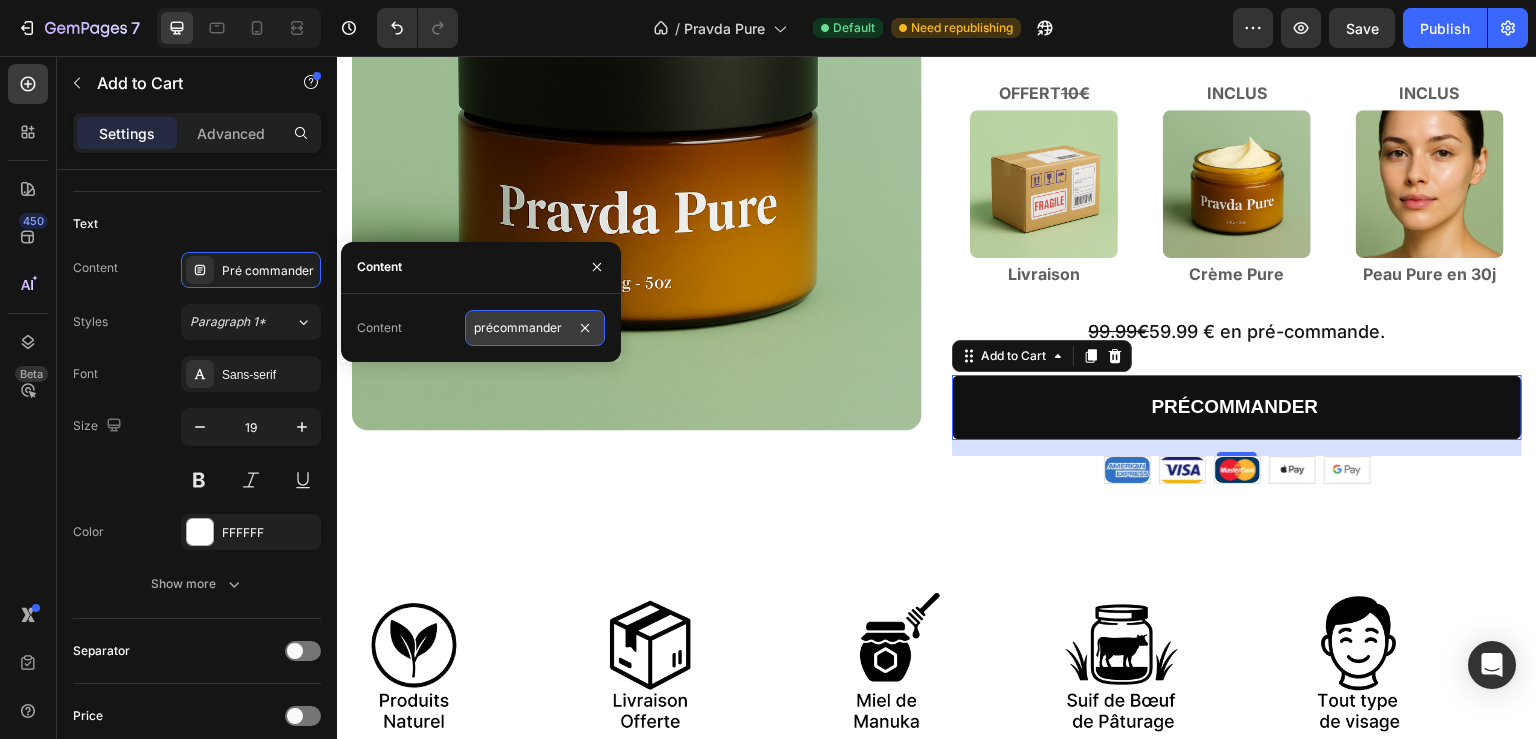 type on "pré-commander" 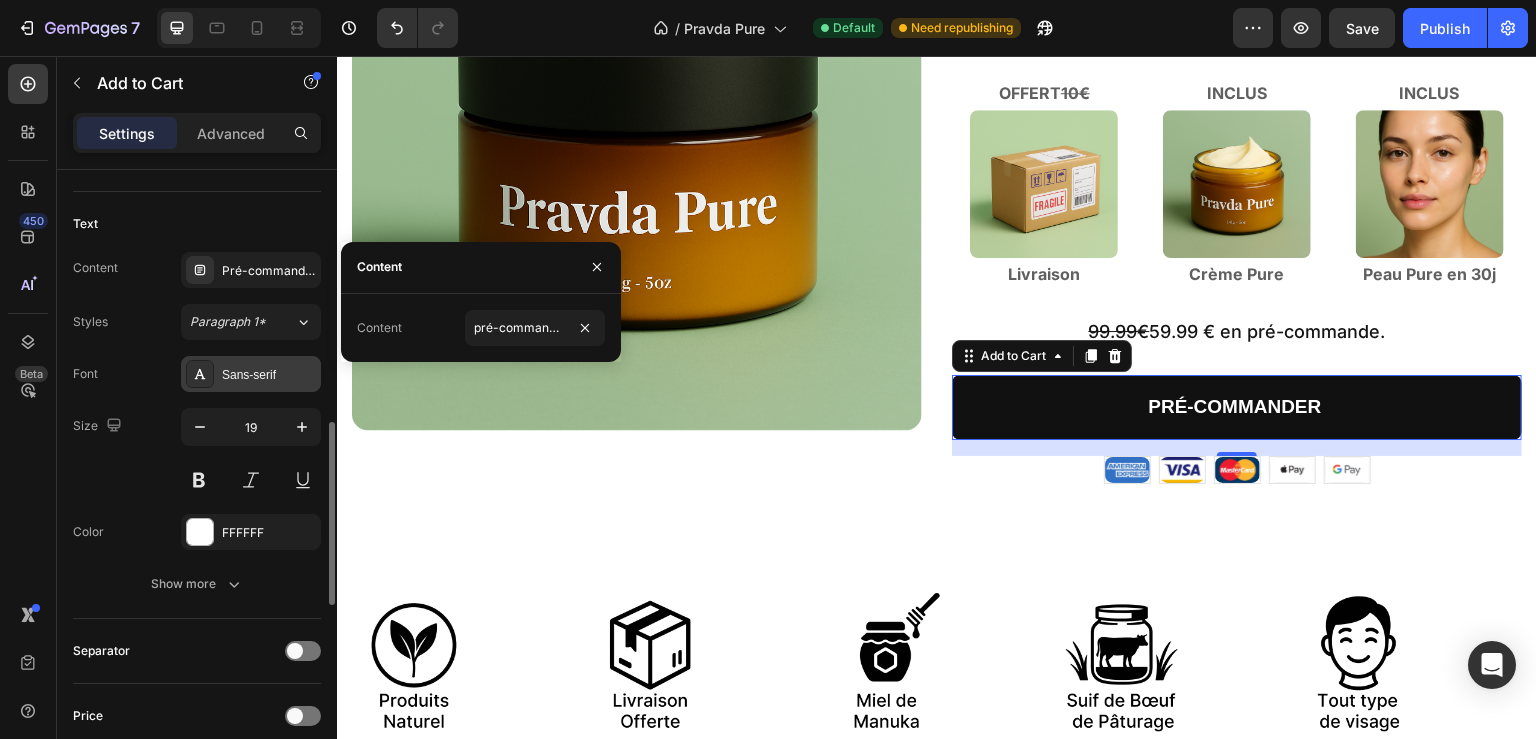 click on "Sans-serif" at bounding box center (269, 375) 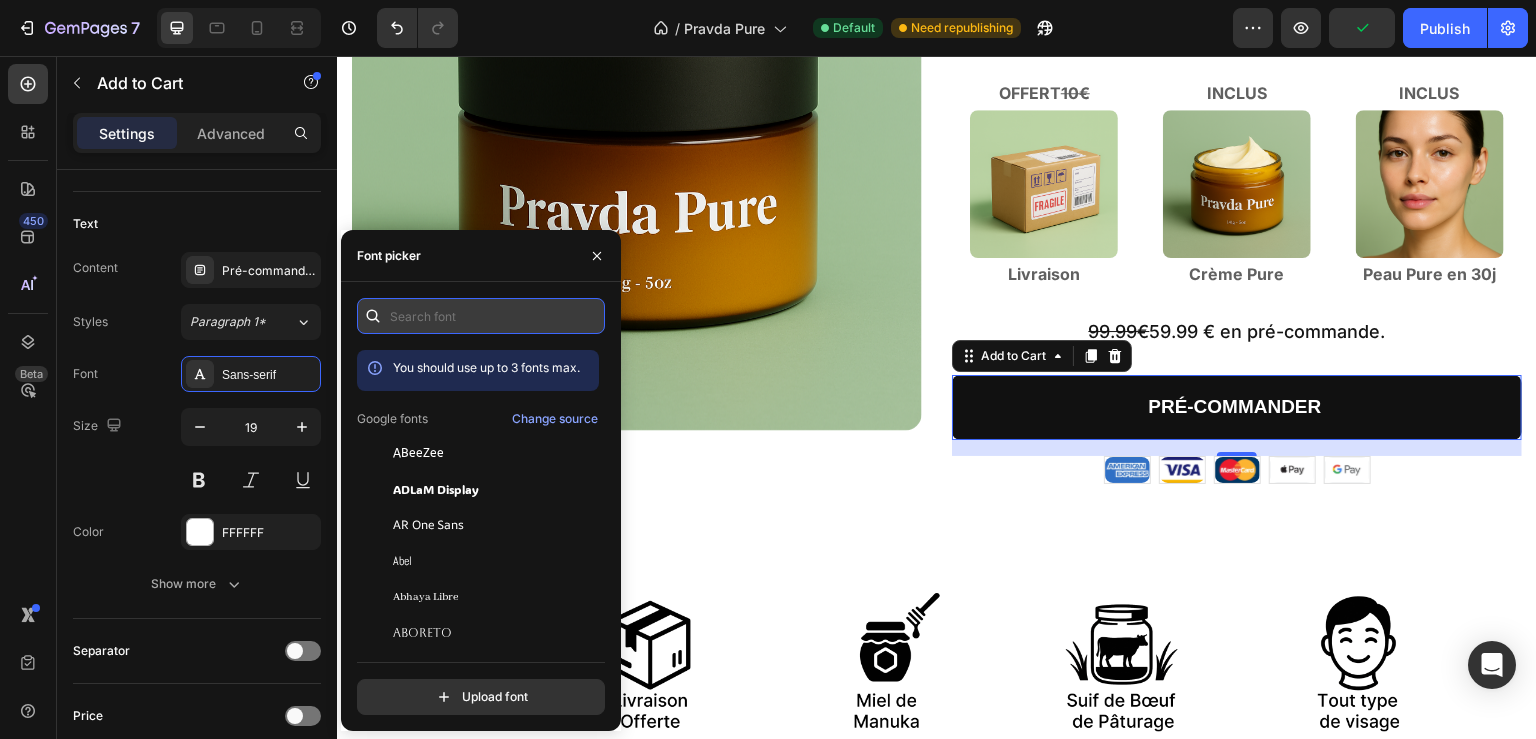 click at bounding box center [481, 316] 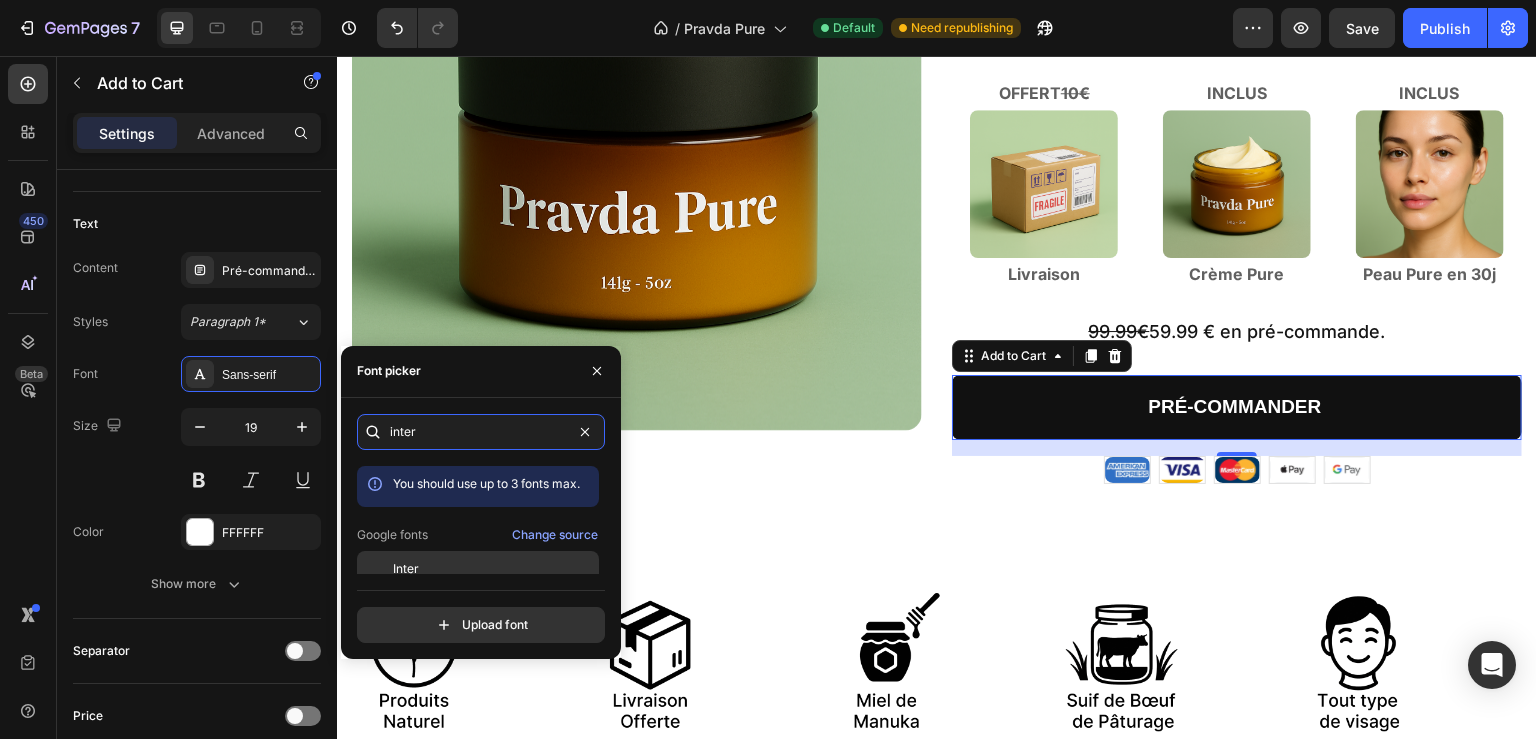 scroll, scrollTop: 64, scrollLeft: 0, axis: vertical 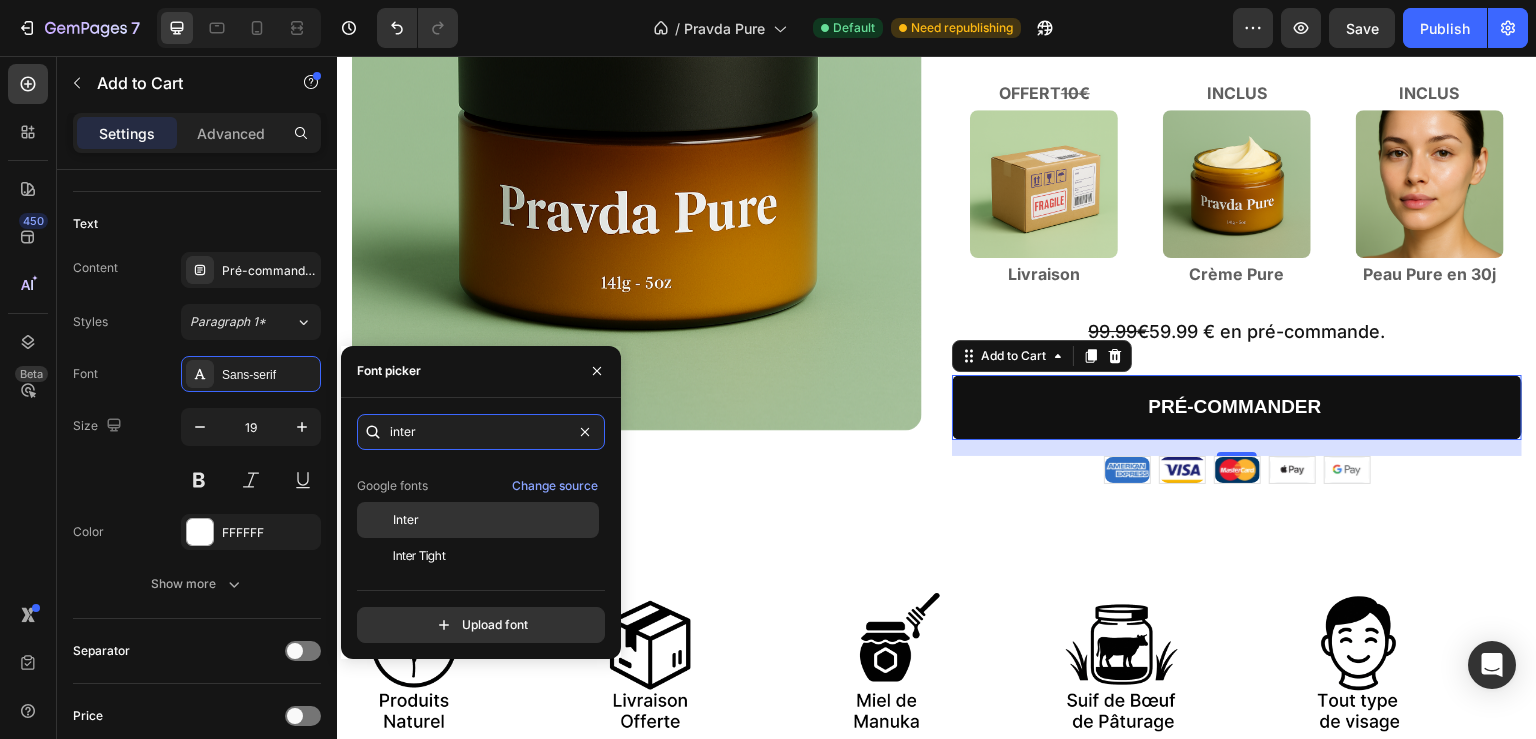 type on "inter" 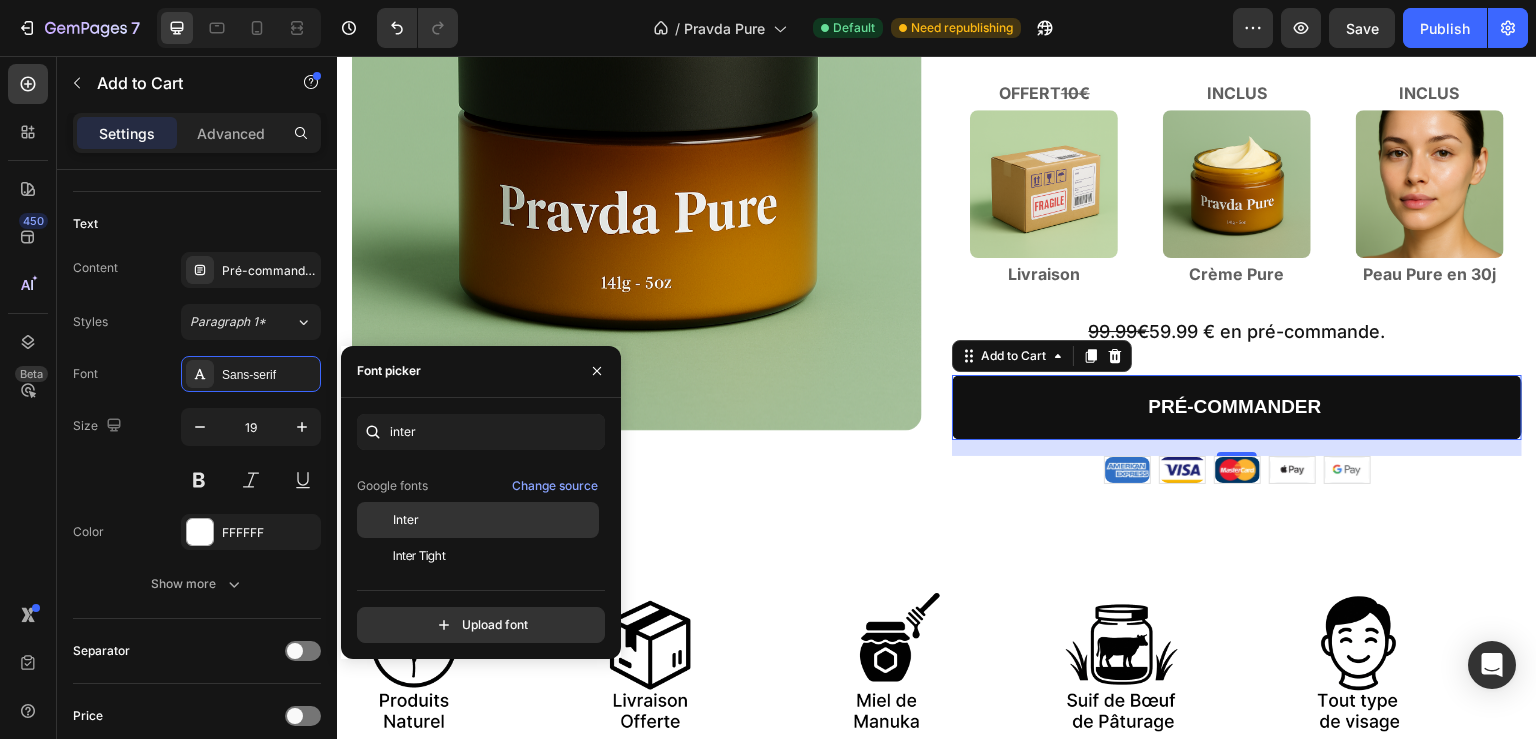 click on "Inter" at bounding box center (494, 520) 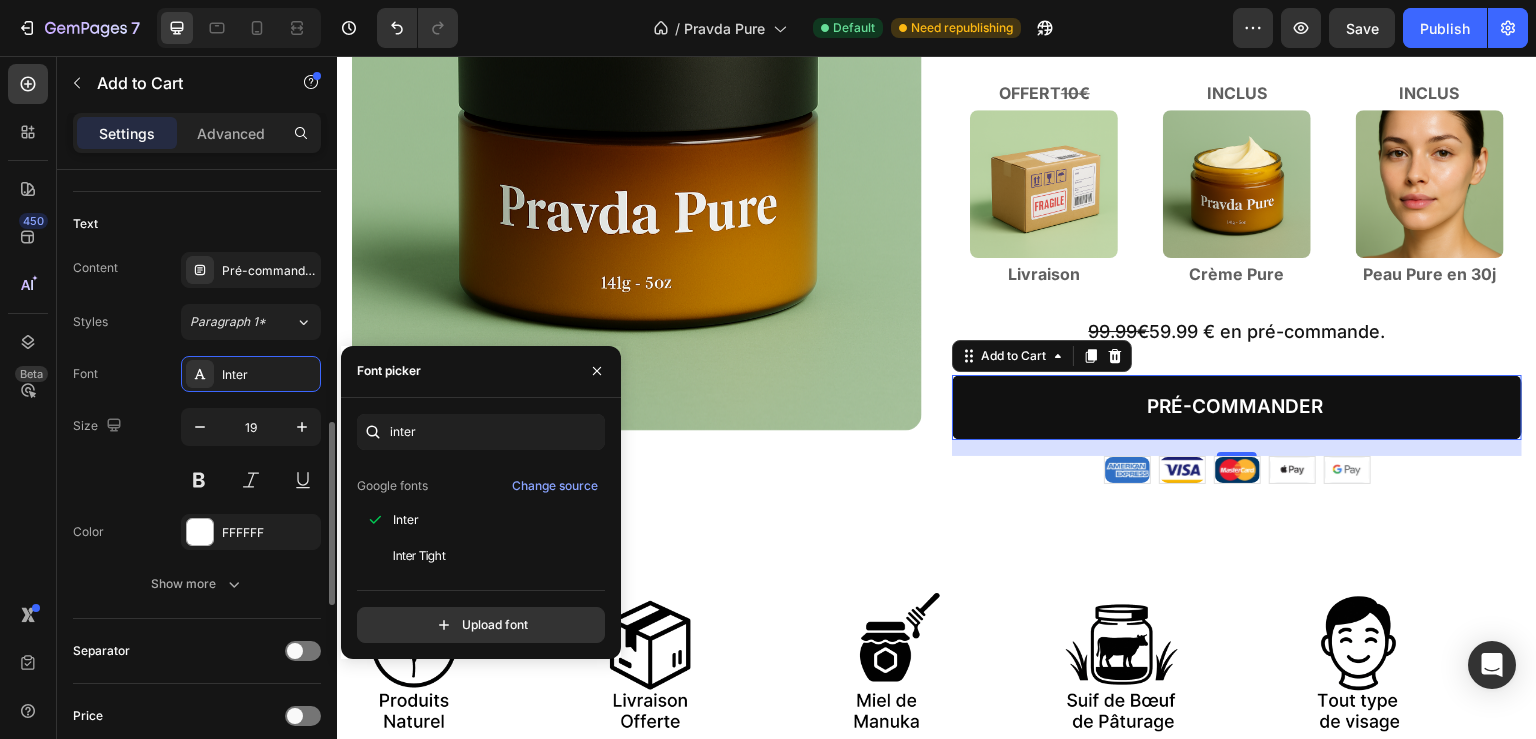 click on "Font Inter" at bounding box center [197, 374] 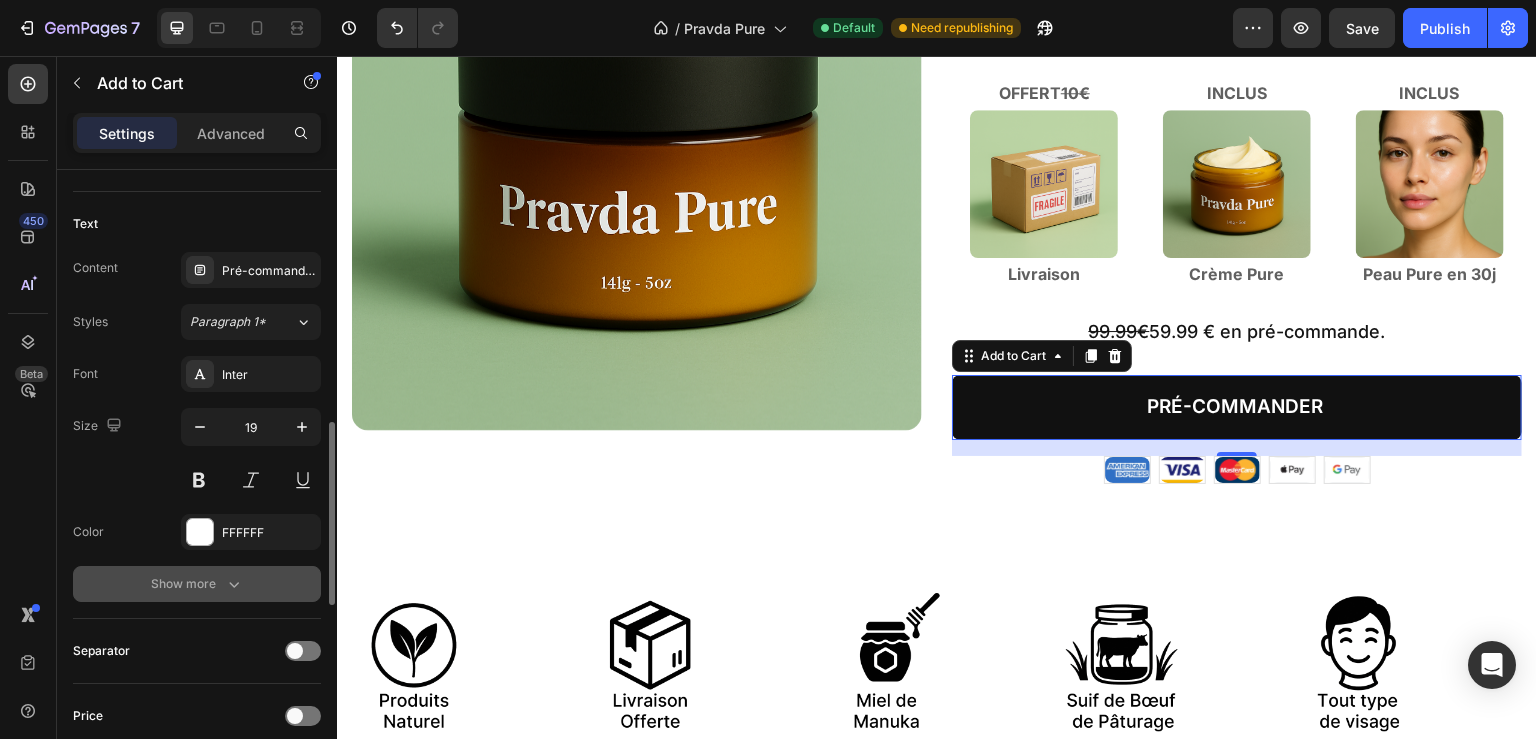 click on "Show more" at bounding box center [197, 584] 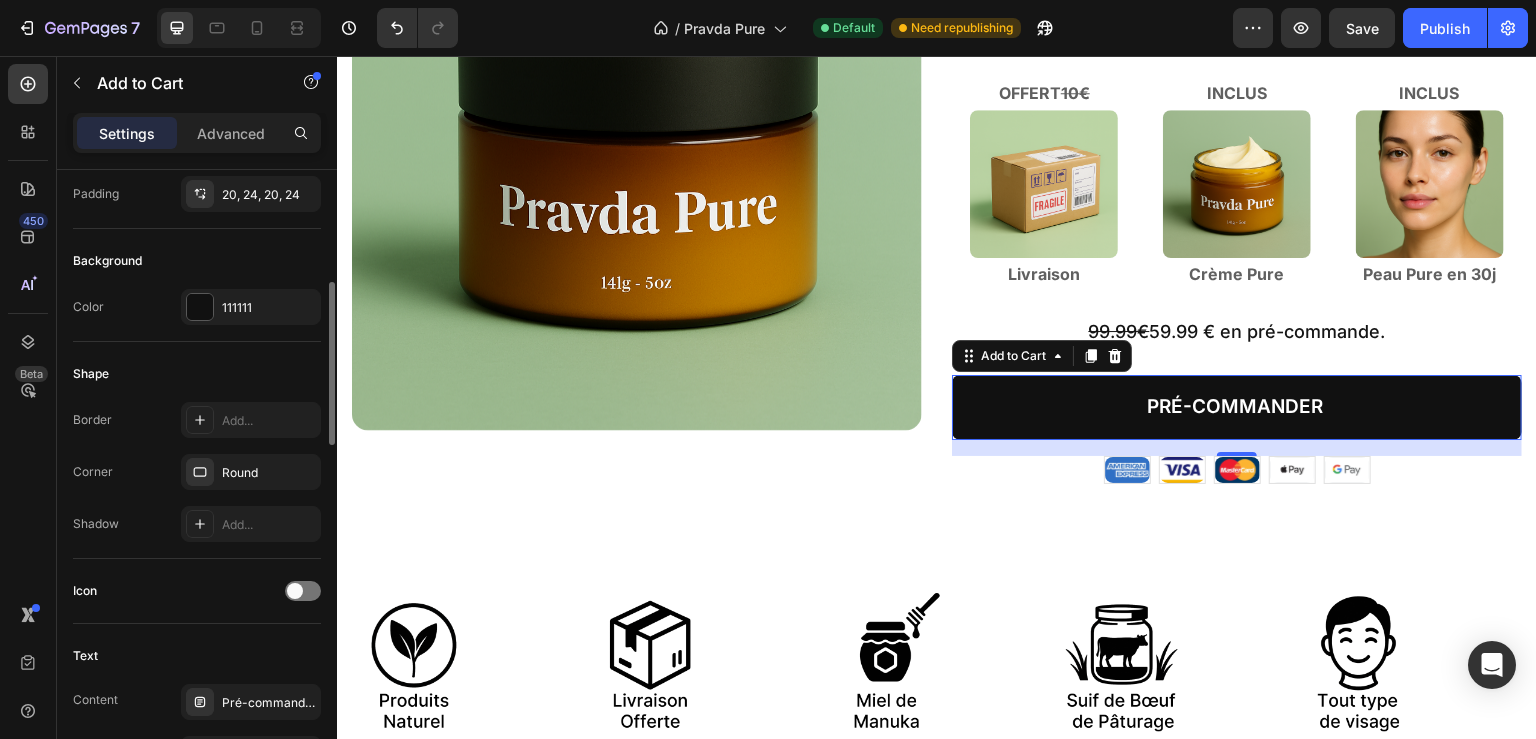 scroll, scrollTop: 216, scrollLeft: 0, axis: vertical 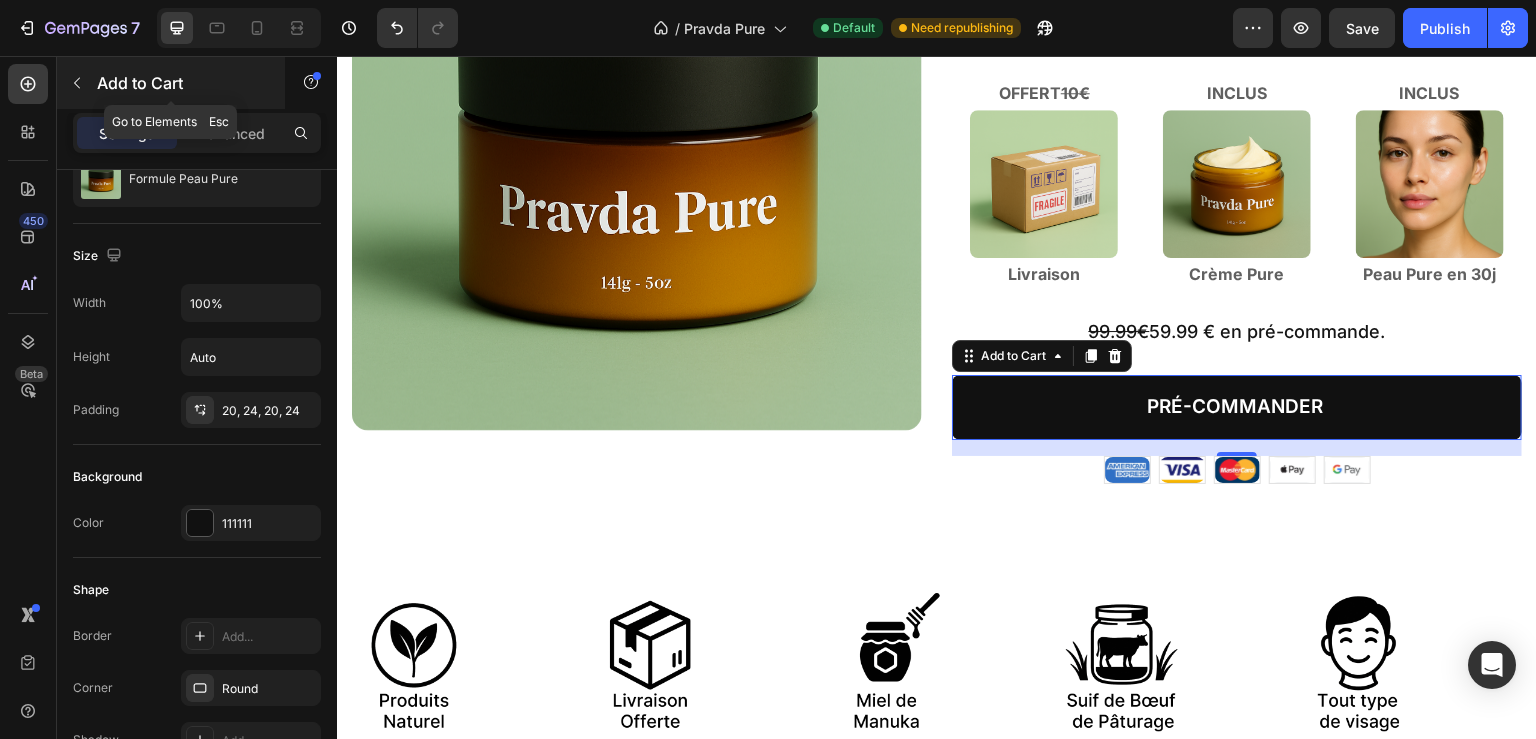 click at bounding box center (77, 83) 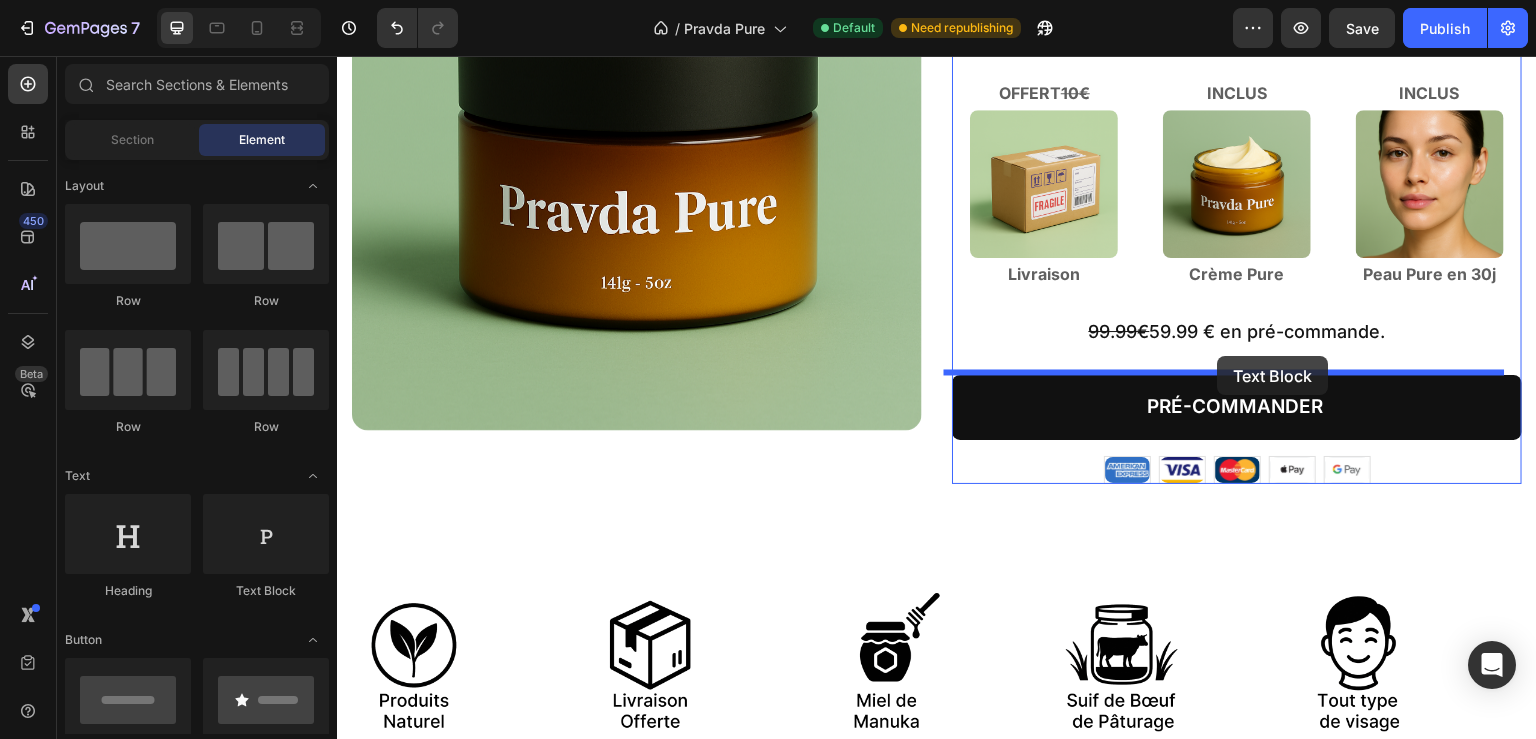 drag, startPoint x: 630, startPoint y: 586, endPoint x: 1216, endPoint y: 358, distance: 628.7925 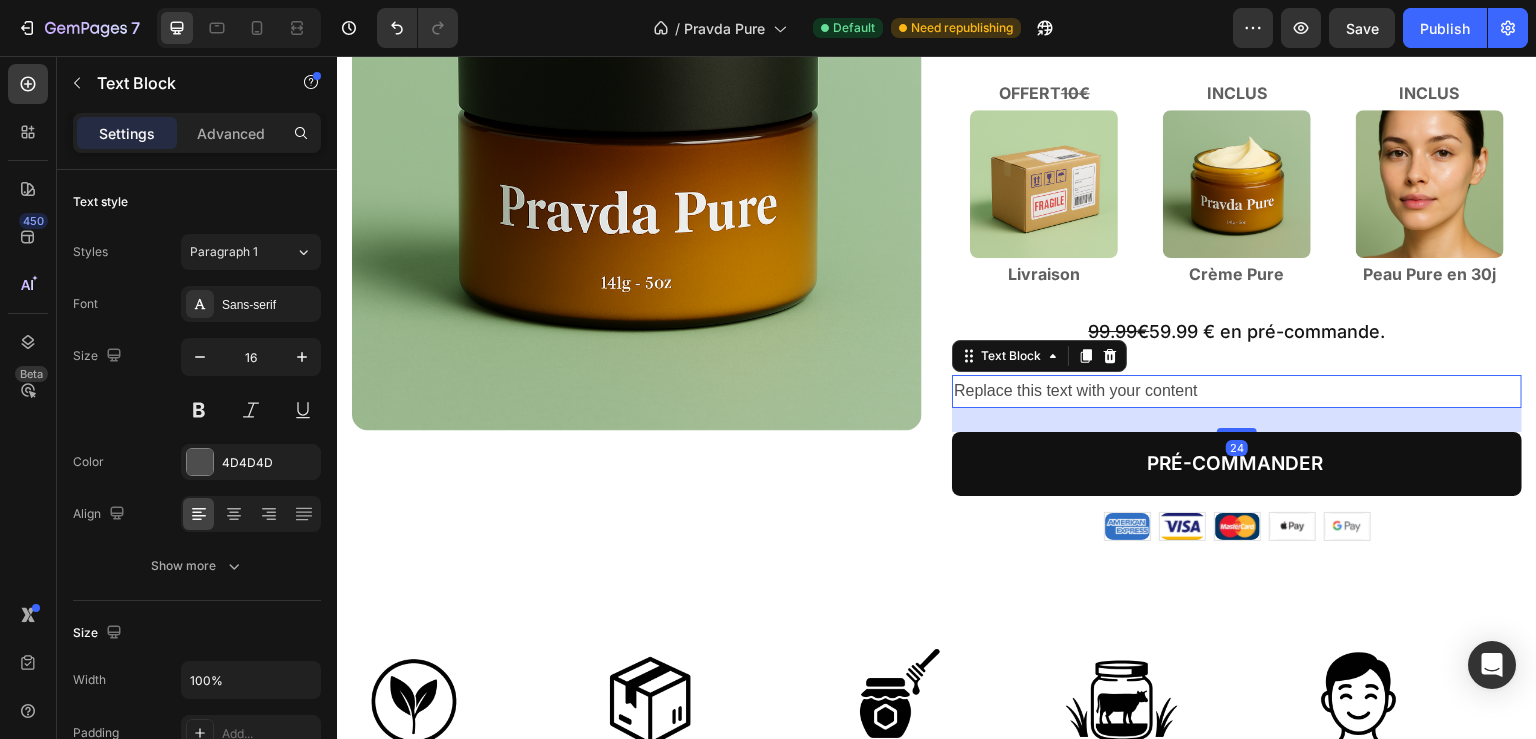 click on "Replace this text with your content" at bounding box center (1237, 391) 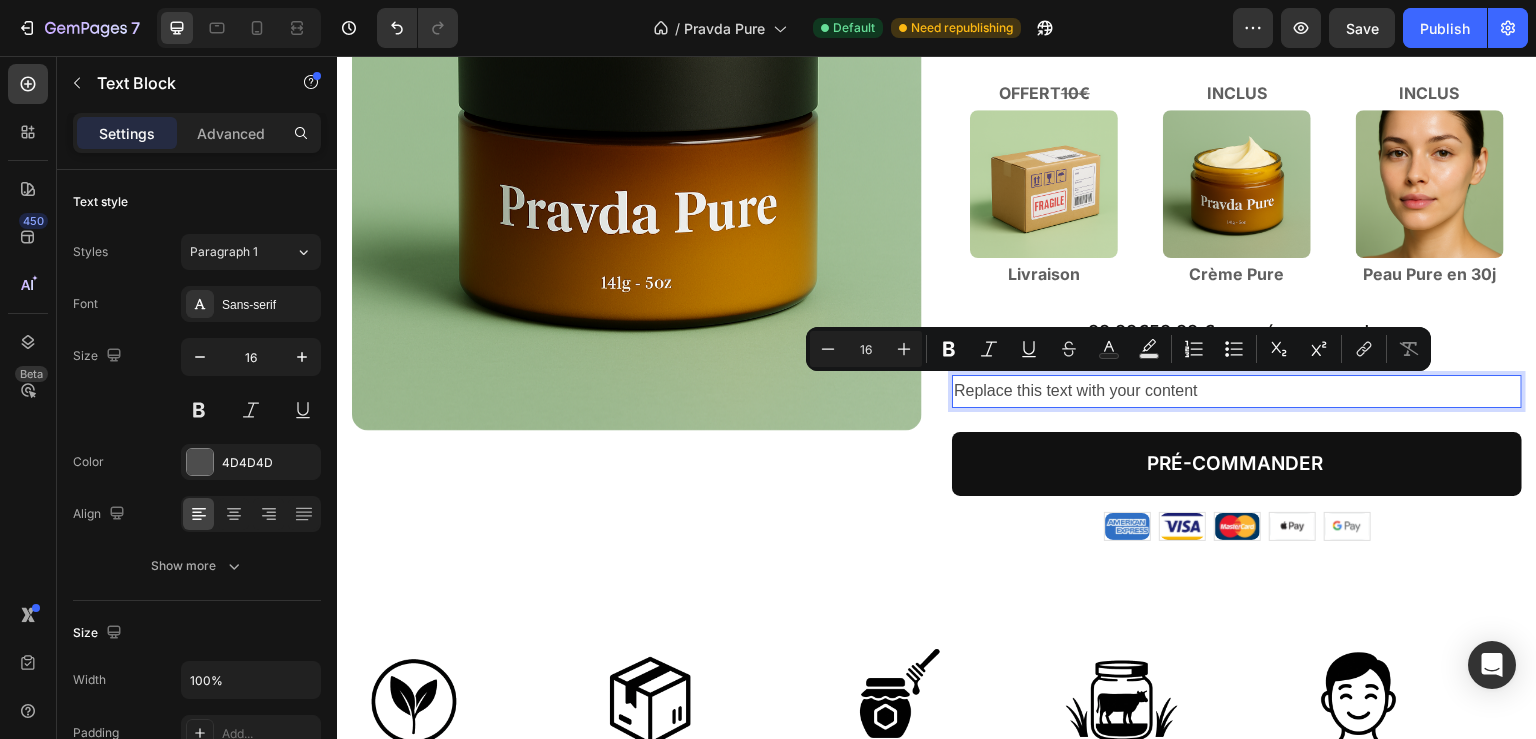 click on "Replace this text with your content" at bounding box center [1237, 391] 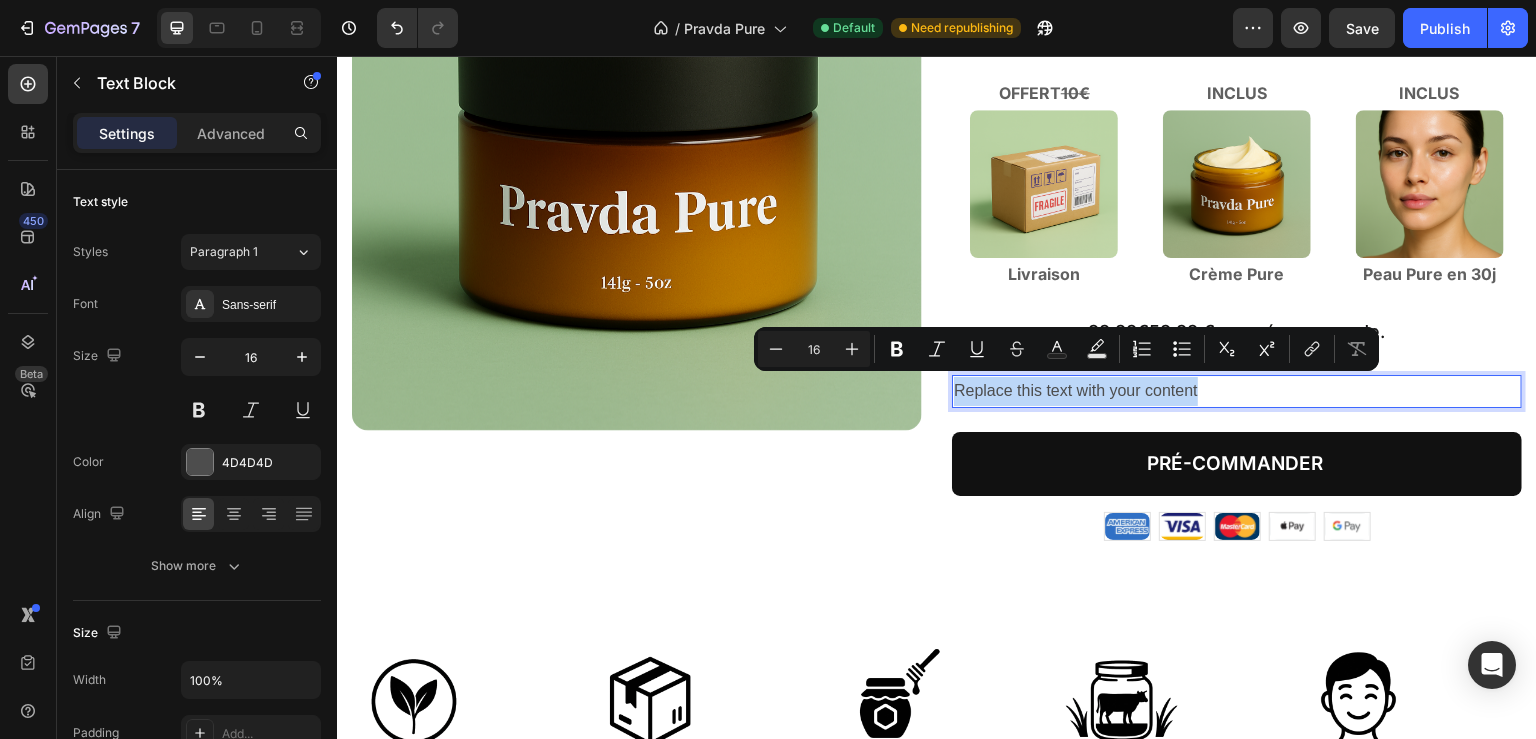drag, startPoint x: 1207, startPoint y: 389, endPoint x: 915, endPoint y: 389, distance: 292 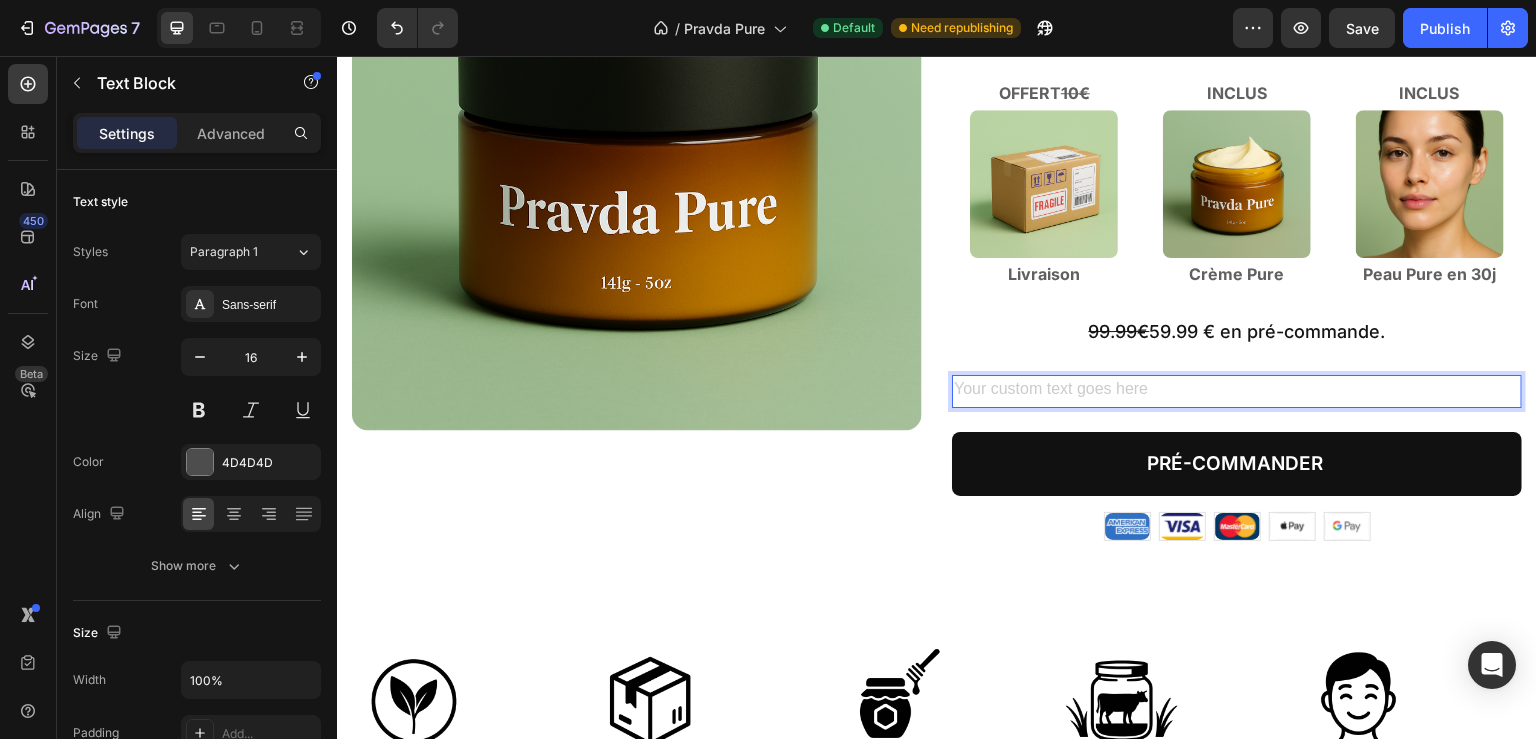 click at bounding box center (1237, 391) 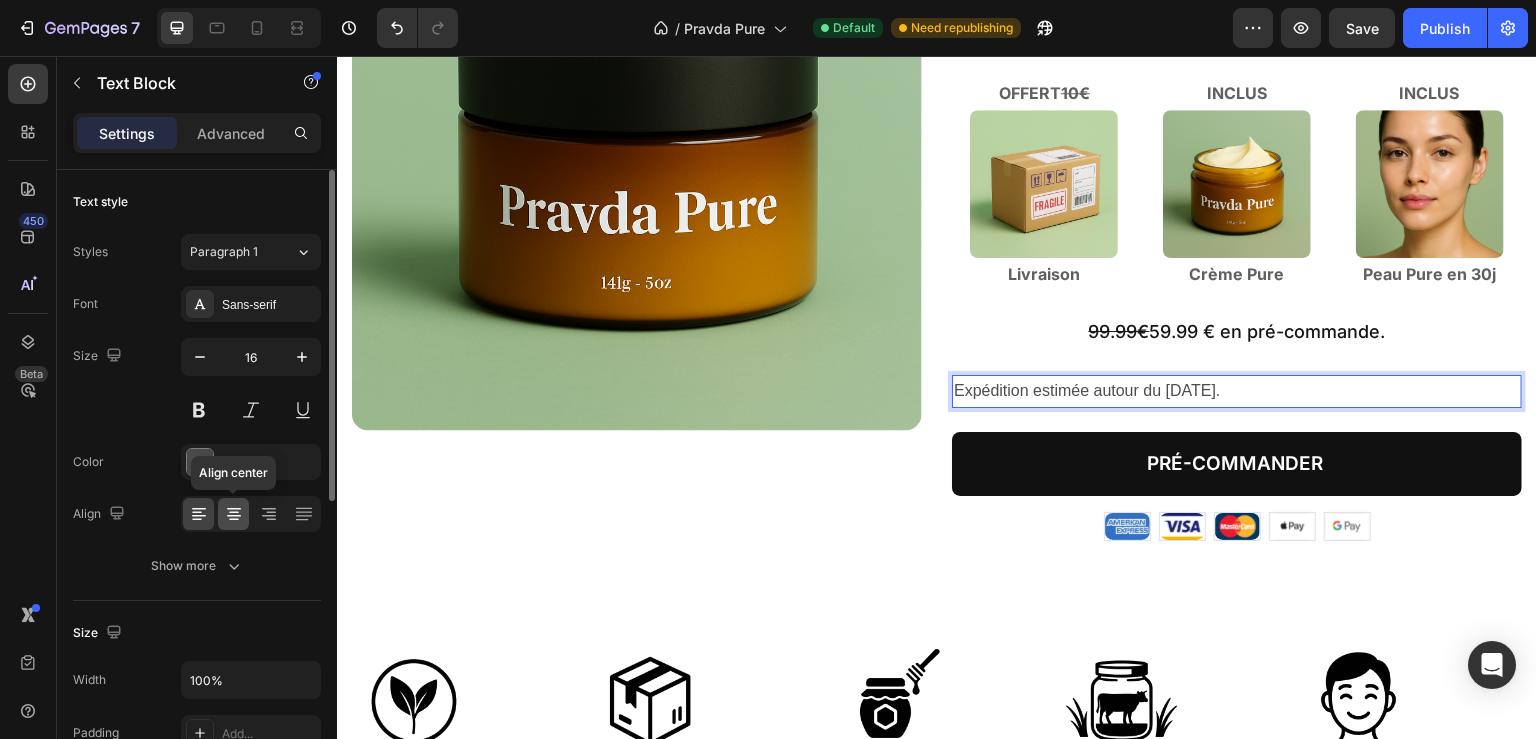 click 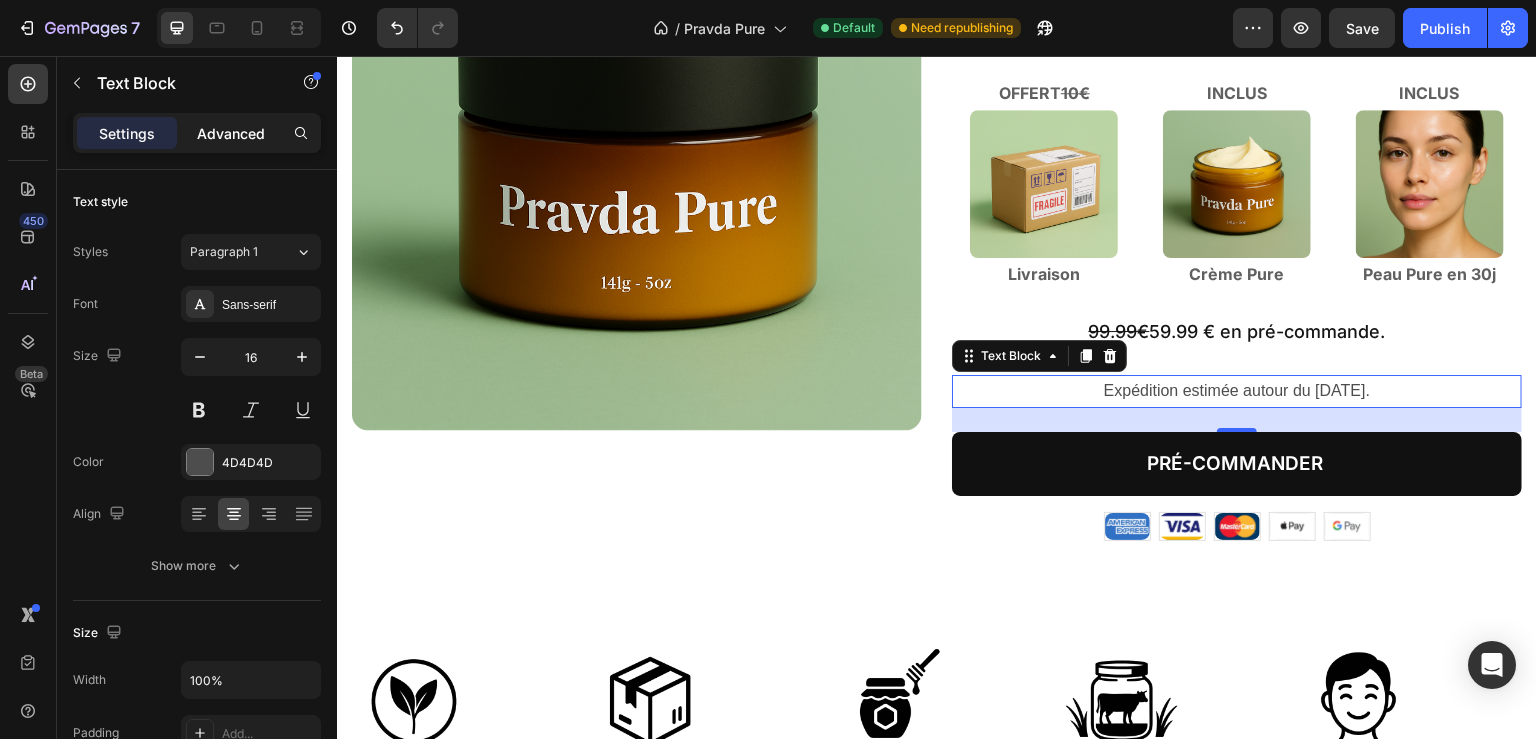 click on "Advanced" at bounding box center [231, 133] 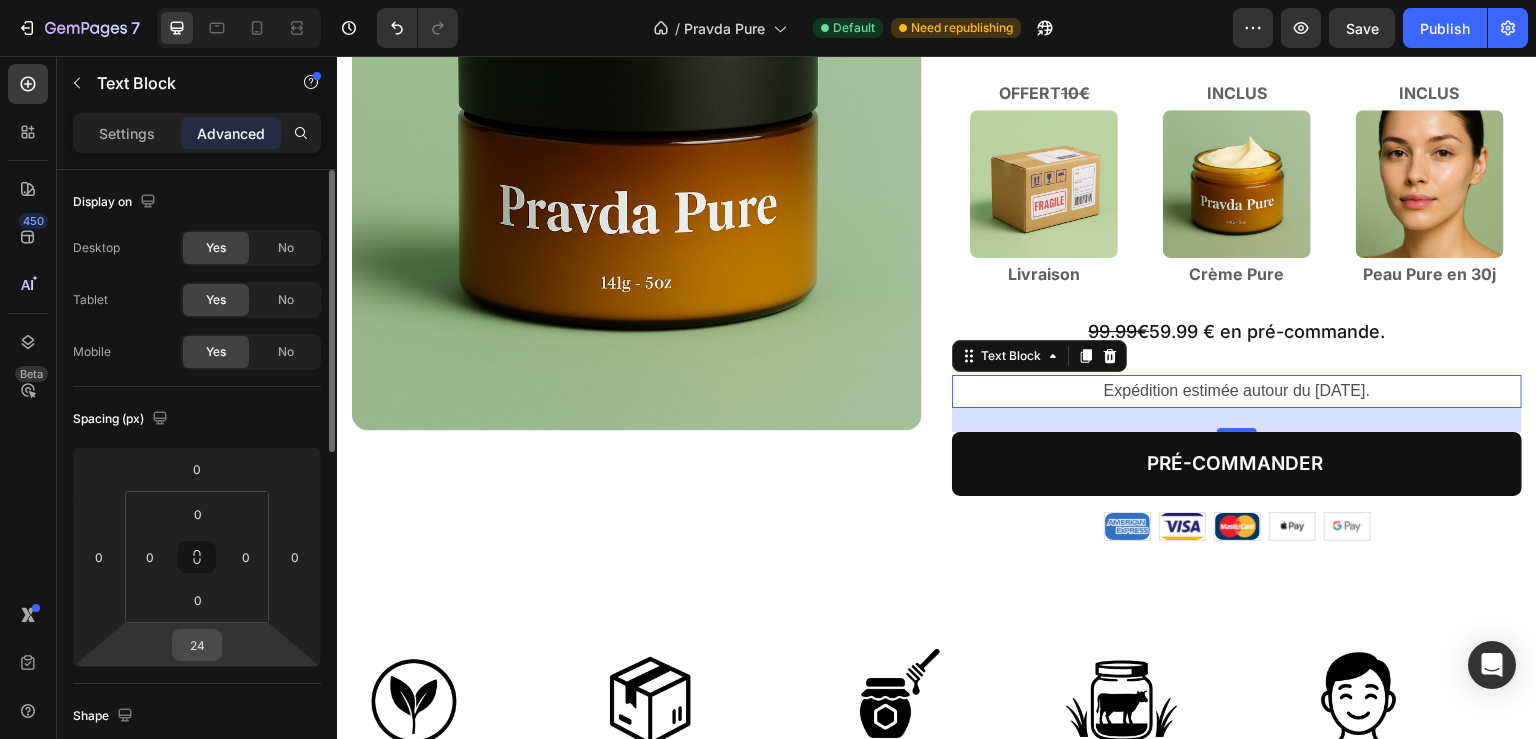 click on "24" at bounding box center (197, 645) 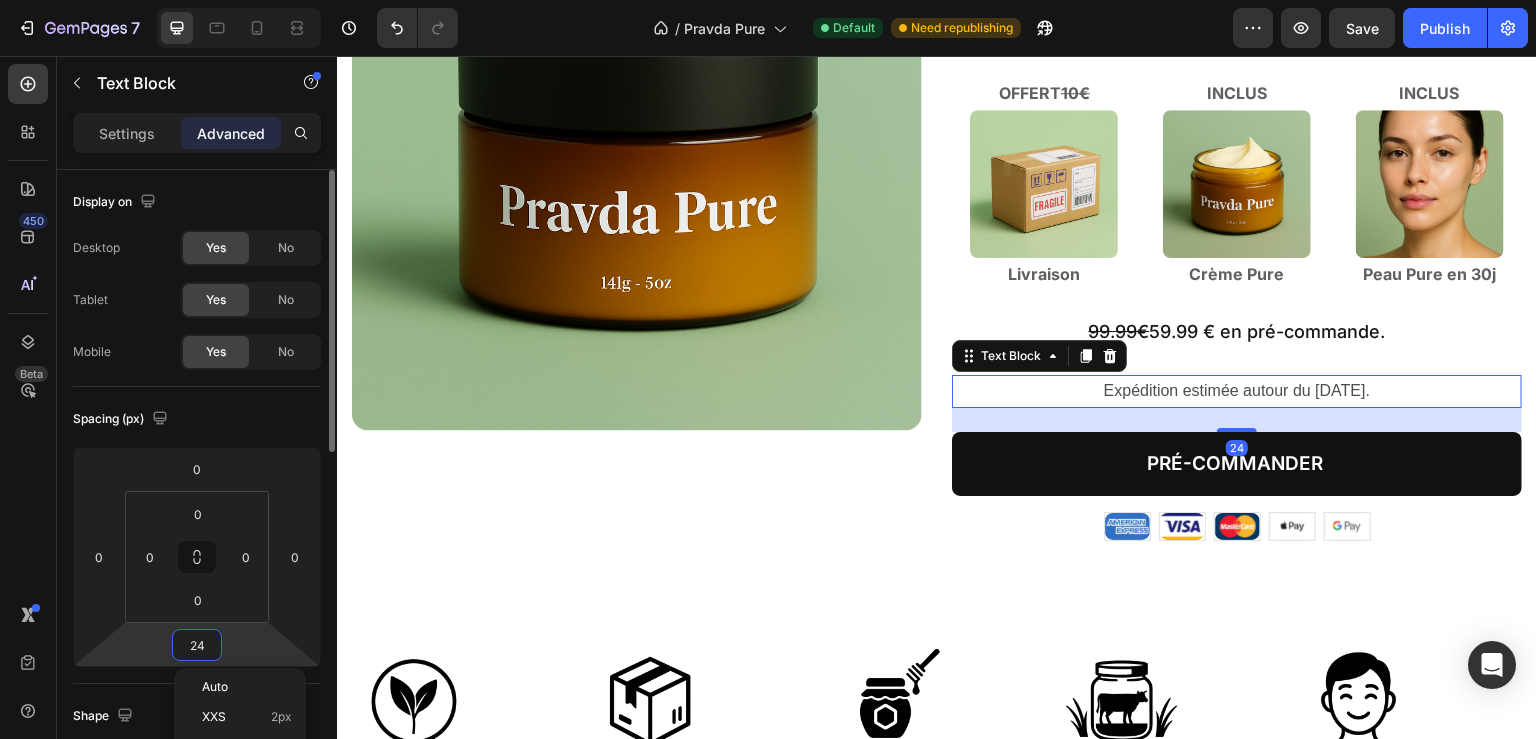 type on "0" 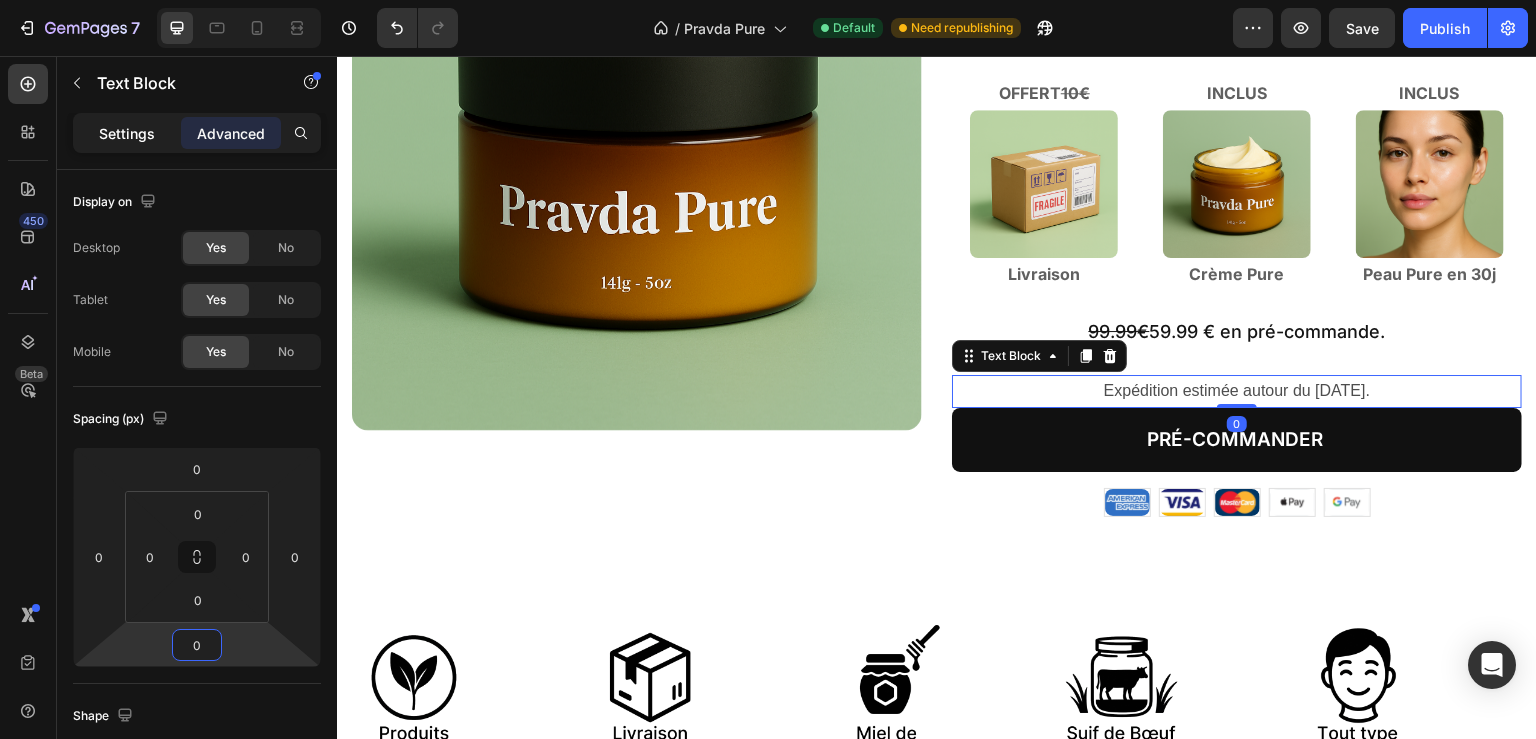 click on "Settings" at bounding box center [127, 133] 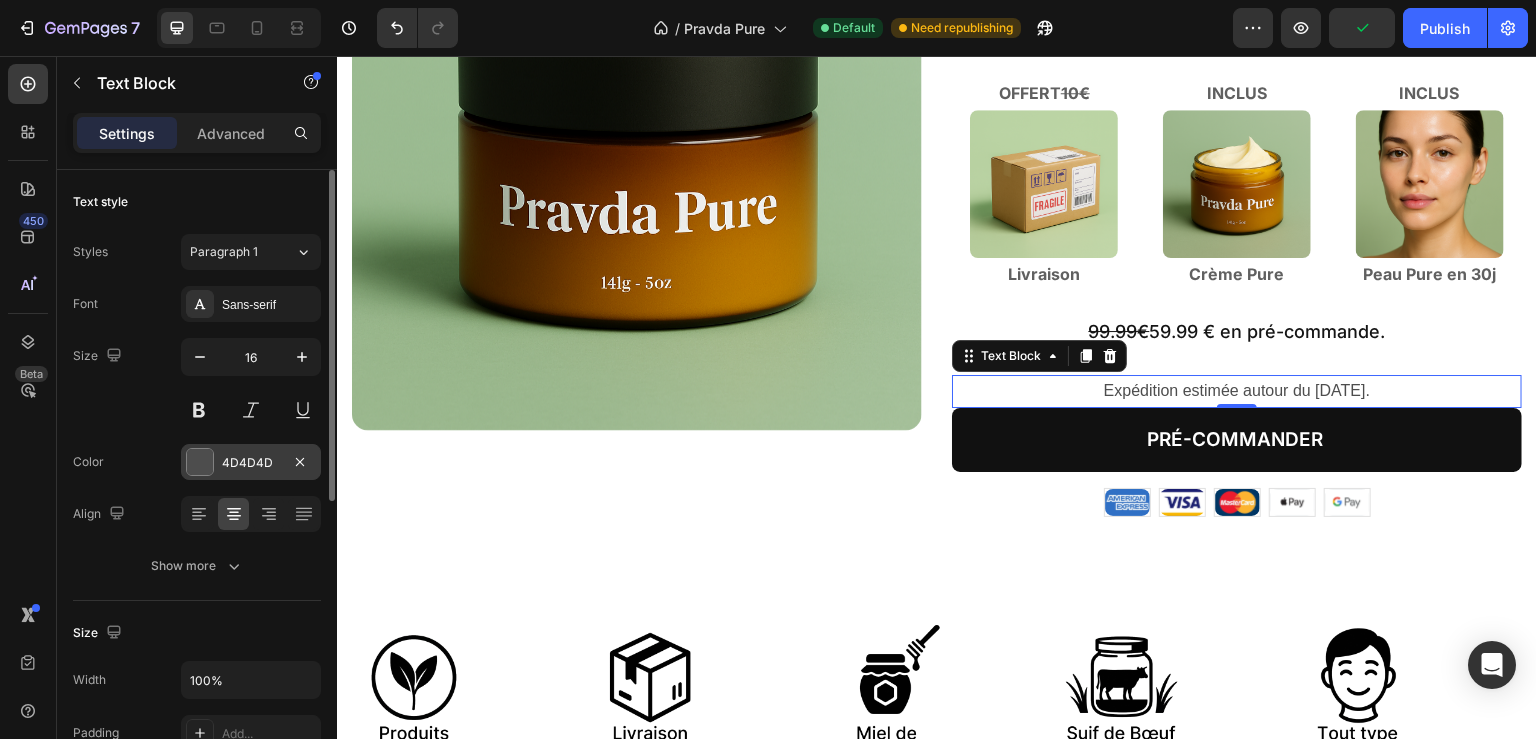 click on "4D4D4D" at bounding box center [251, 463] 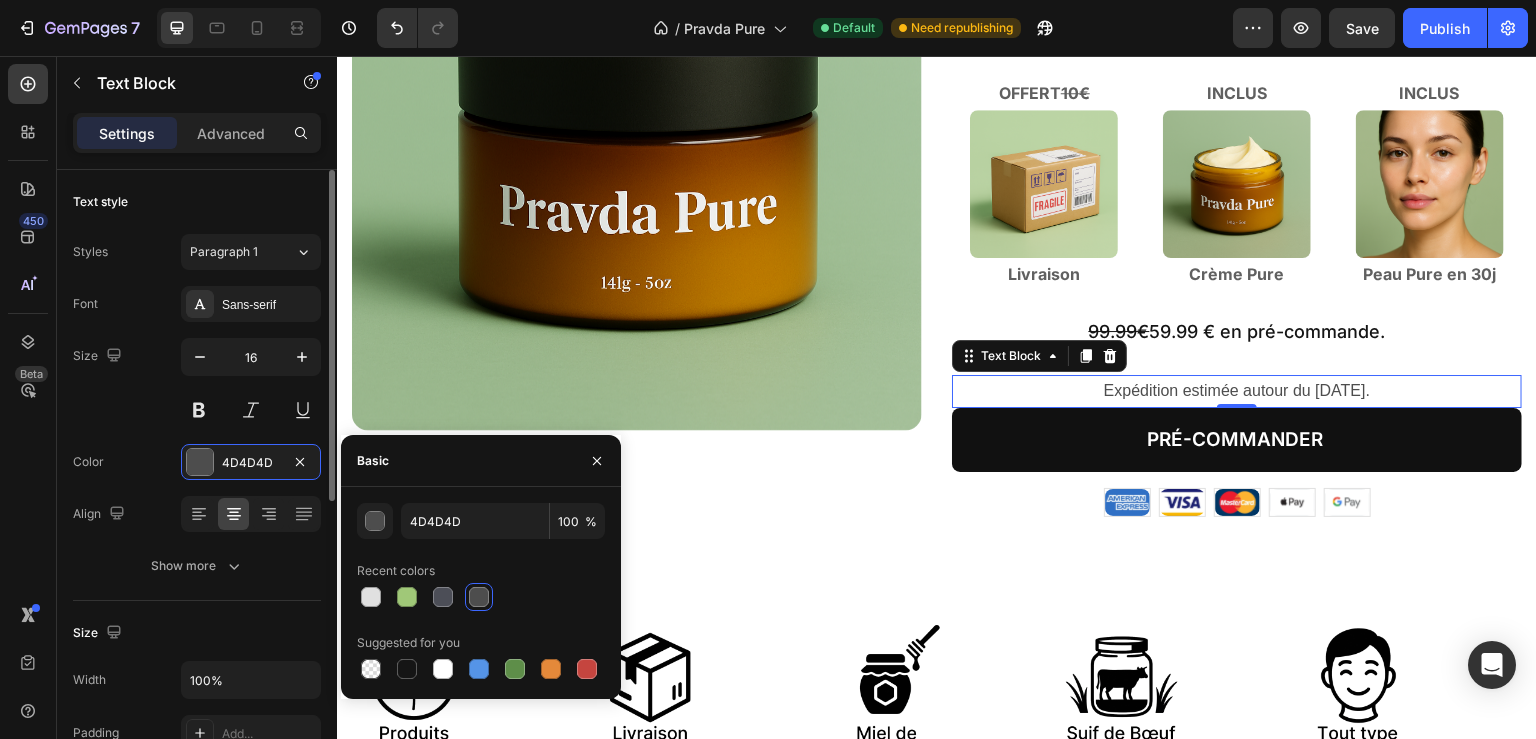 click on "Size 16" at bounding box center (197, 383) 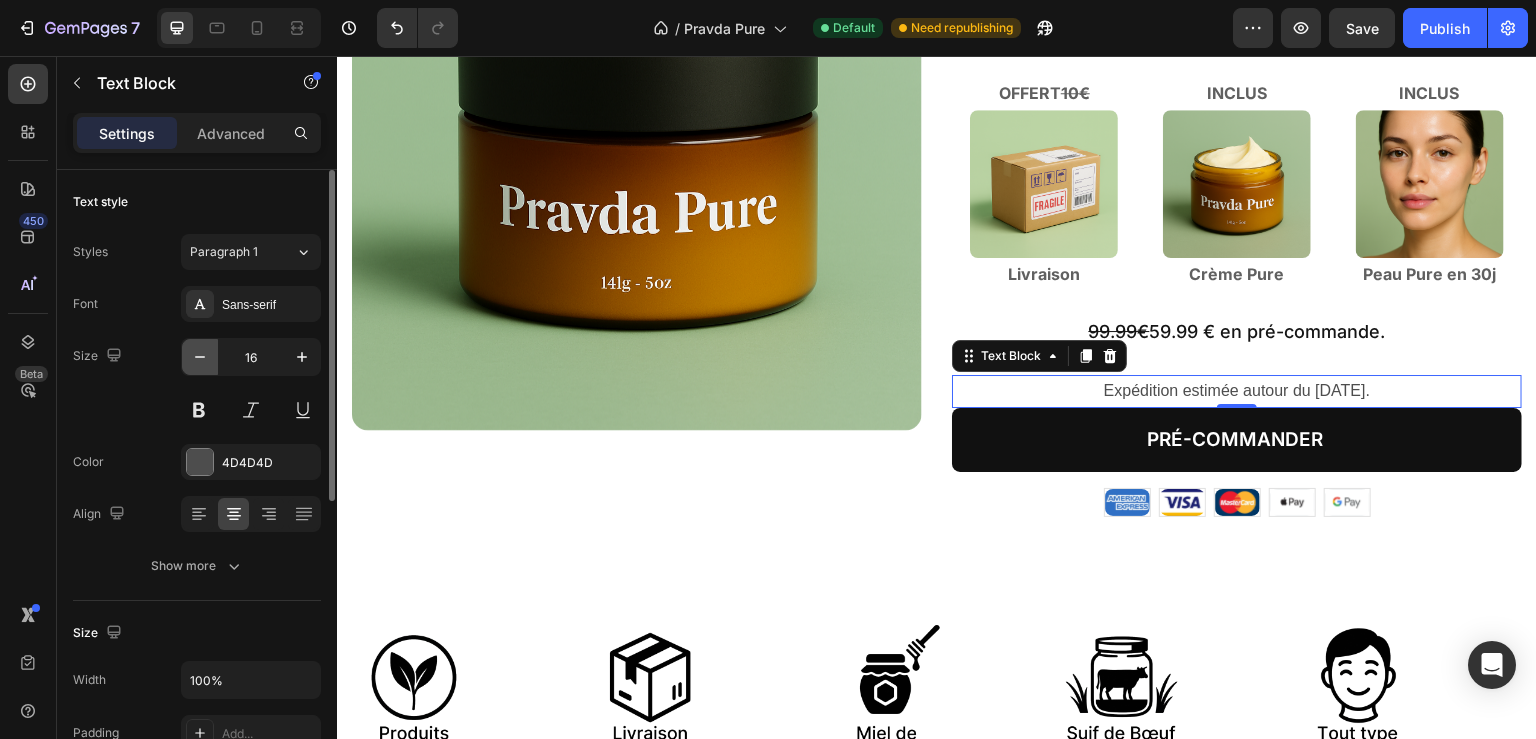 click at bounding box center [200, 357] 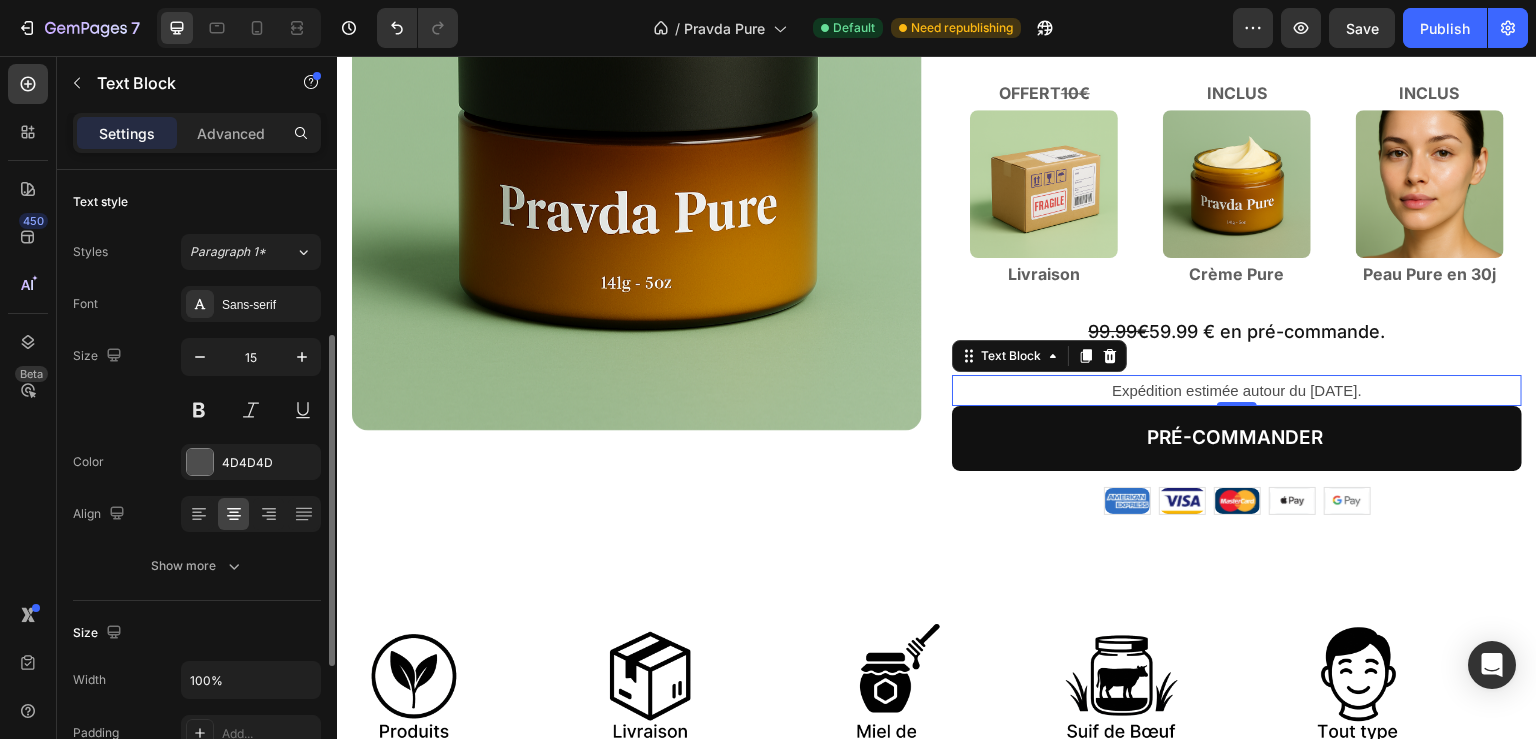 scroll, scrollTop: 108, scrollLeft: 0, axis: vertical 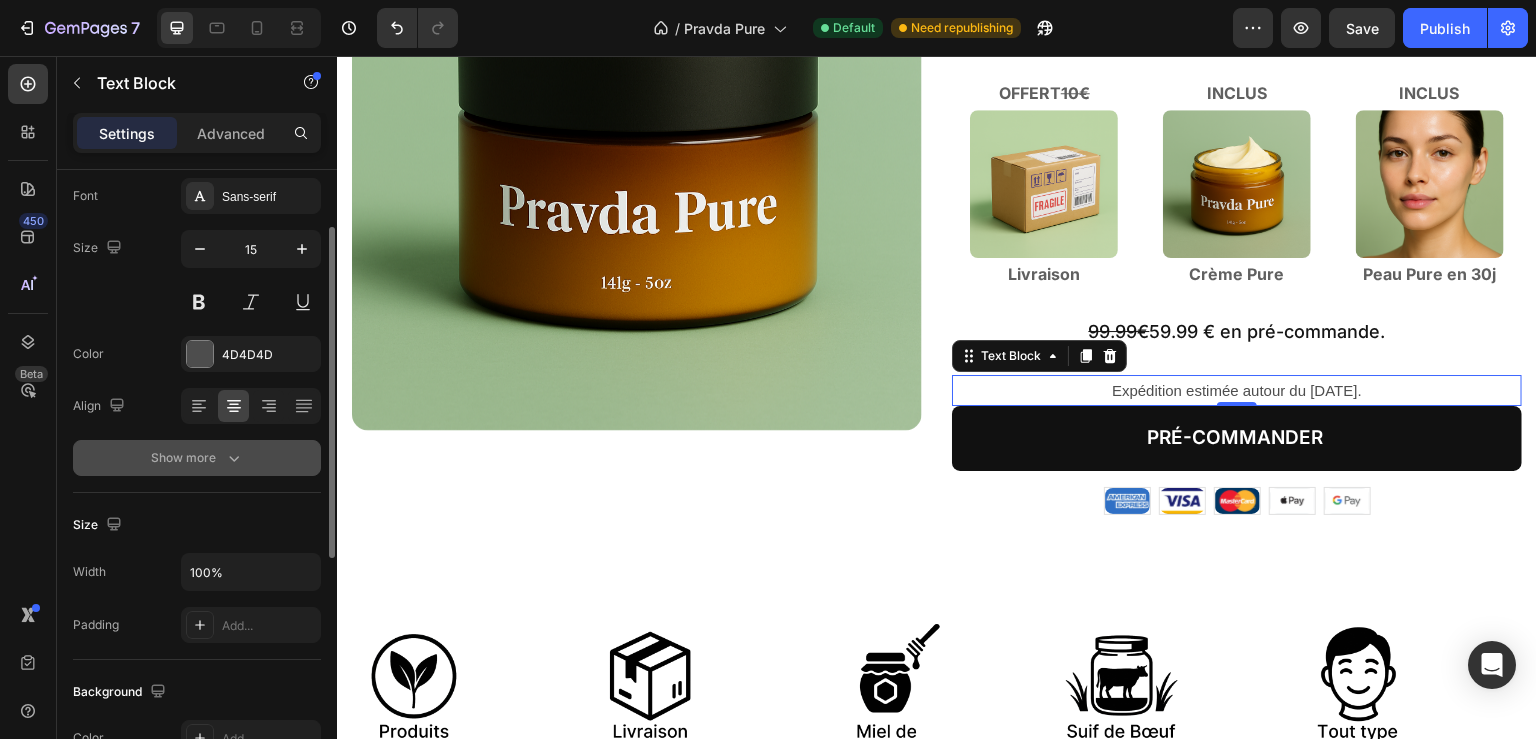 click 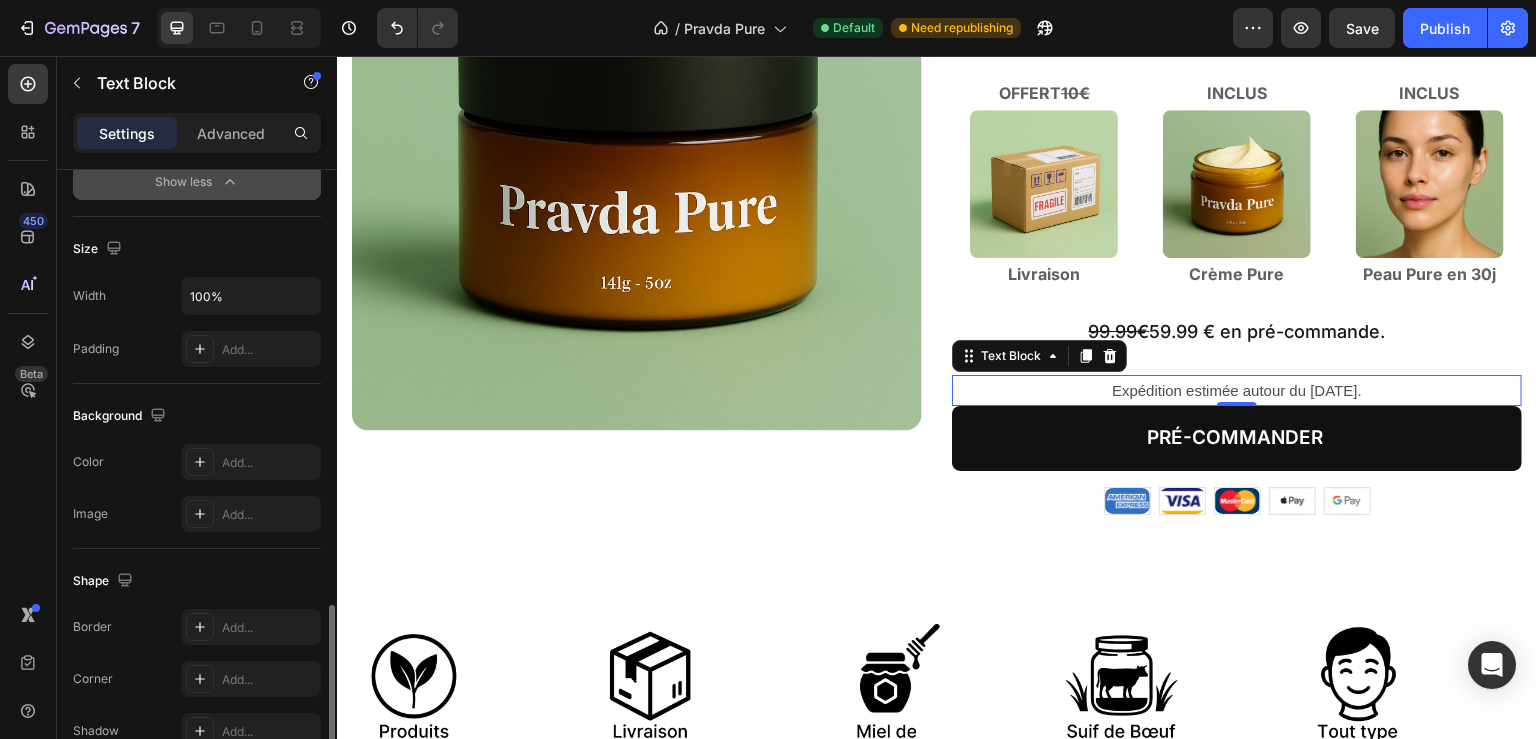 scroll, scrollTop: 820, scrollLeft: 0, axis: vertical 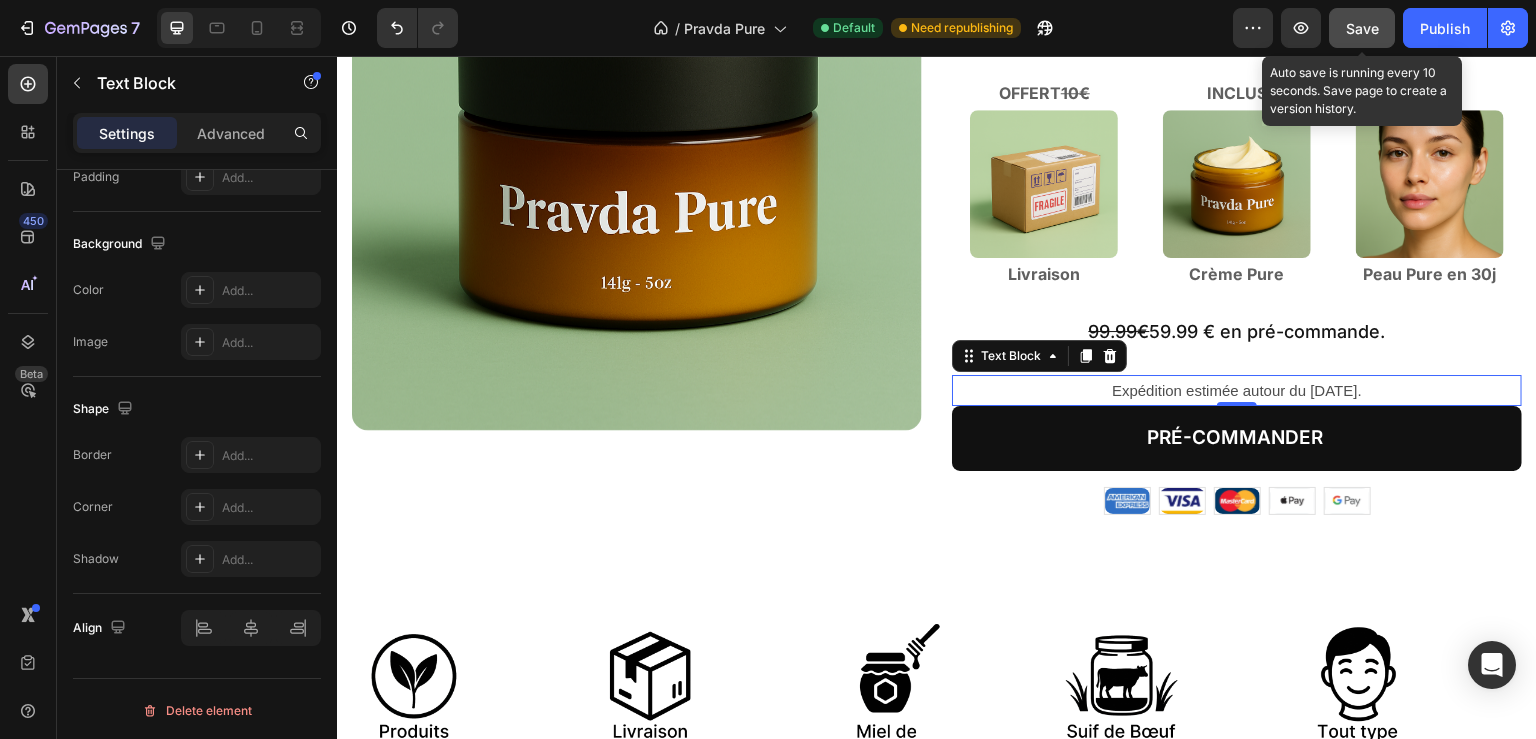 click on "Save" at bounding box center (1362, 28) 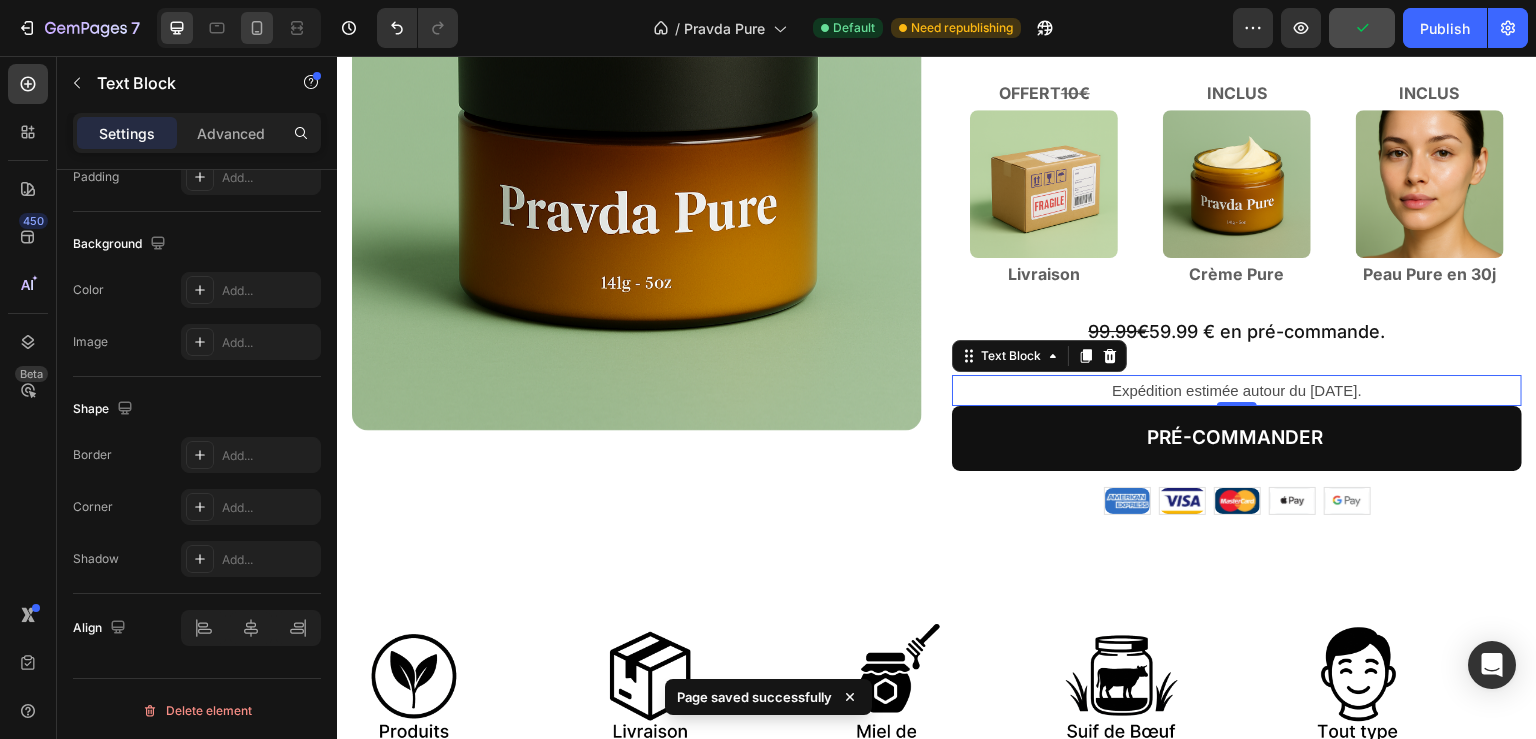 click 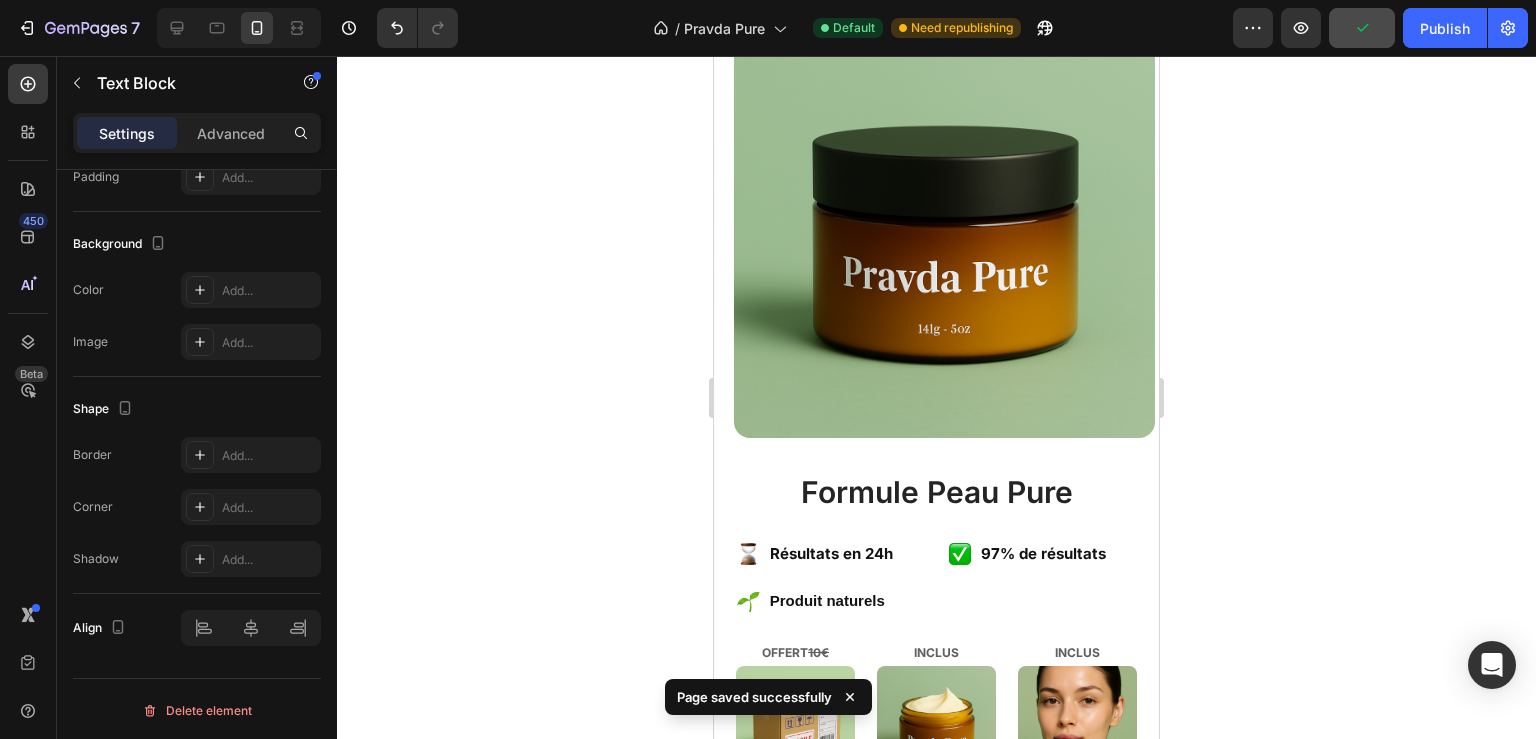 scroll, scrollTop: 1064, scrollLeft: 0, axis: vertical 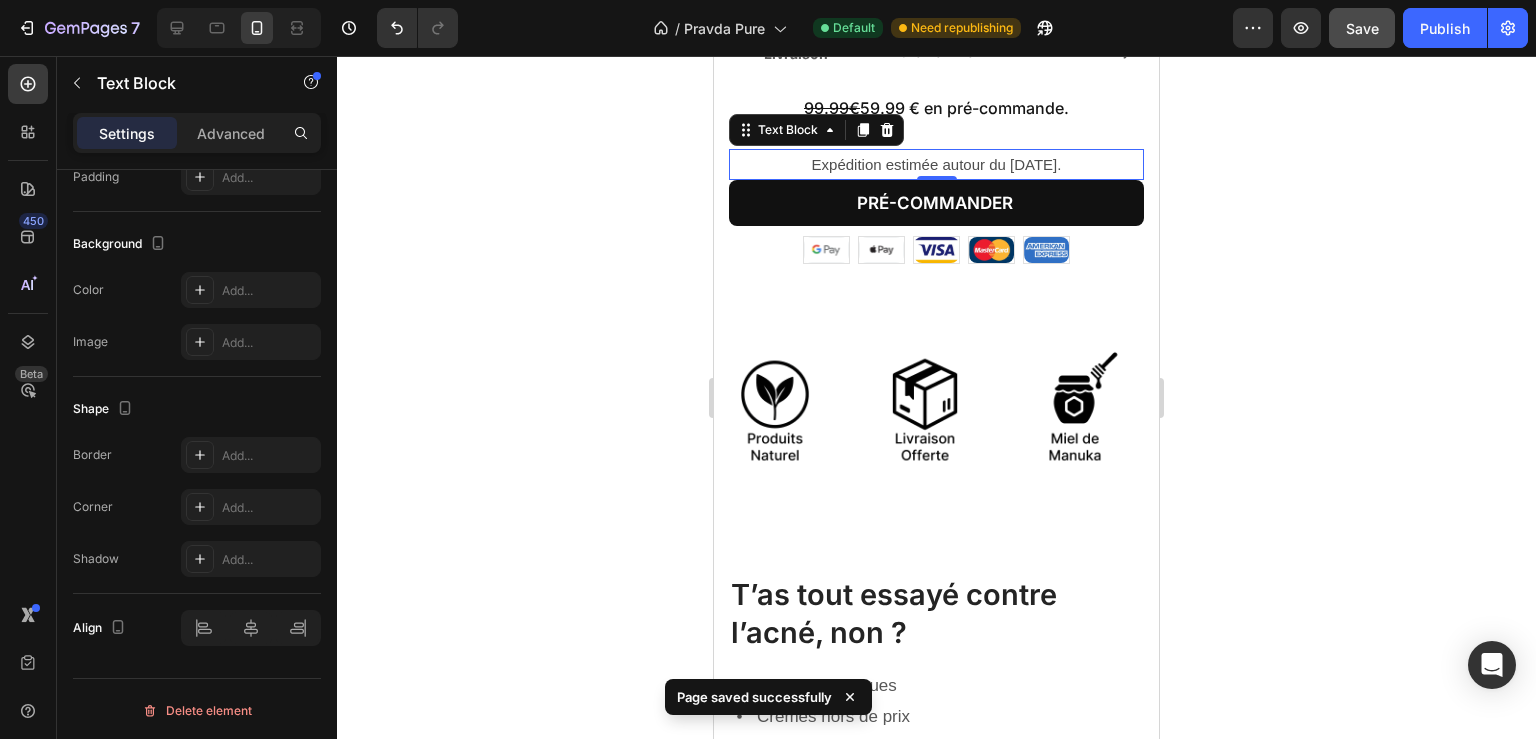 click 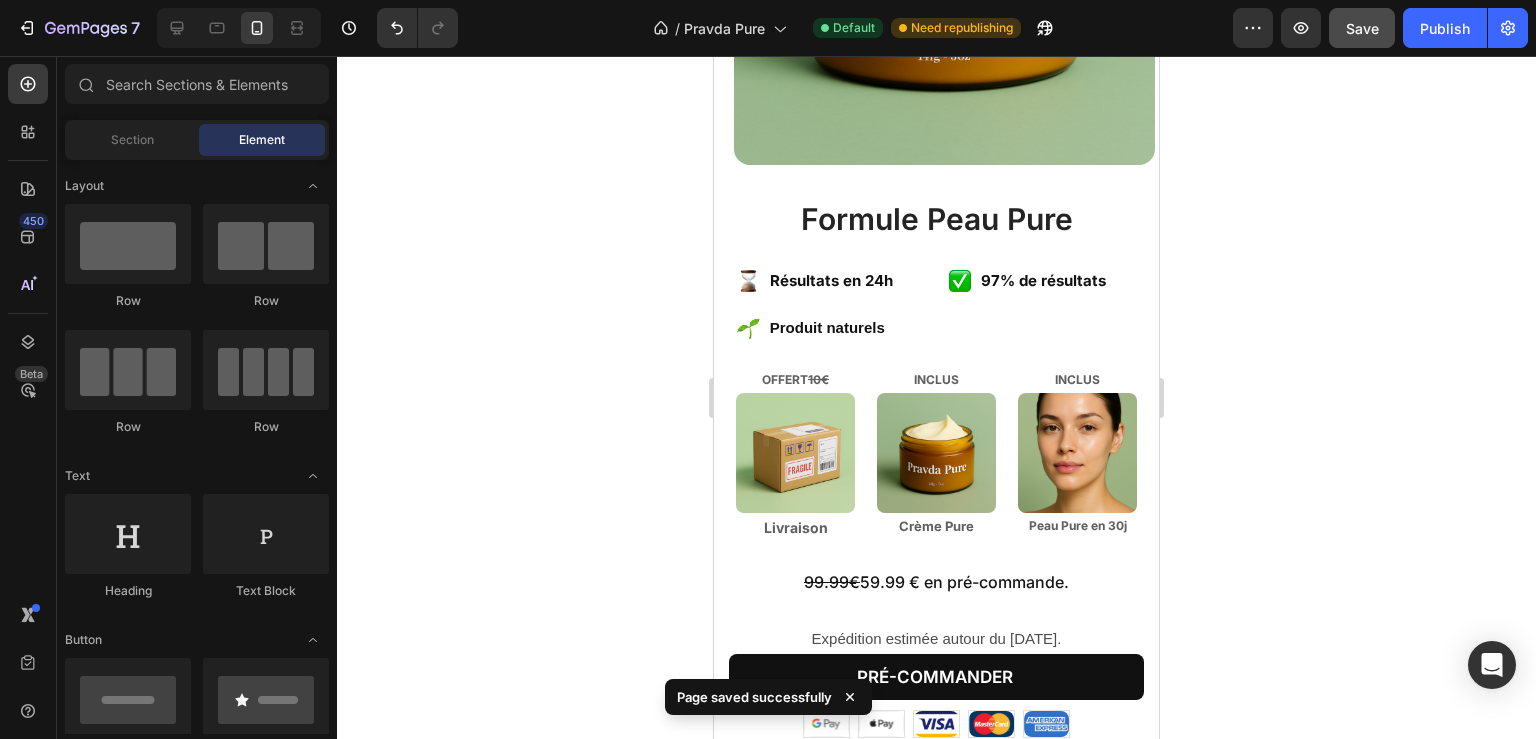 scroll, scrollTop: 563, scrollLeft: 0, axis: vertical 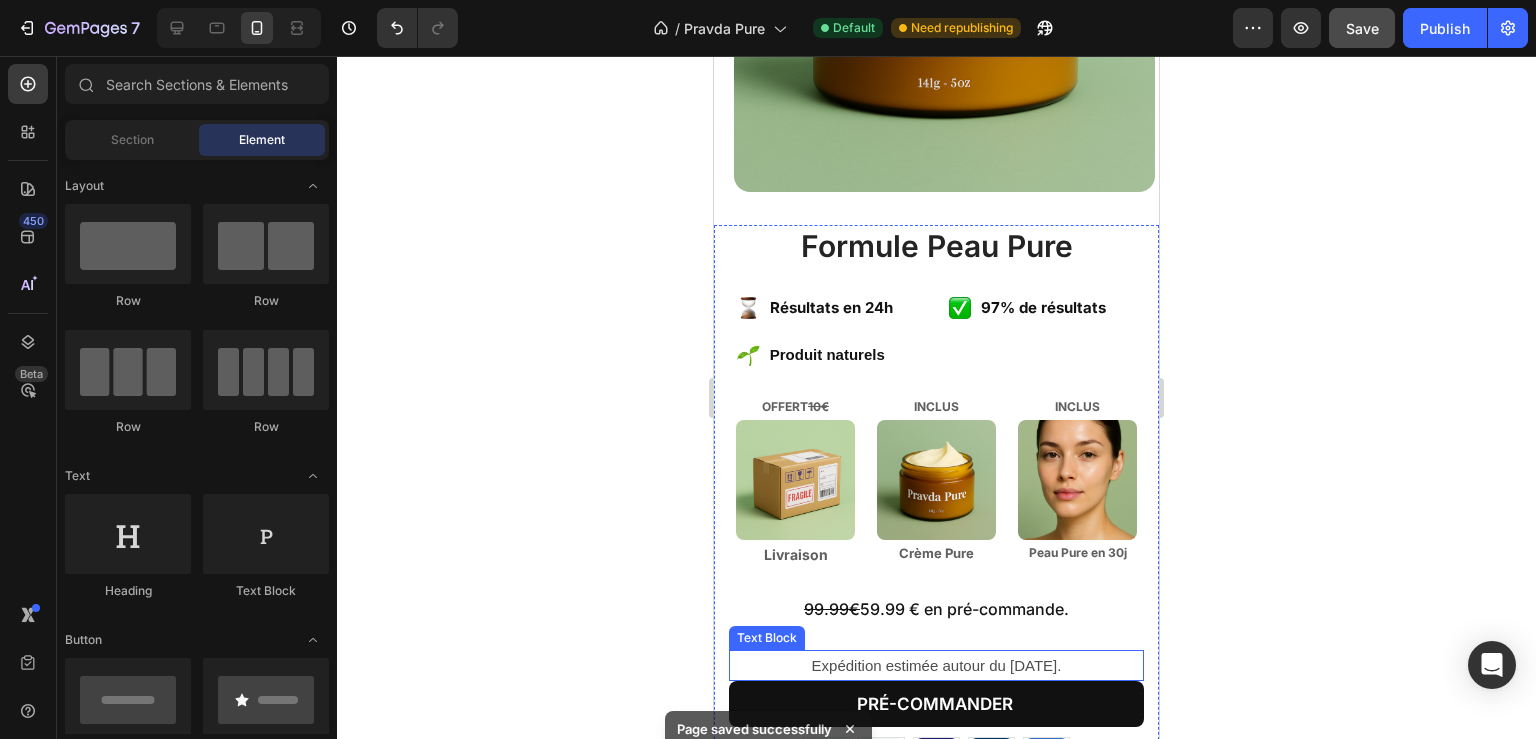 click on "Expédition estimée autour du [DATE]." at bounding box center [936, 665] 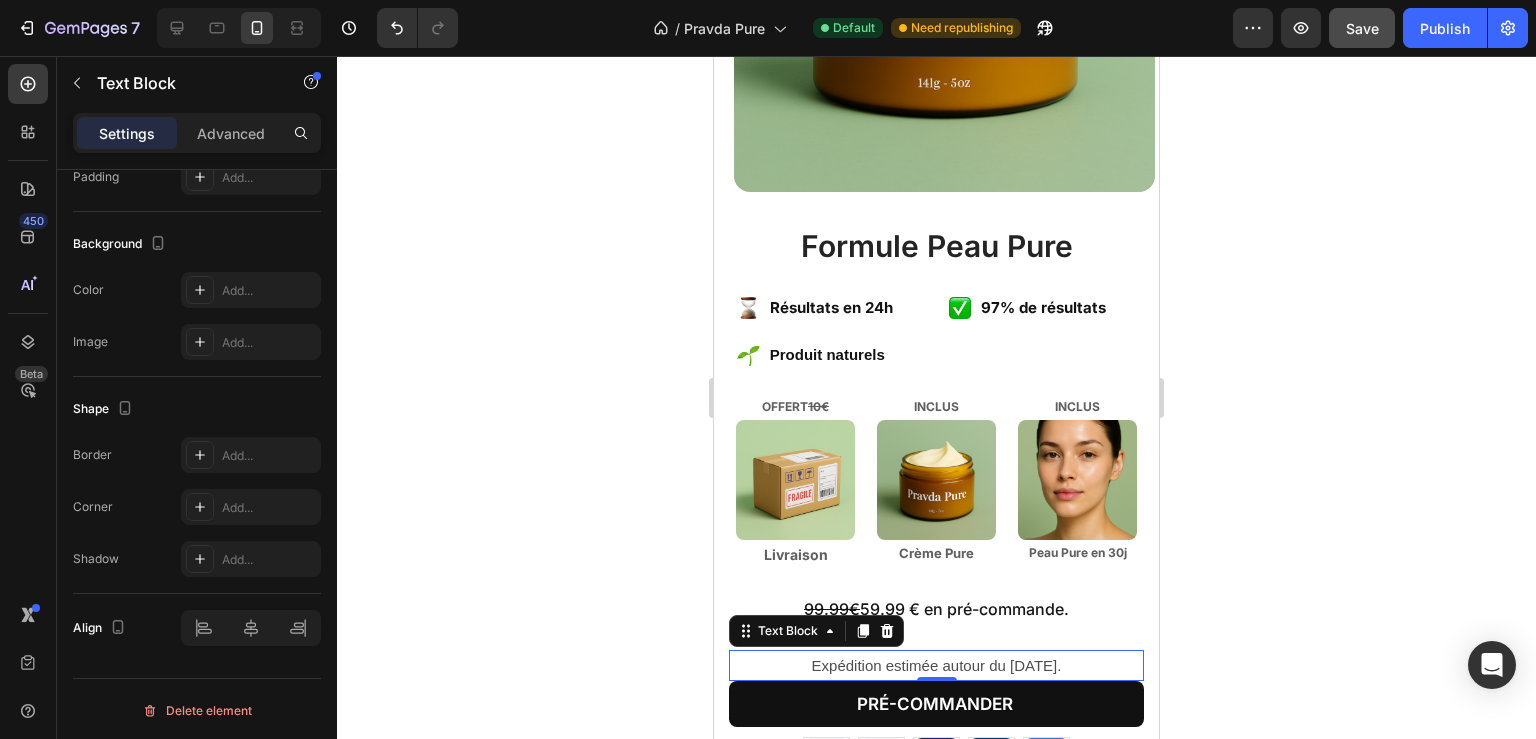 scroll, scrollTop: 0, scrollLeft: 0, axis: both 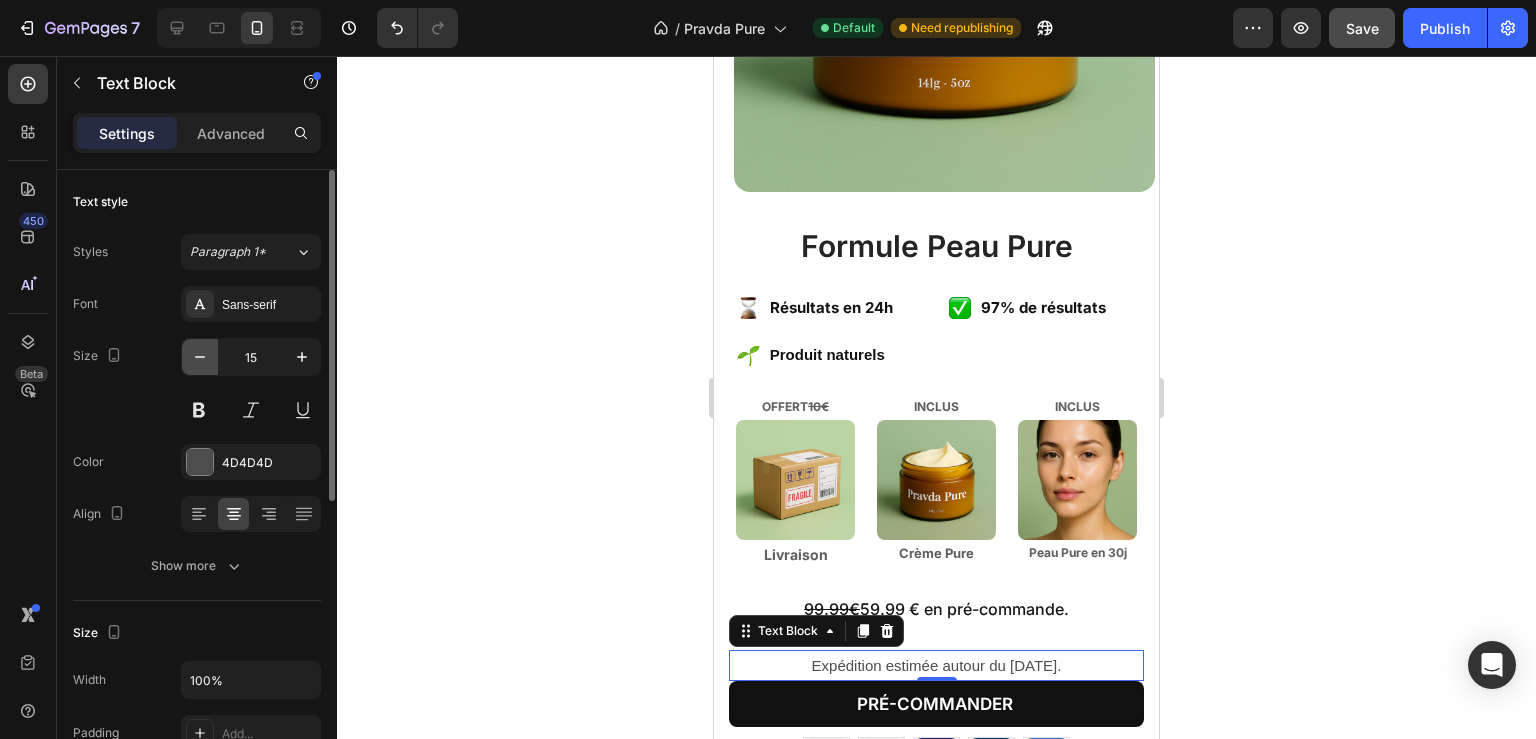 click 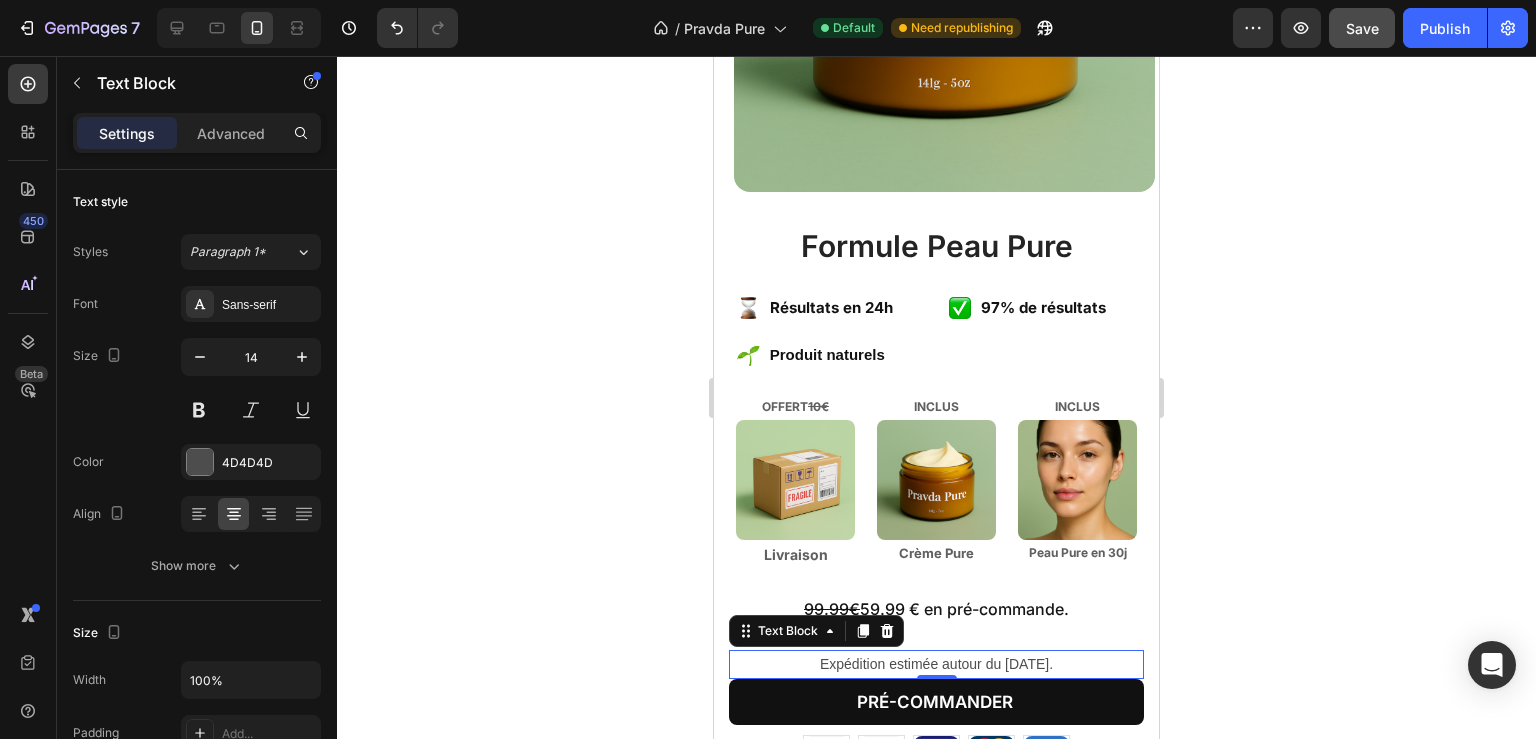 click 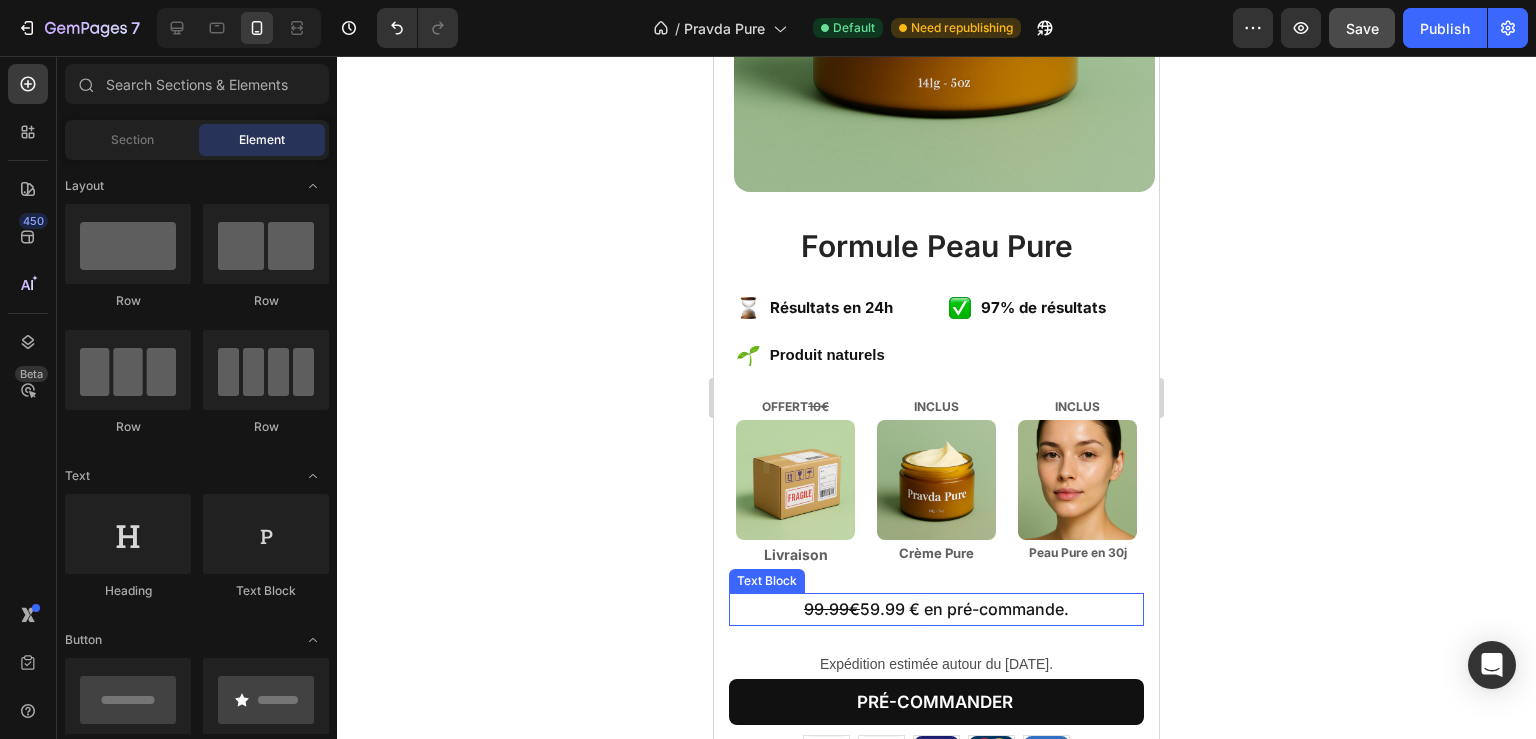 click on "99.99€  59.99 € en pré-commande." at bounding box center (936, 609) 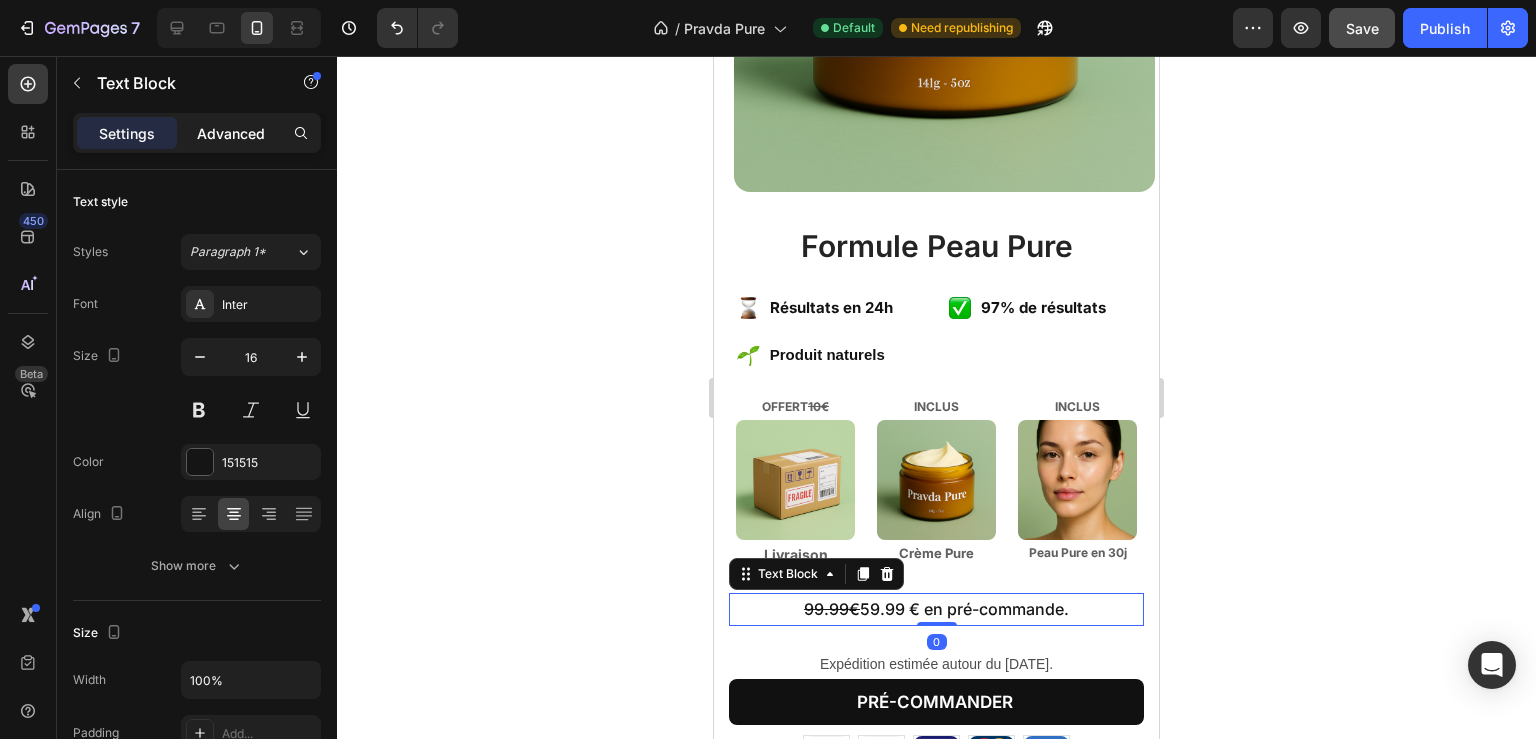 click on "Advanced" at bounding box center (231, 133) 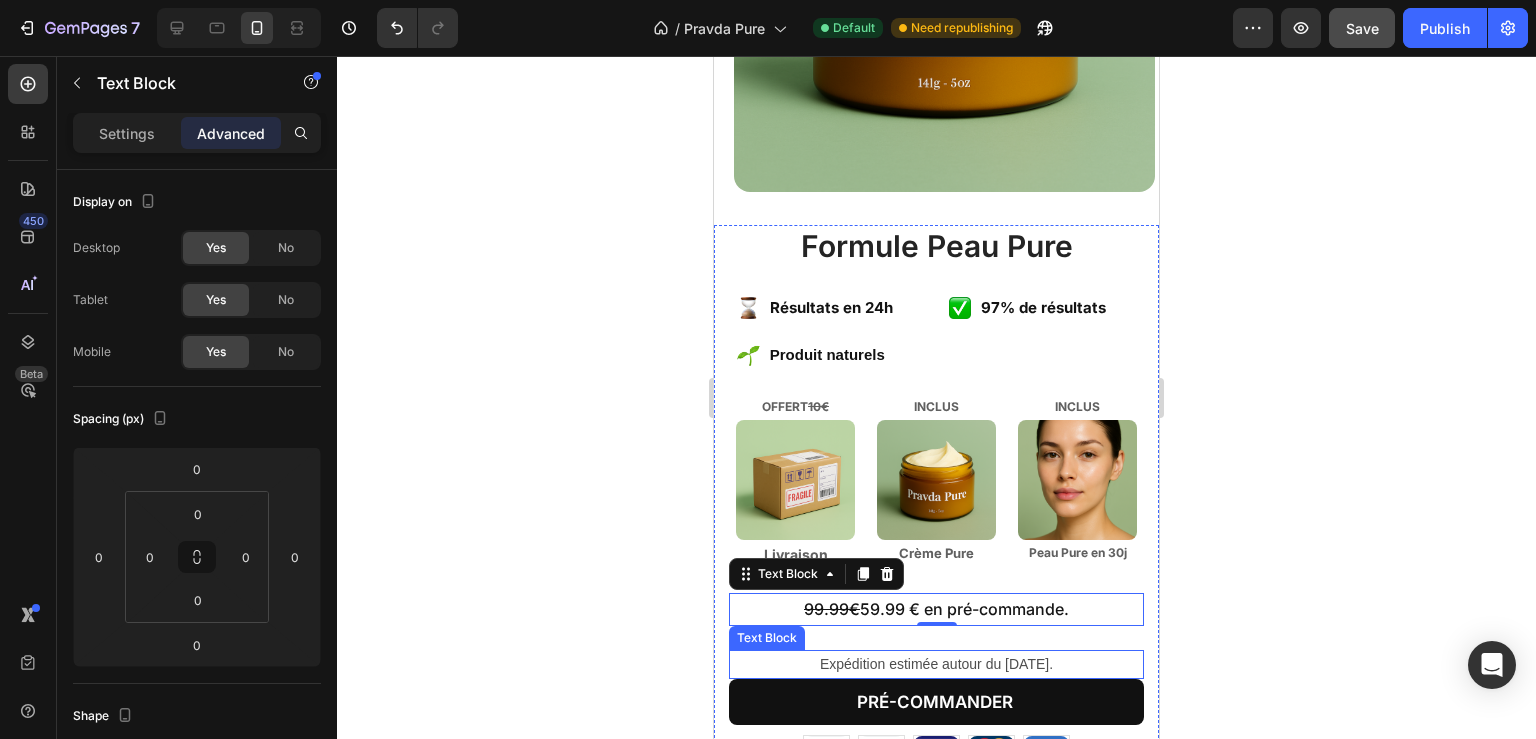 click on "Expédition estimée autour du [DATE]." at bounding box center [936, 664] 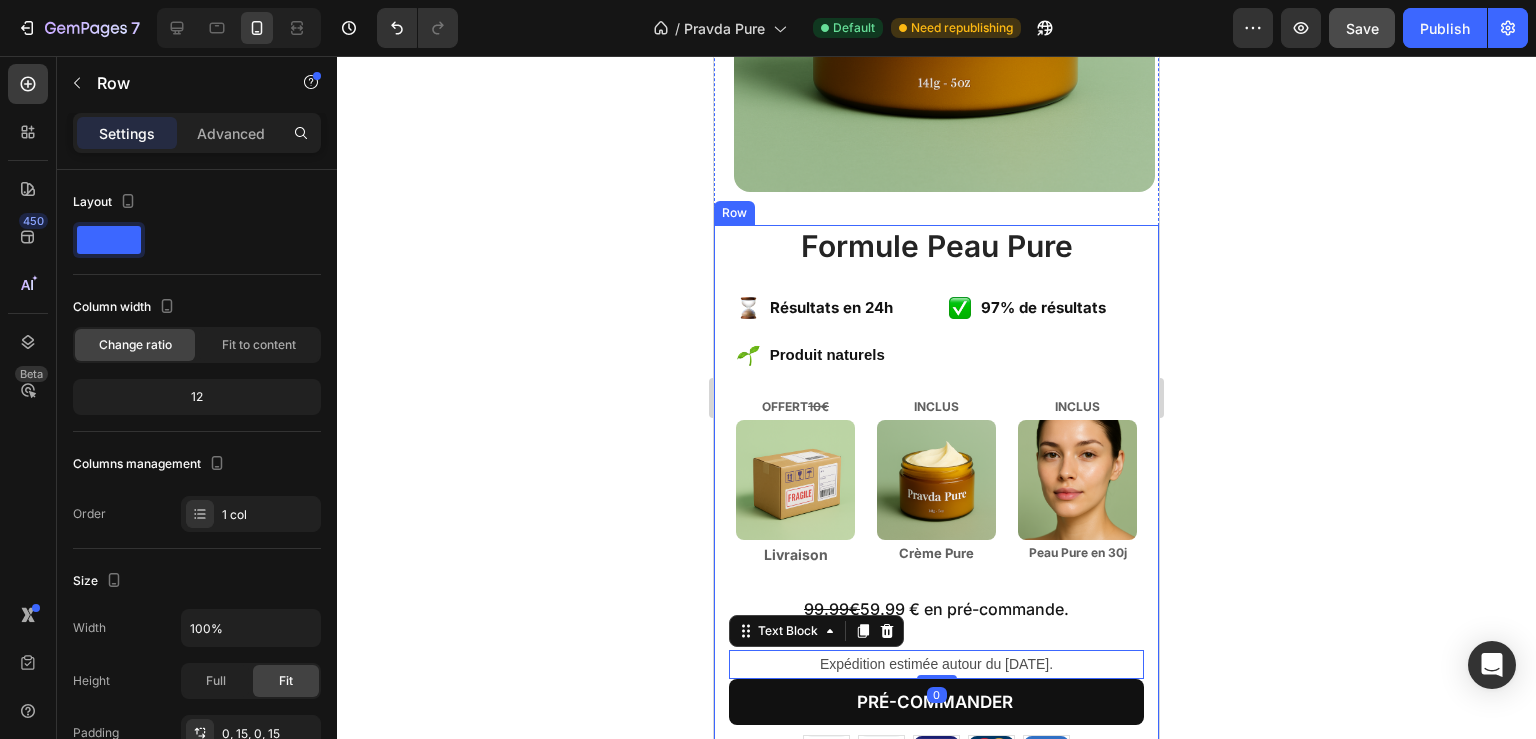 click on "Formule Peau Pure Product Title Image Résultats en 24h Text Block Image Produit naturels Text Block Advanced List Image 97% de résultats Text Block Advanced List Row OFFERT  10€ Text Block Image Livraison Text Block INCLUS Text Block Image Crème Pure Text Block INCLUS Text Block Image Peau Pure en 30j Text Block Row 99.99€  59.99 € en pré-commande. Text Block Row Expédition estimée autour du [DATE]. Text Block   0 pré-commander Add to Cart Image Image Image Image Image Row" at bounding box center [936, 494] 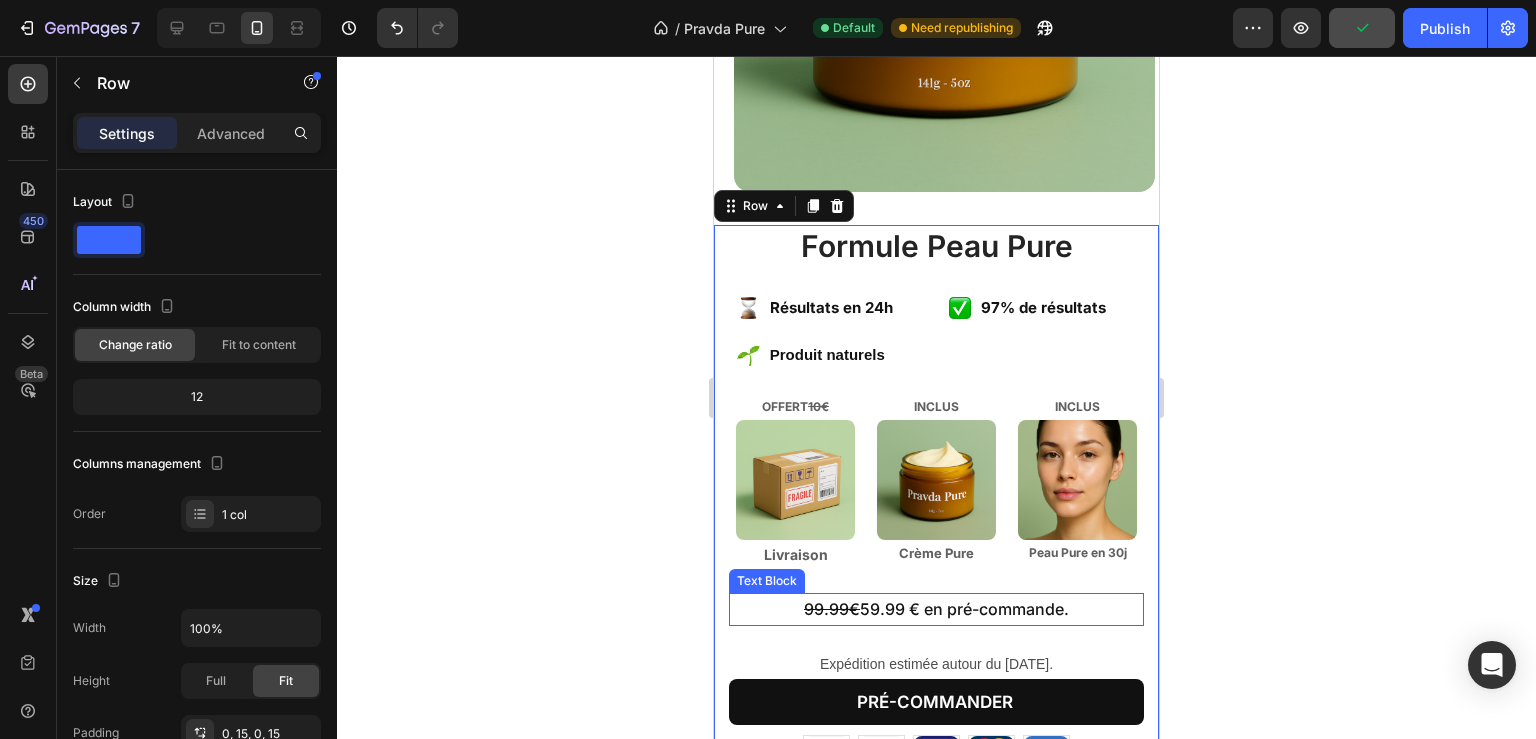 click on "99.99€  59.99 € en pré-commande." at bounding box center [936, 609] 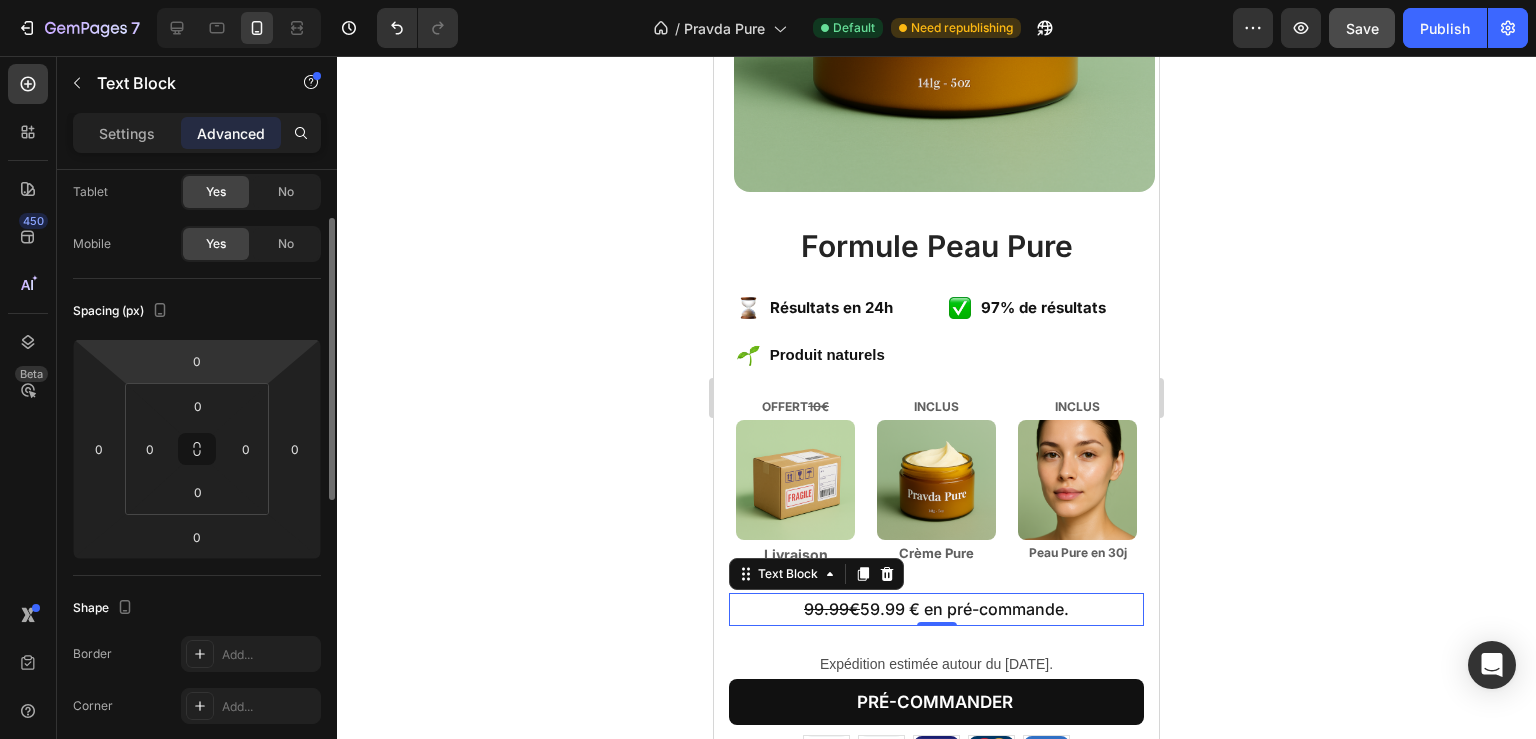 scroll, scrollTop: 0, scrollLeft: 0, axis: both 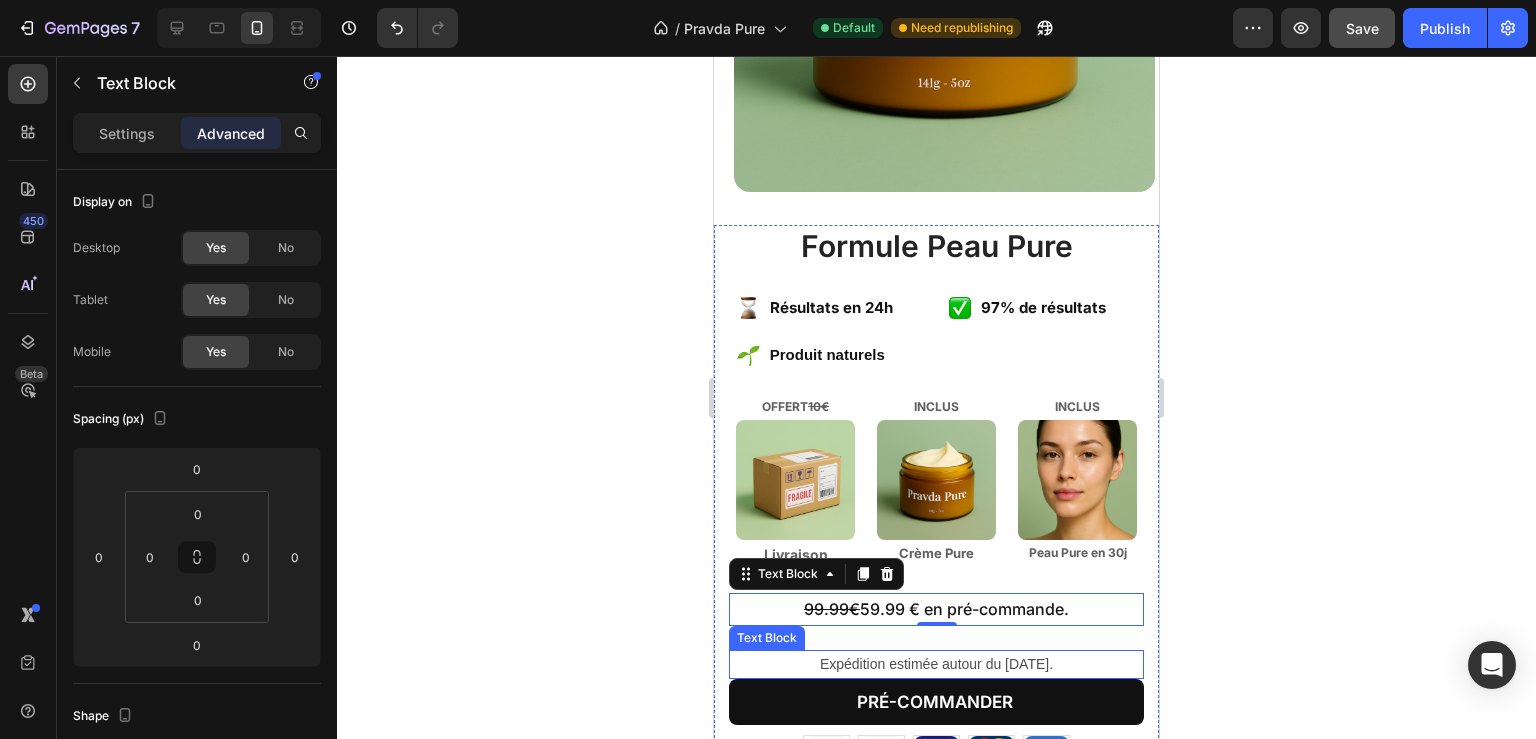 click on "Expédition estimée autour du [DATE]." at bounding box center (936, 664) 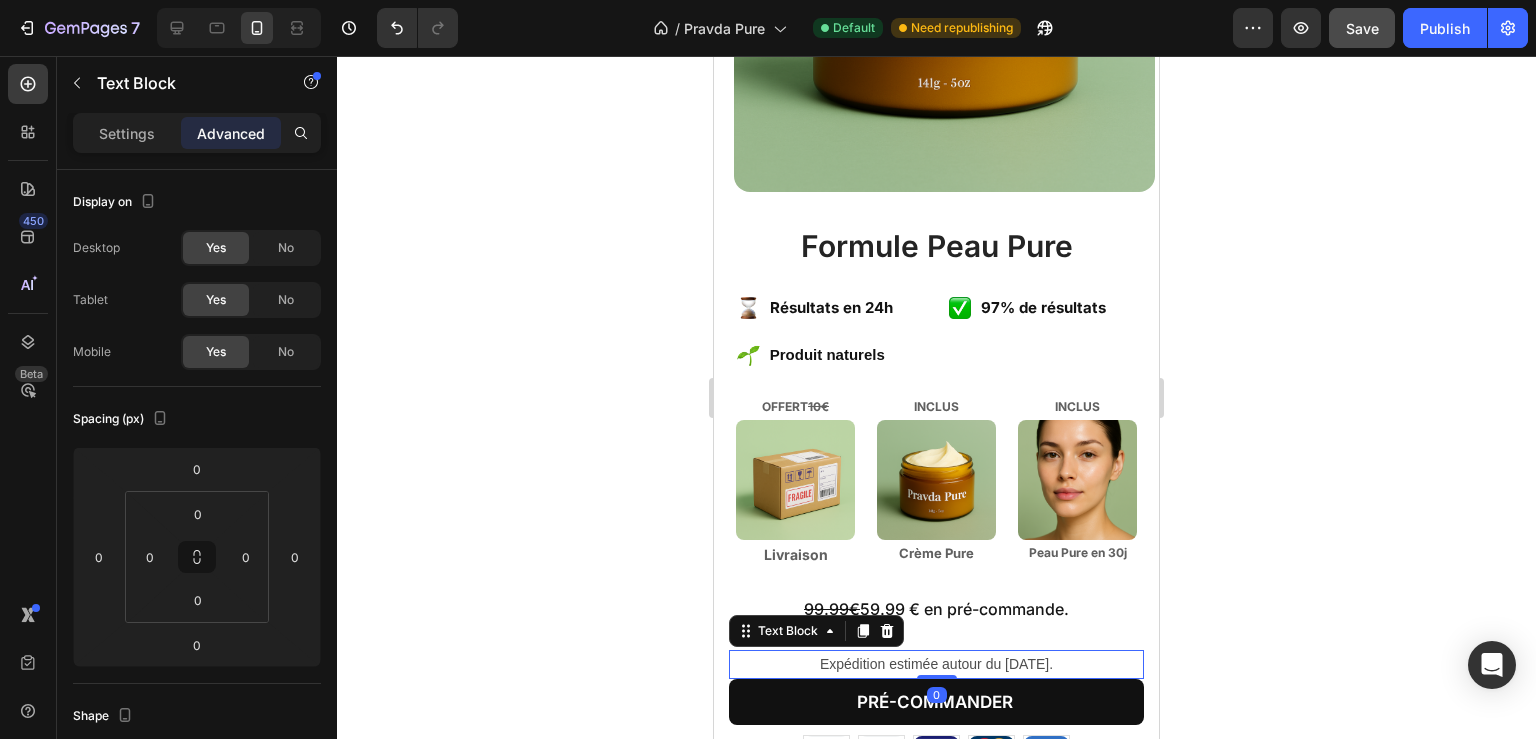 click 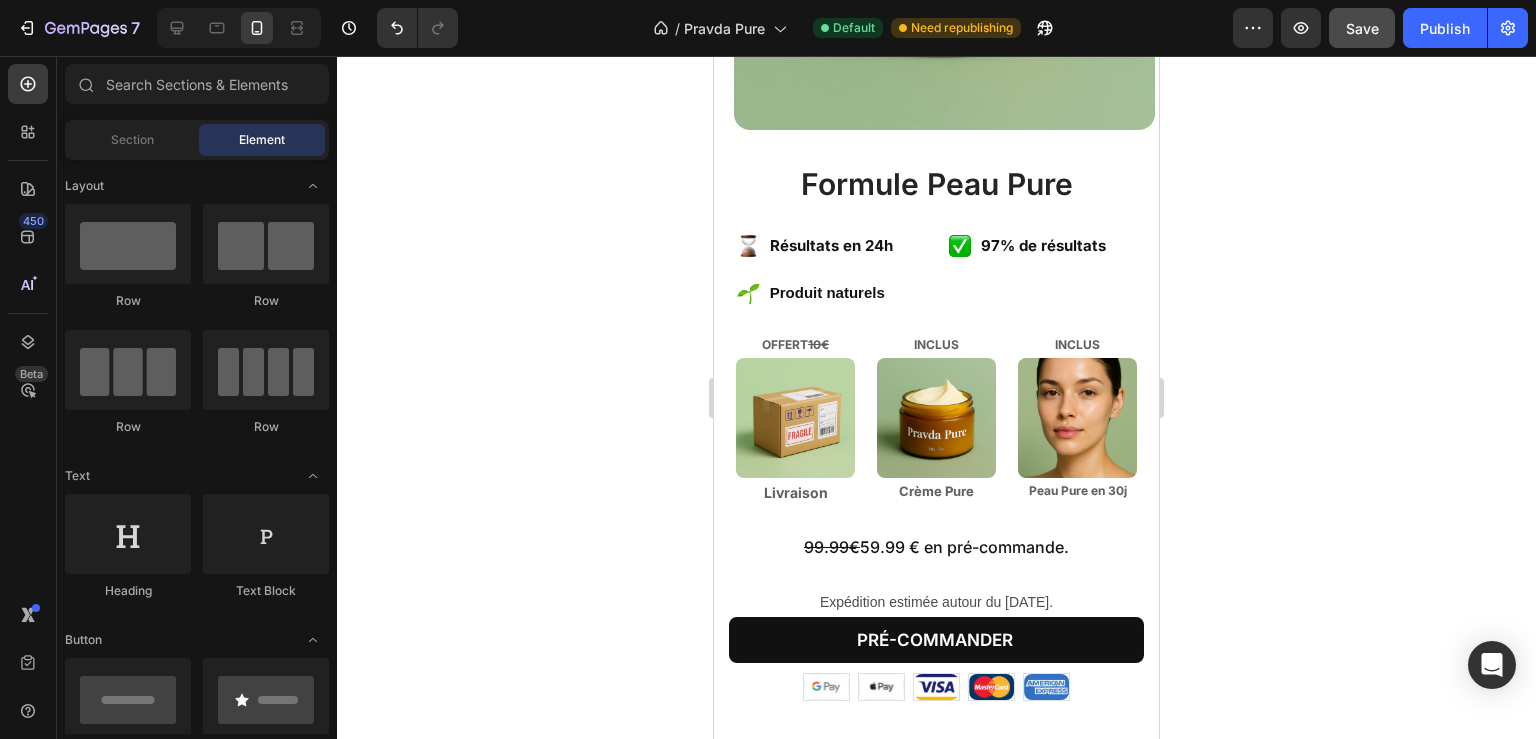 scroll, scrollTop: 789, scrollLeft: 0, axis: vertical 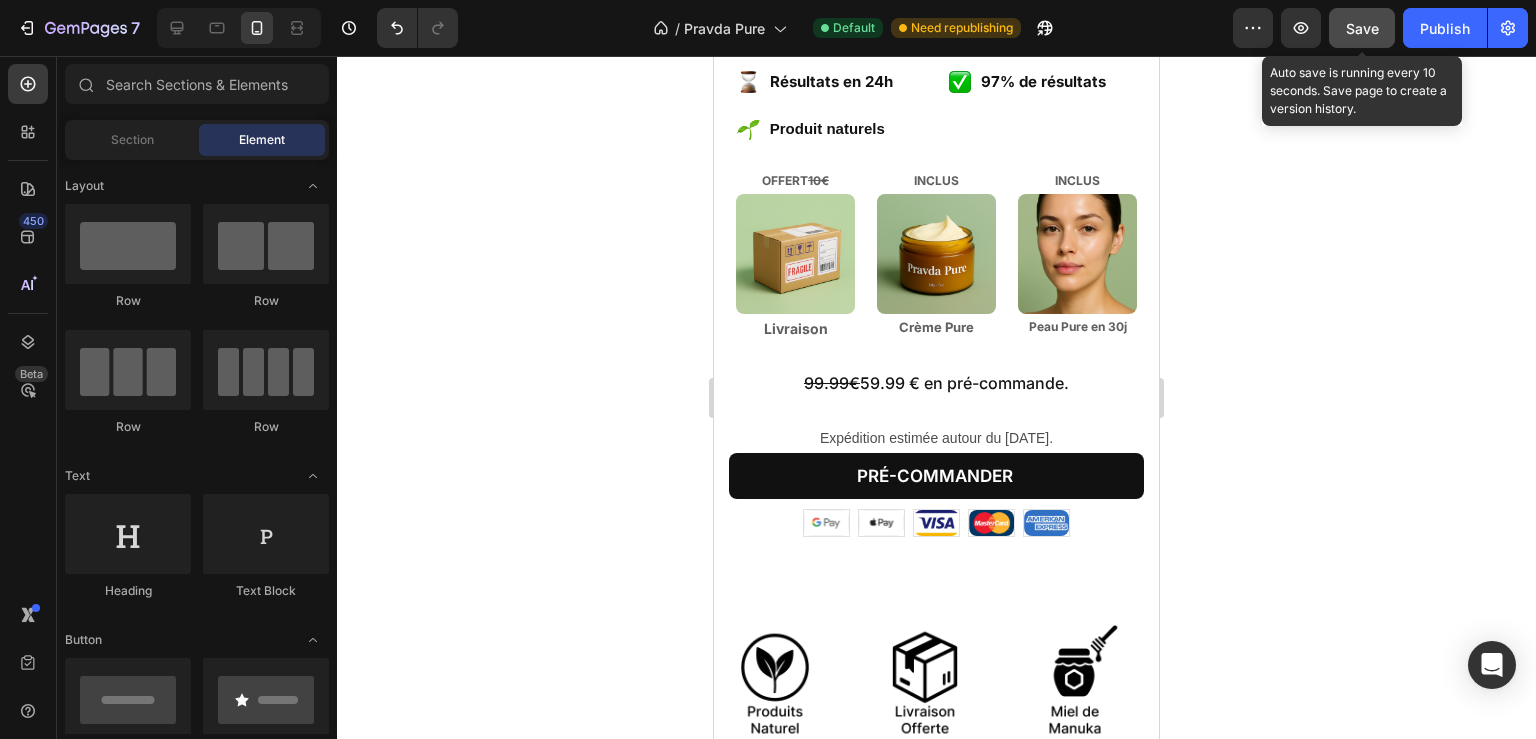 click on "Save" 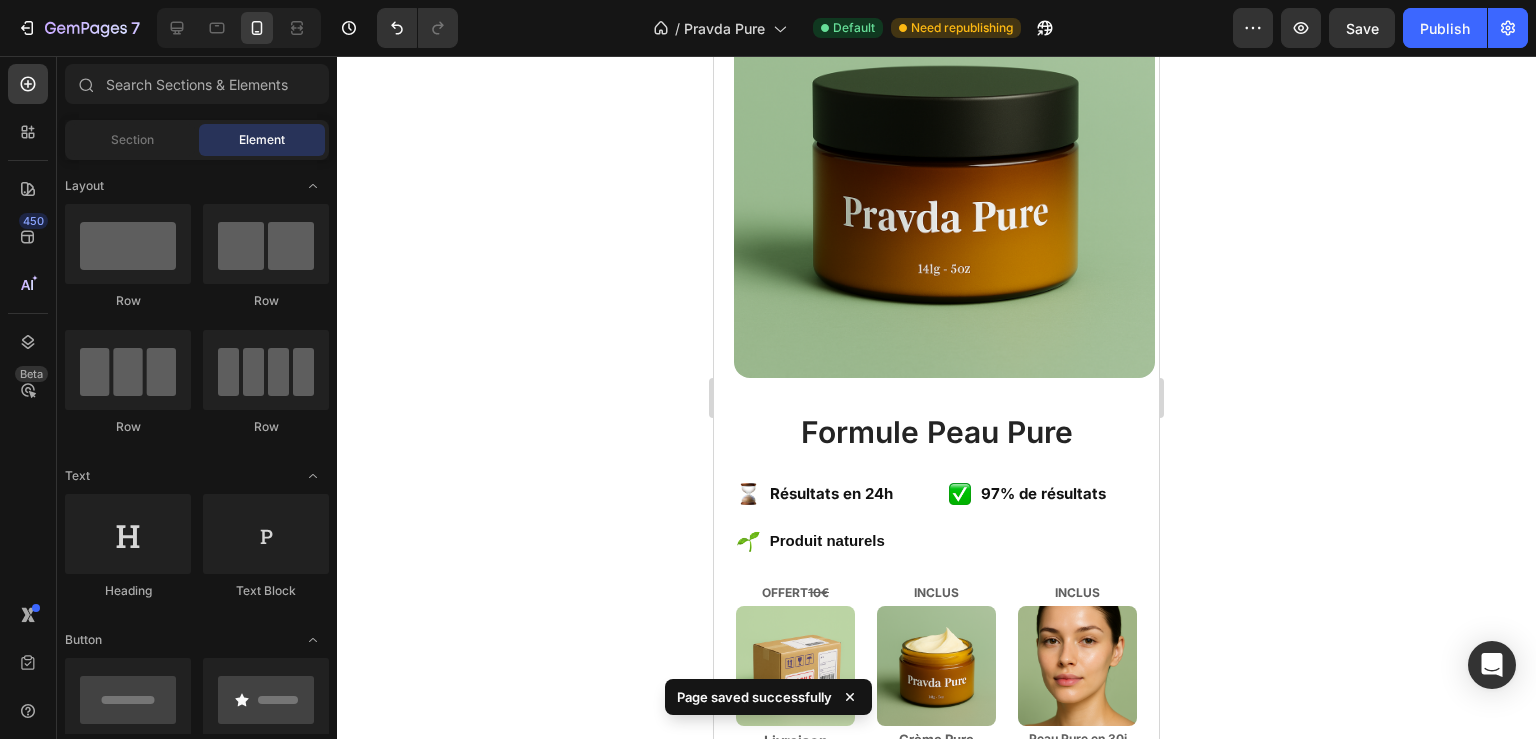 scroll, scrollTop: 367, scrollLeft: 0, axis: vertical 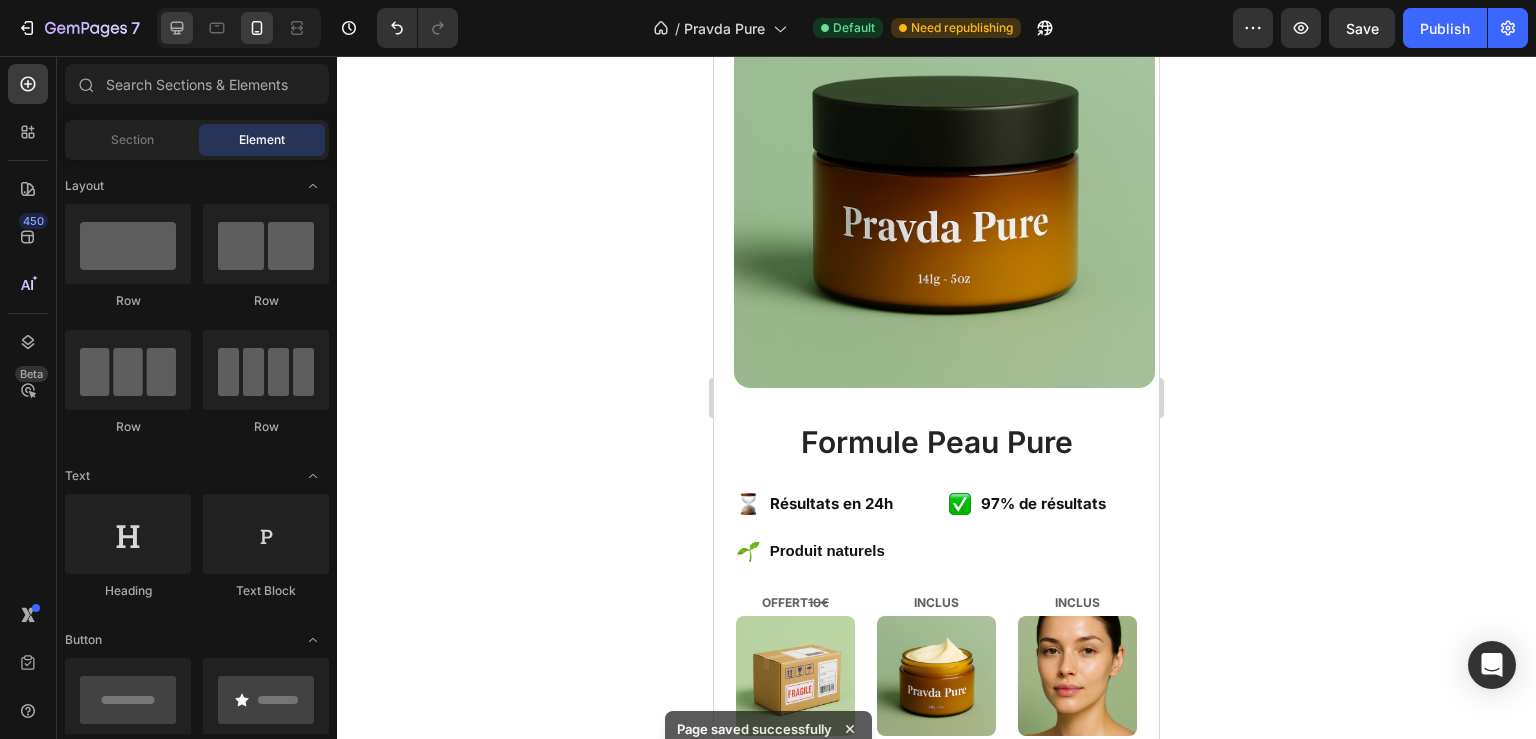 click 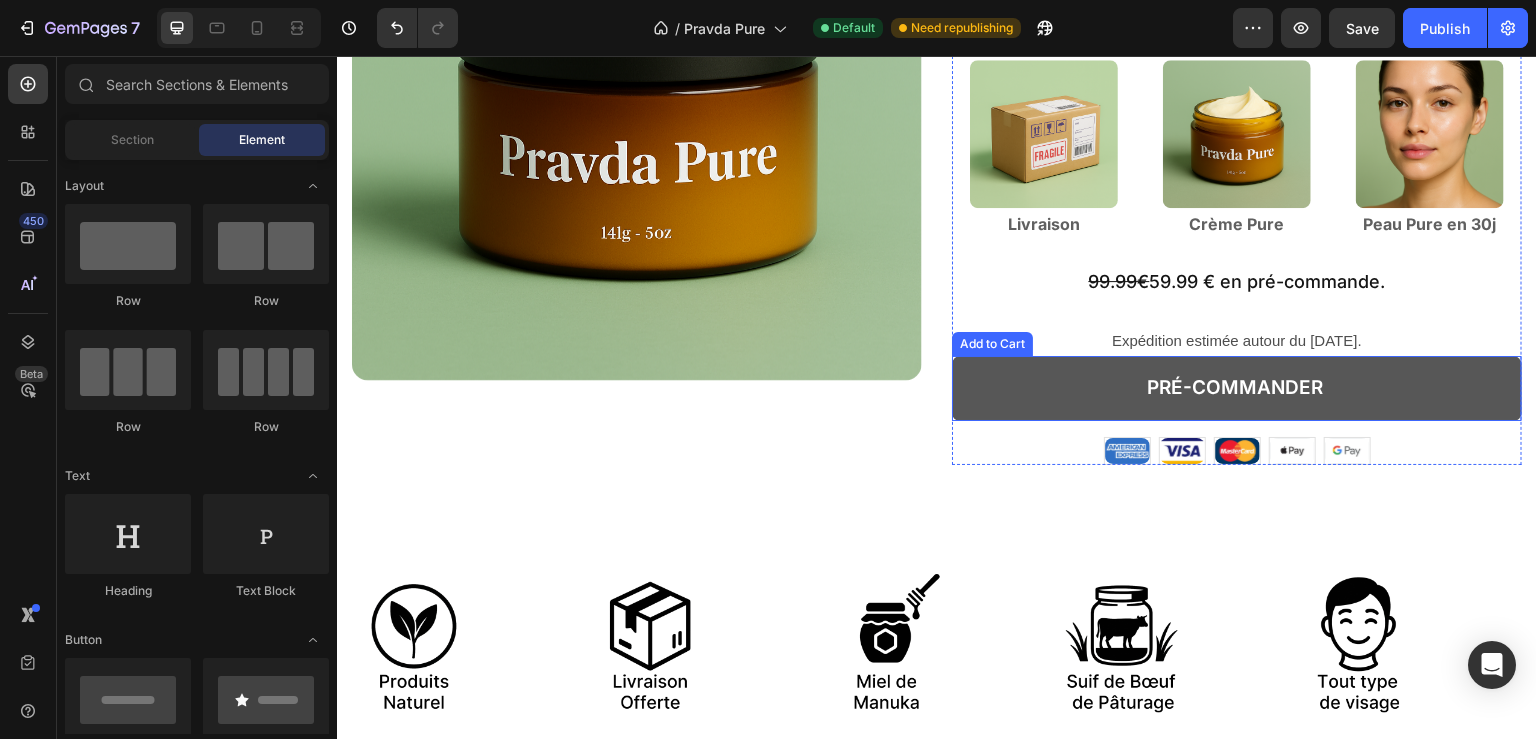 click on "pré-commander" at bounding box center [1237, 388] 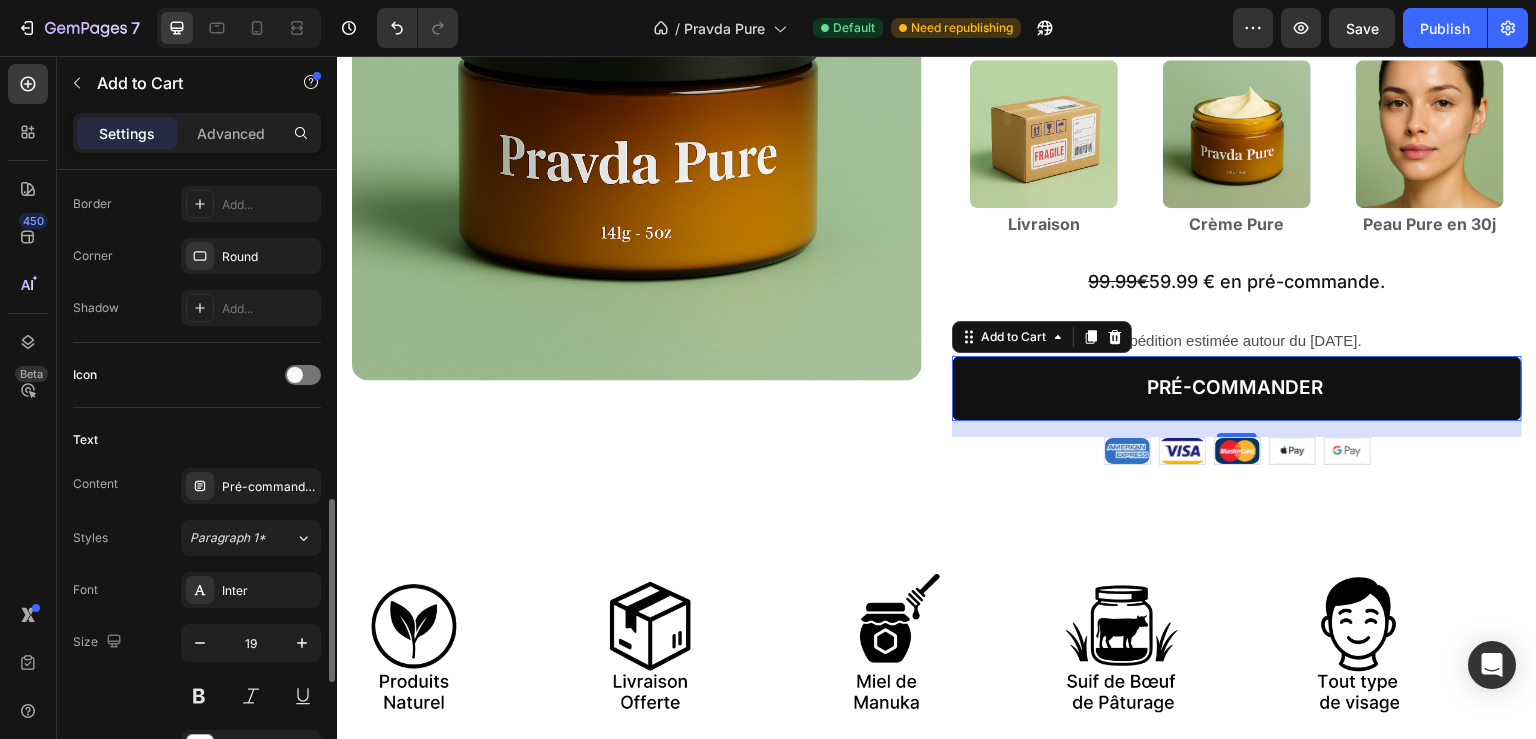 scroll, scrollTop: 756, scrollLeft: 0, axis: vertical 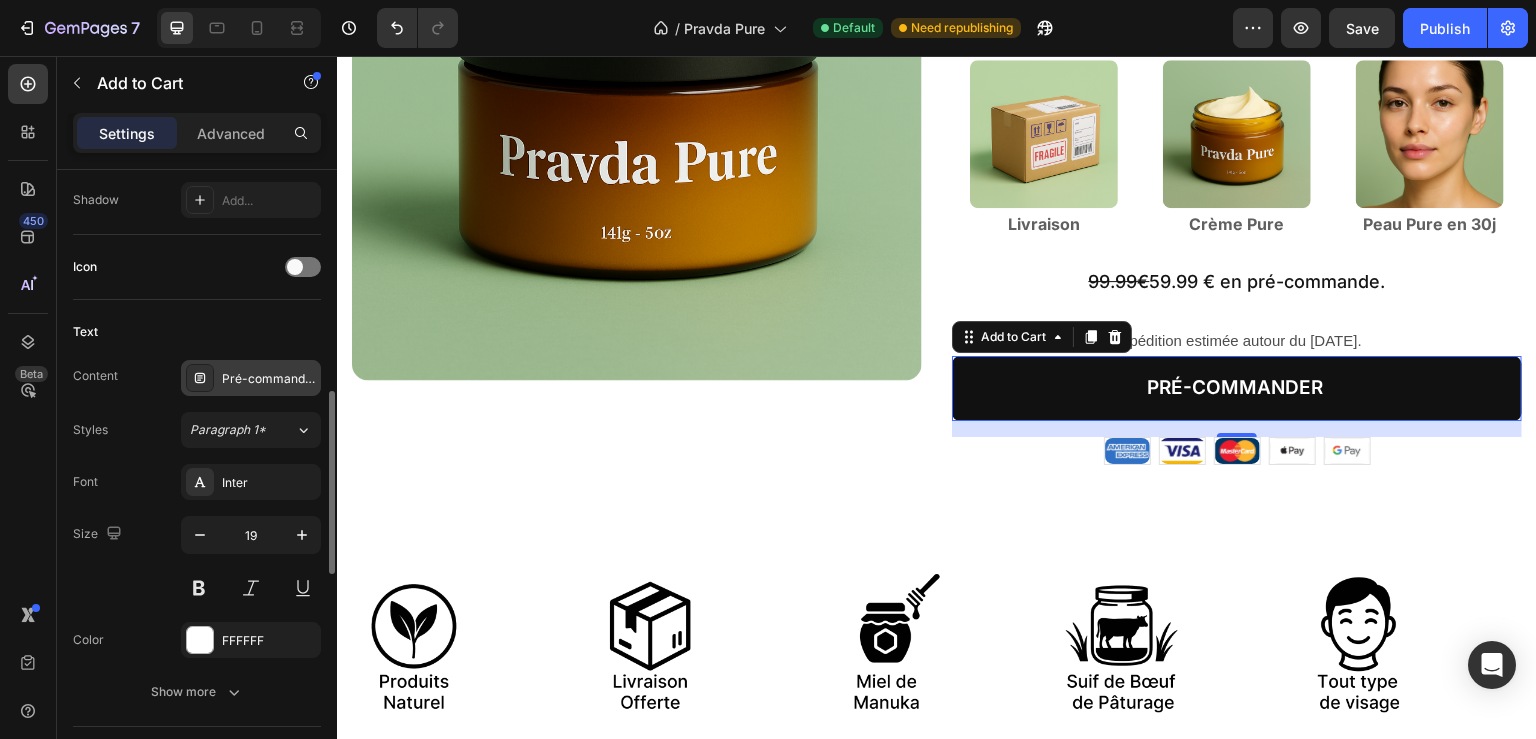 click on "Pré-commander" at bounding box center [269, 379] 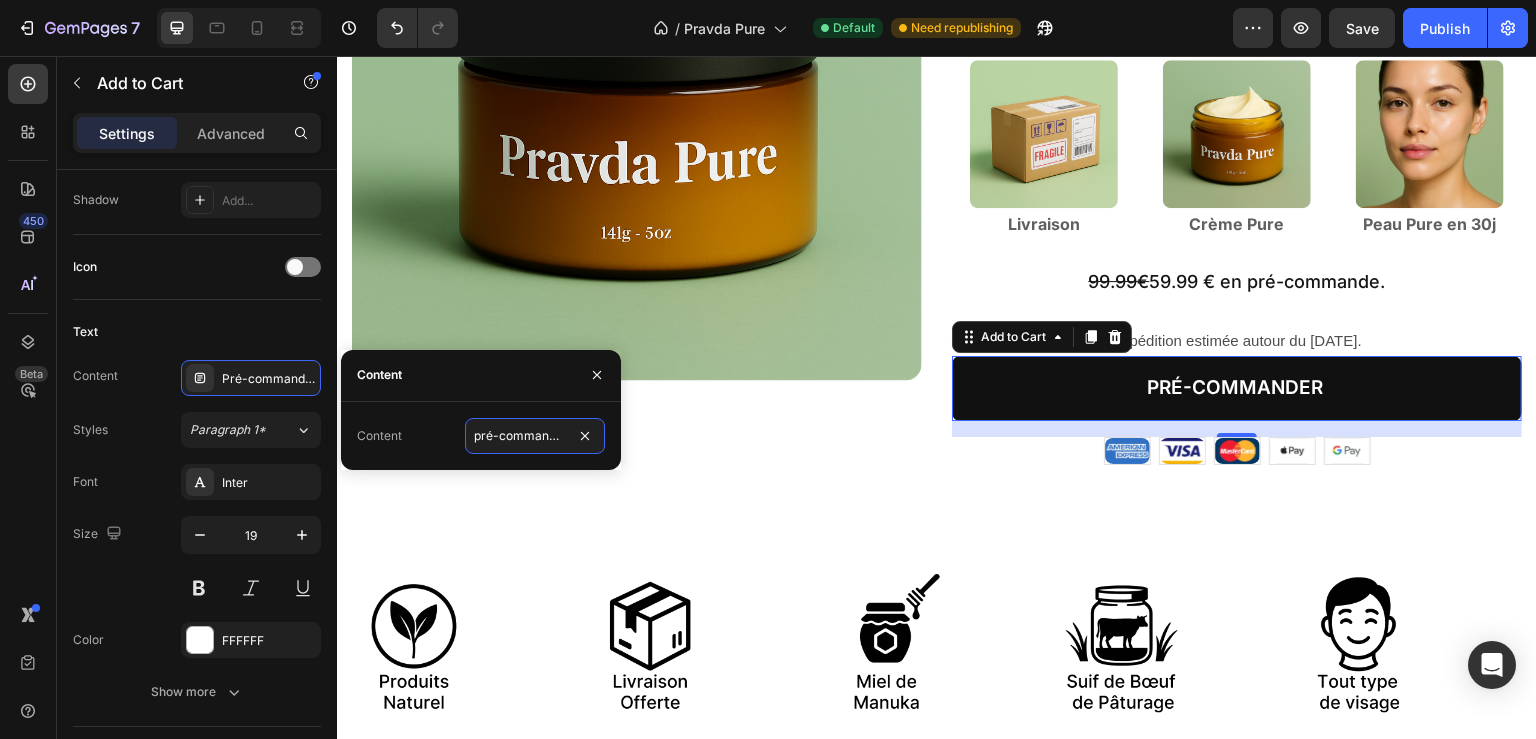 drag, startPoint x: 474, startPoint y: 429, endPoint x: 668, endPoint y: 422, distance: 194.12625 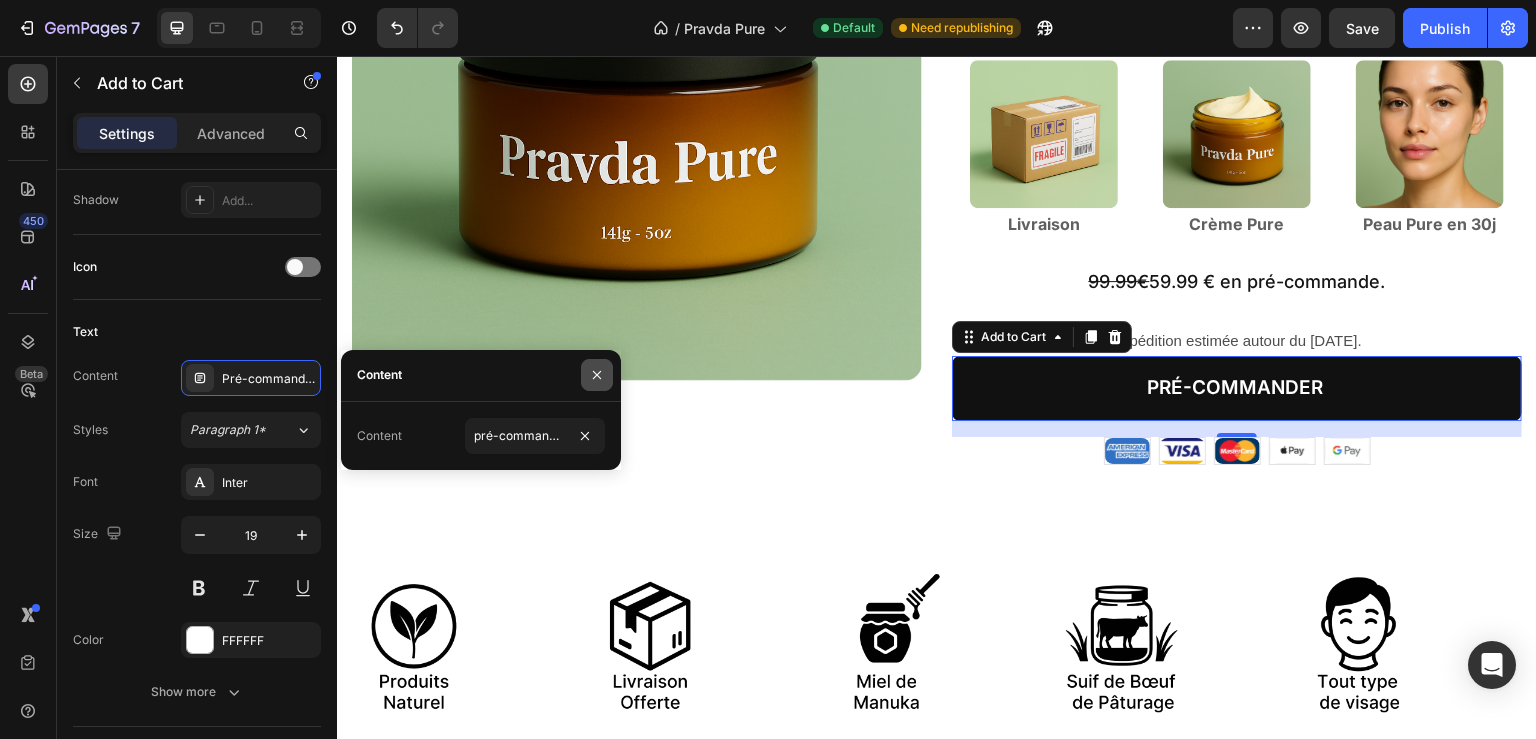 click 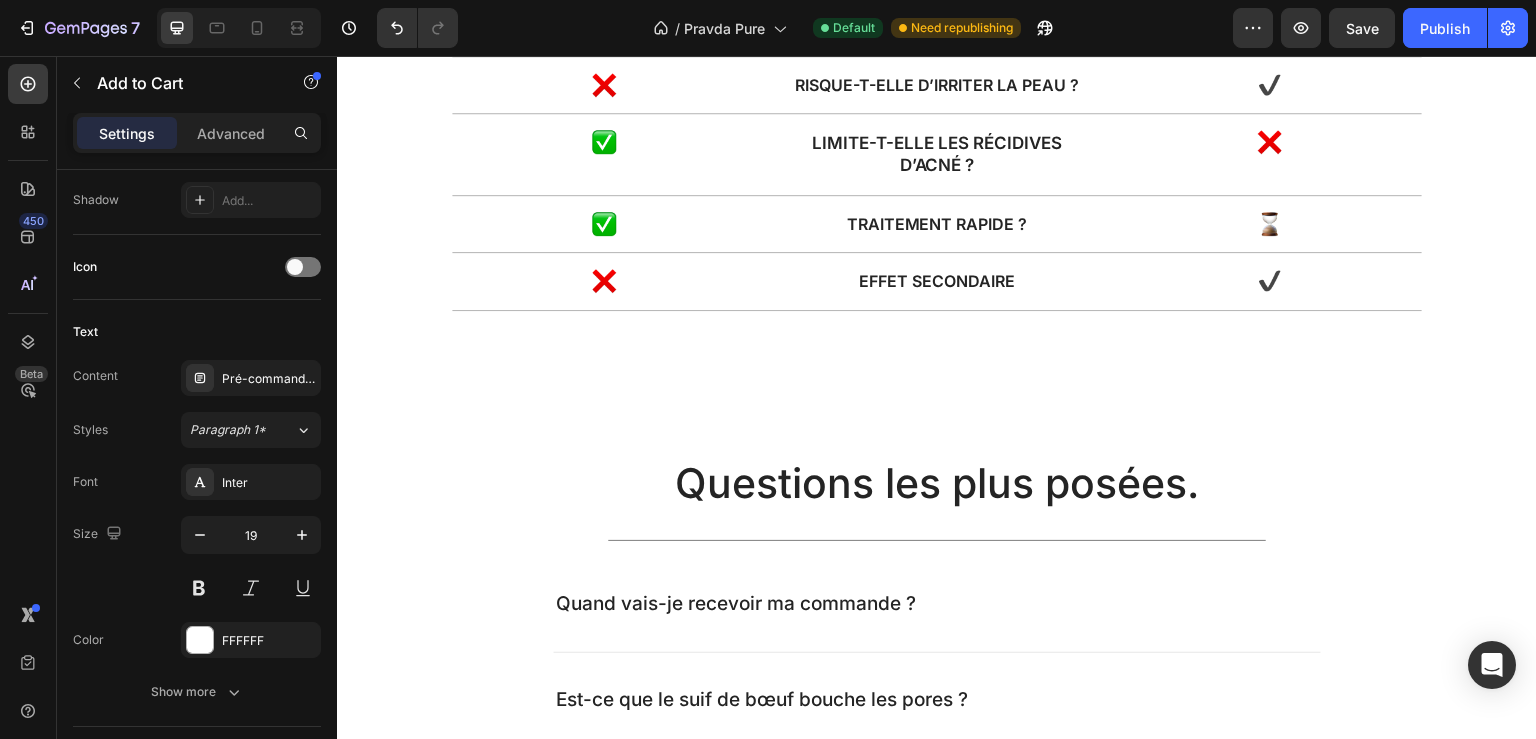 scroll, scrollTop: 5034, scrollLeft: 0, axis: vertical 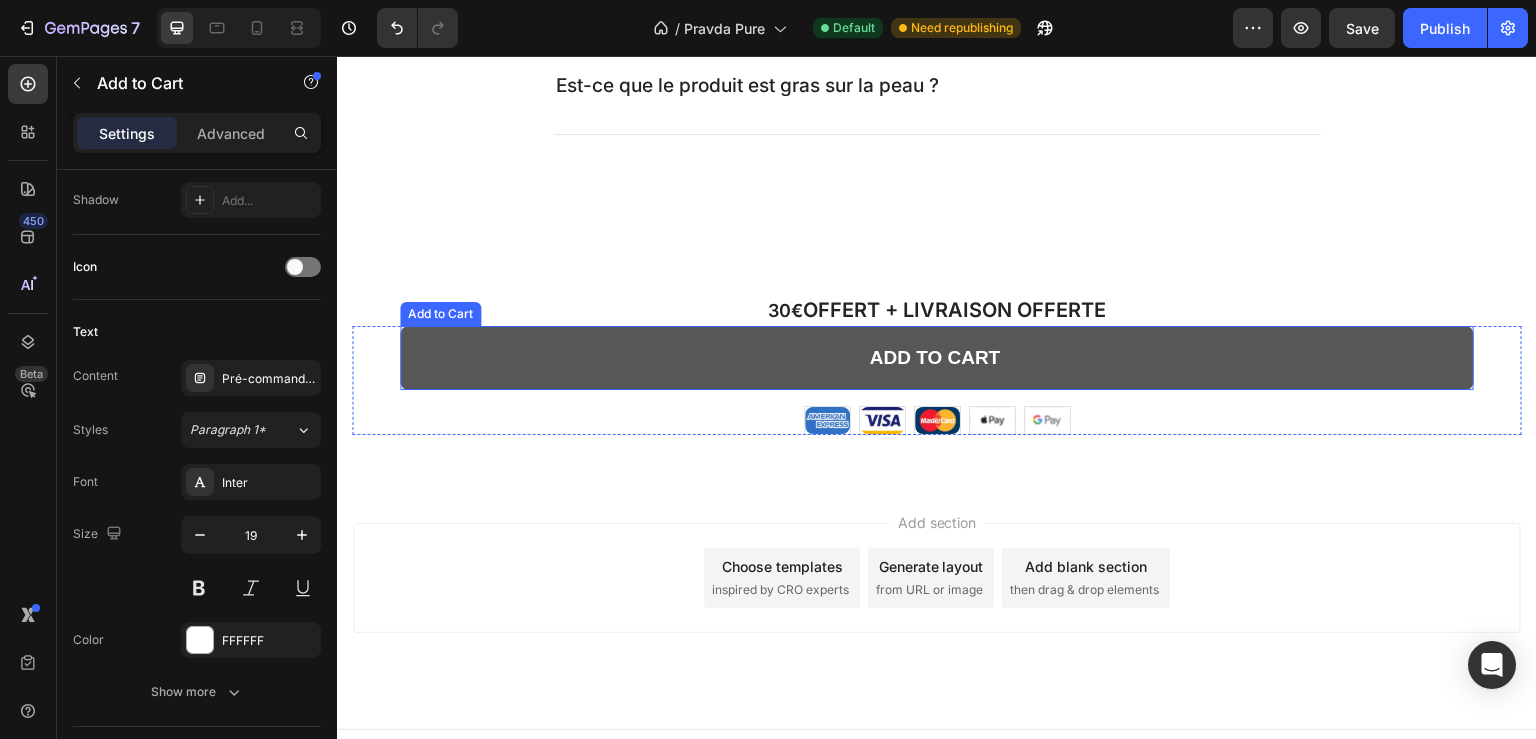 click on "Add to cart" at bounding box center (937, 358) 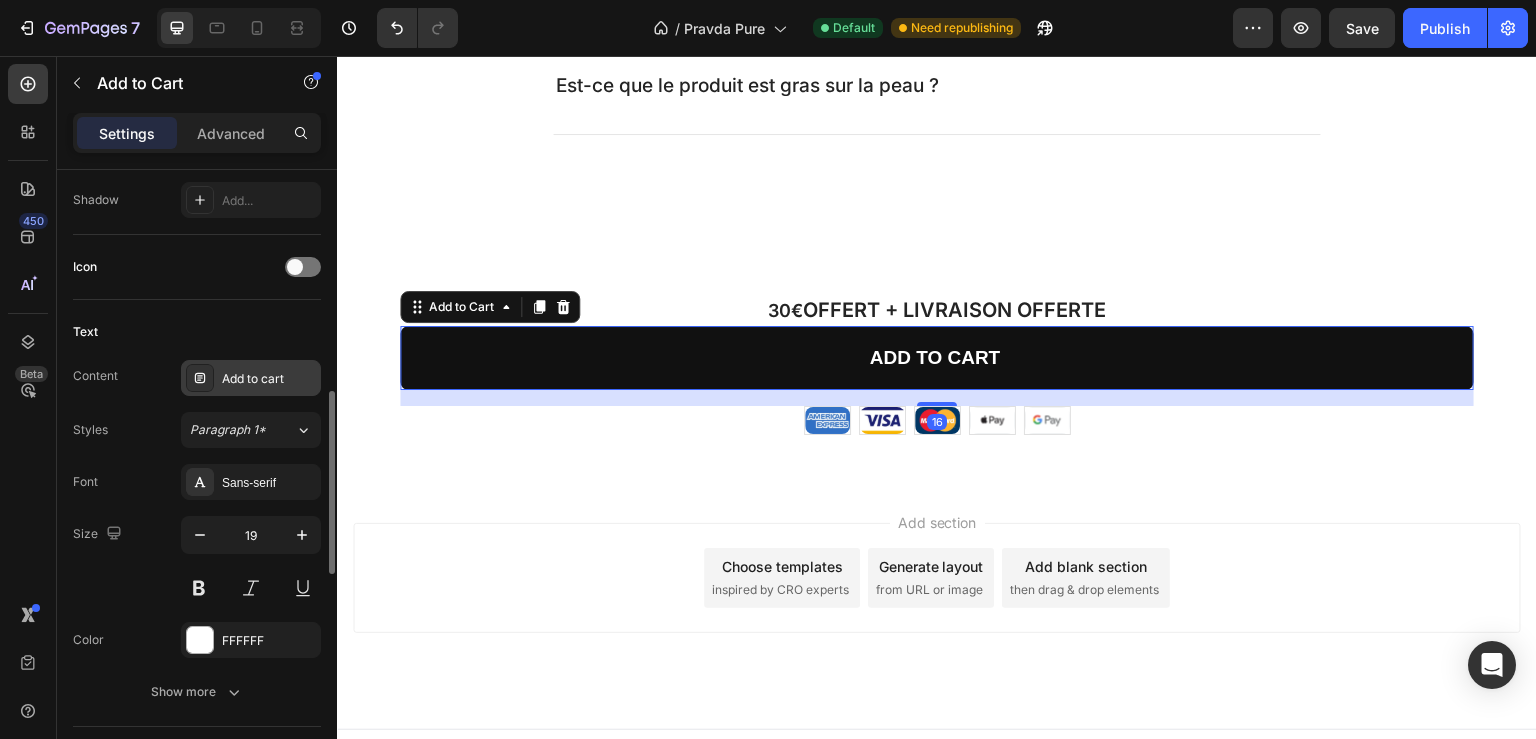 click on "Add to cart" at bounding box center (269, 379) 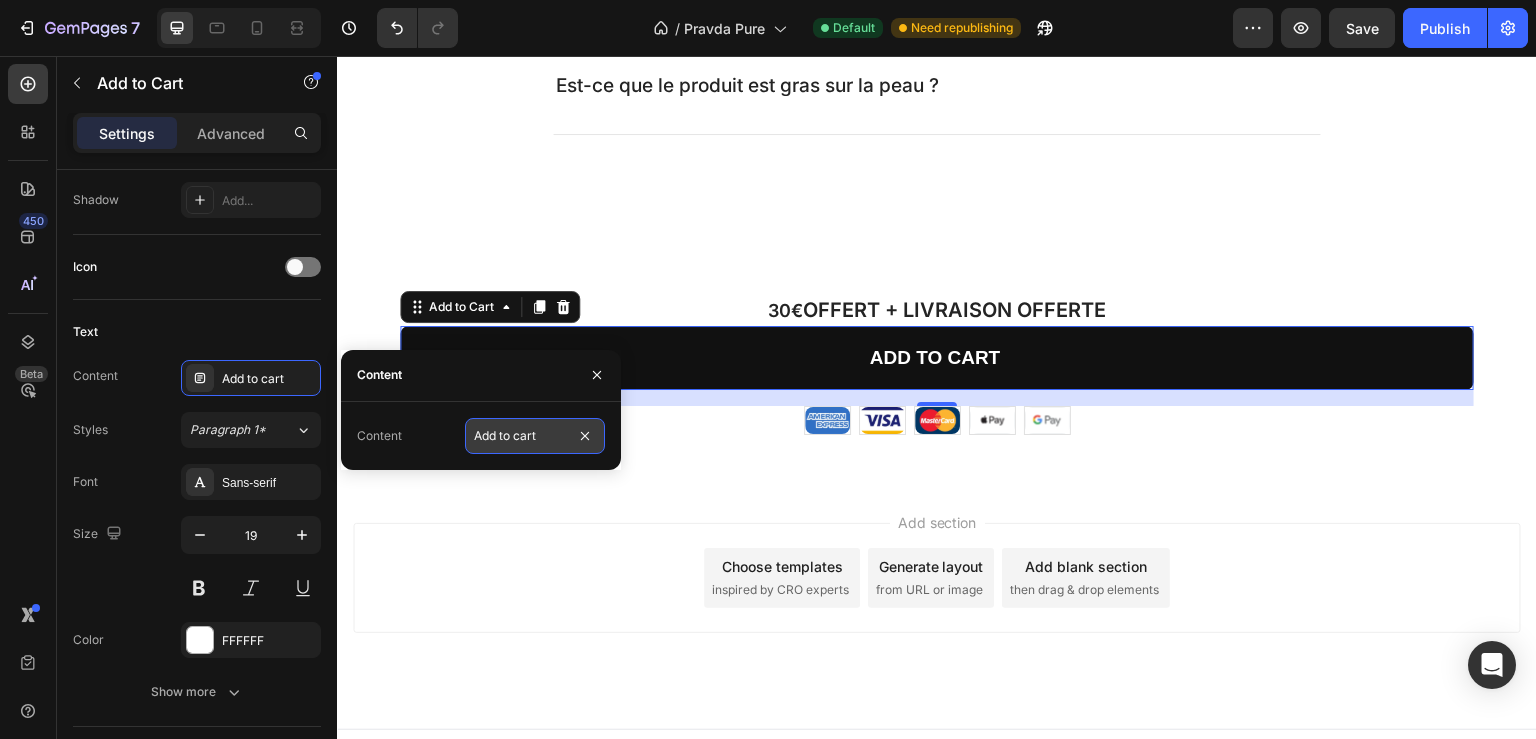 click on "Add to cart" at bounding box center (535, 436) 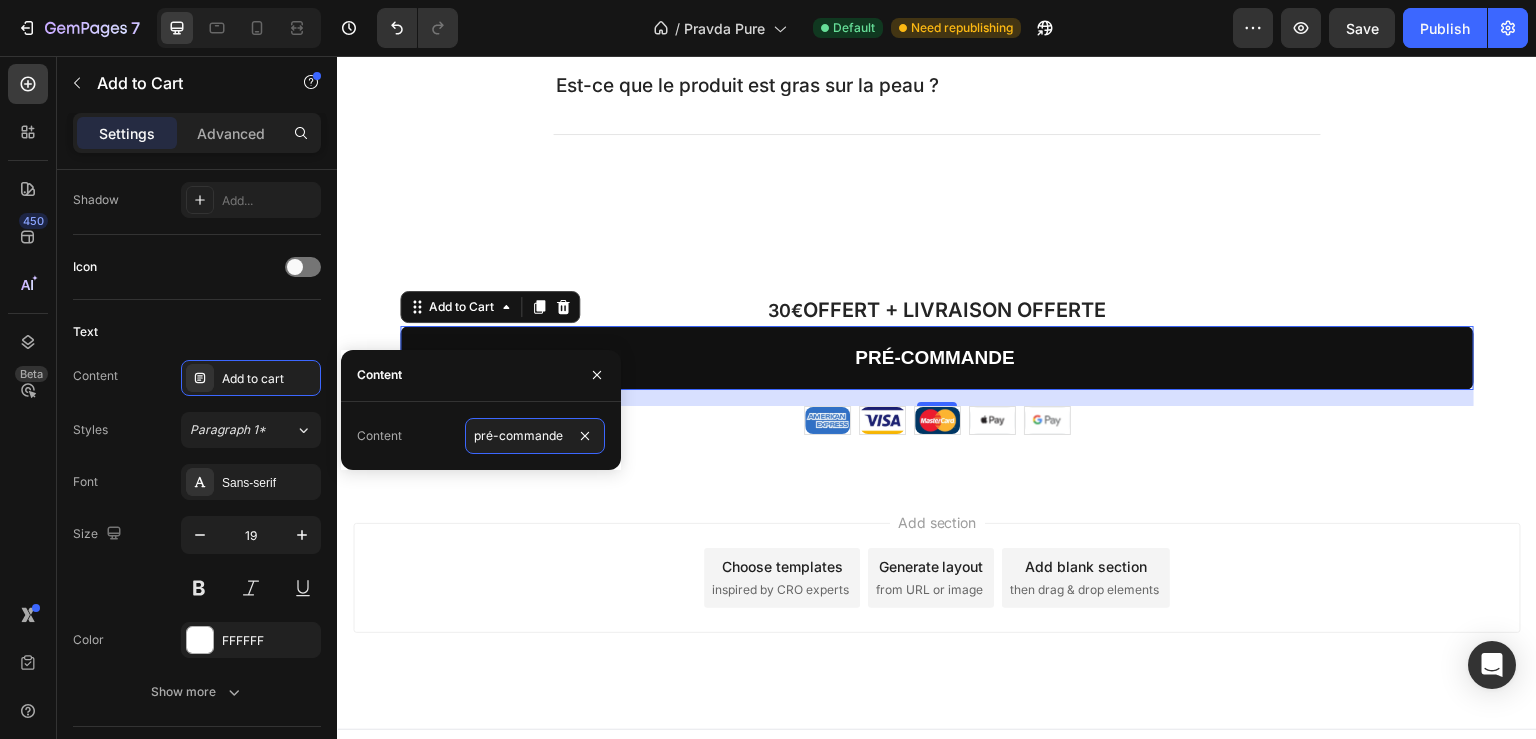 type on "pré-commander" 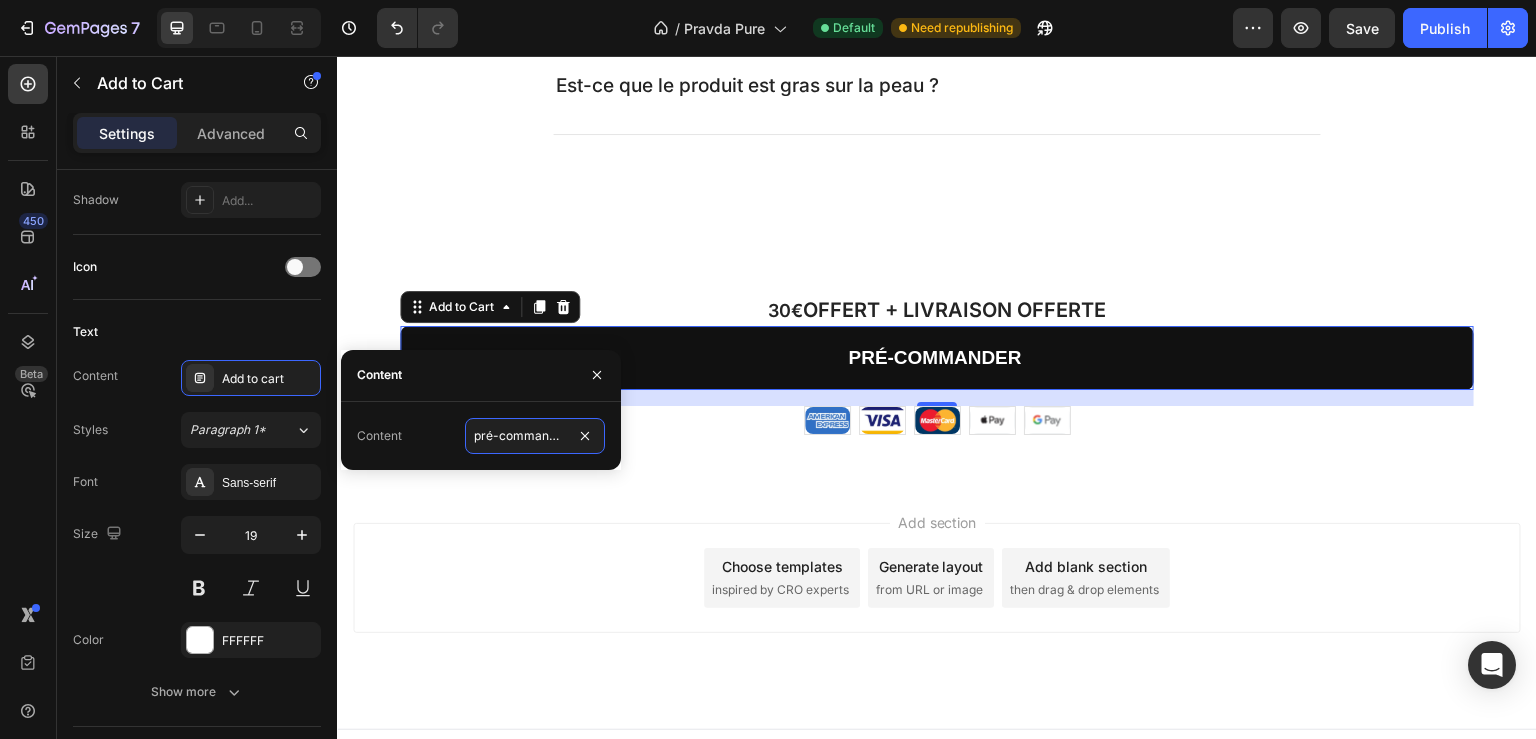 scroll, scrollTop: 0, scrollLeft: 1, axis: horizontal 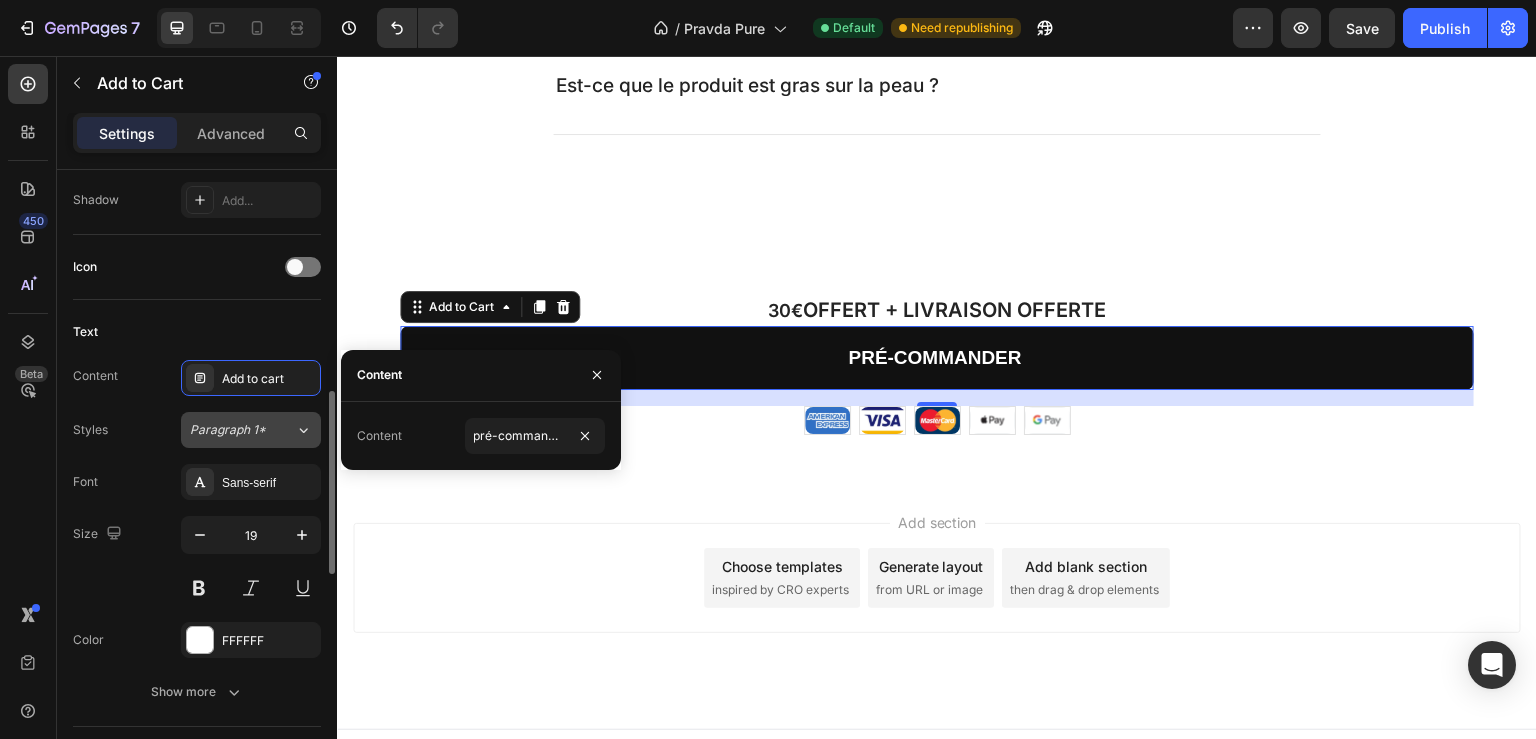 click on "Paragraph 1*" 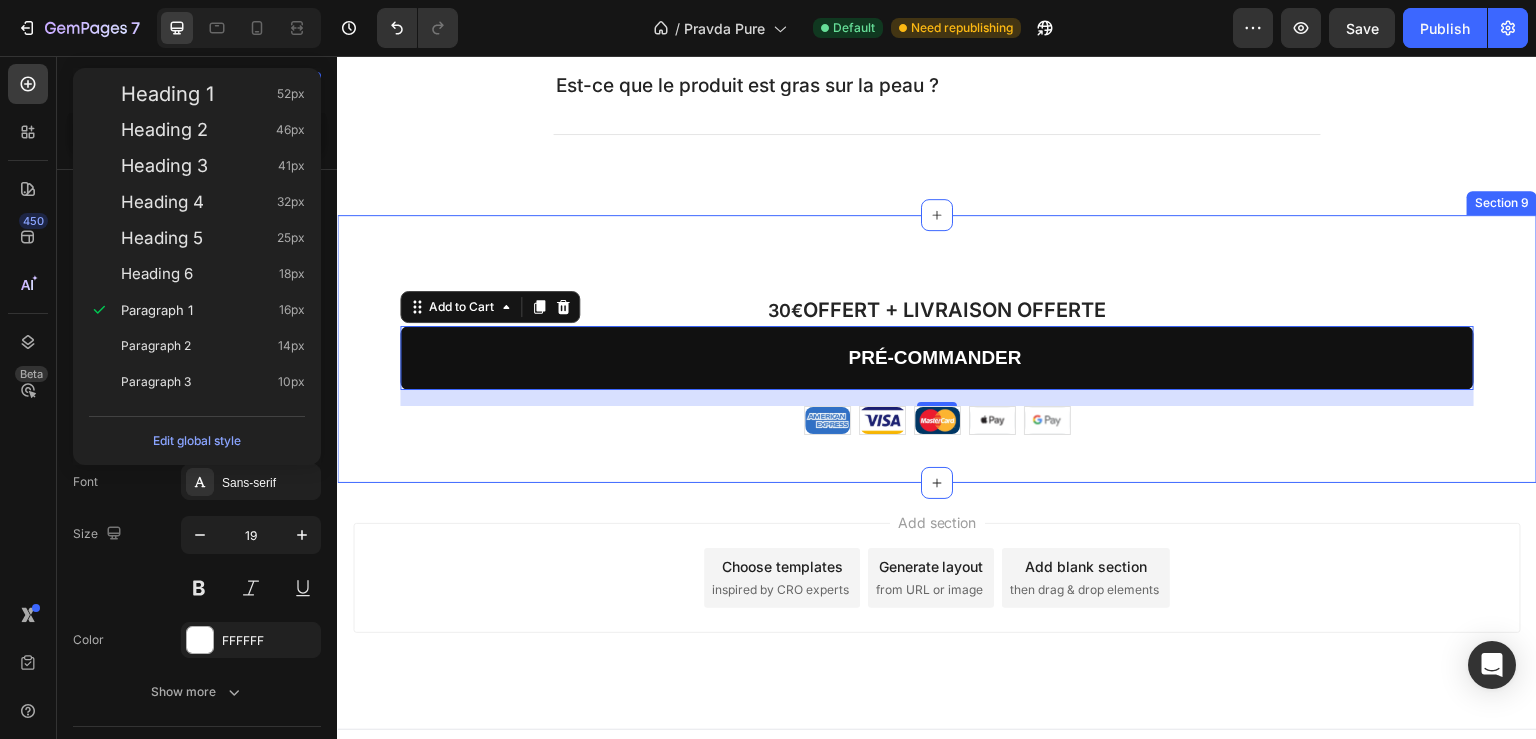 click on "30€  offert + livraison offerte Text Block pré-commander Add to Cart   16 Image Image Image Image Image Row Row Product Section 9" at bounding box center [937, 349] 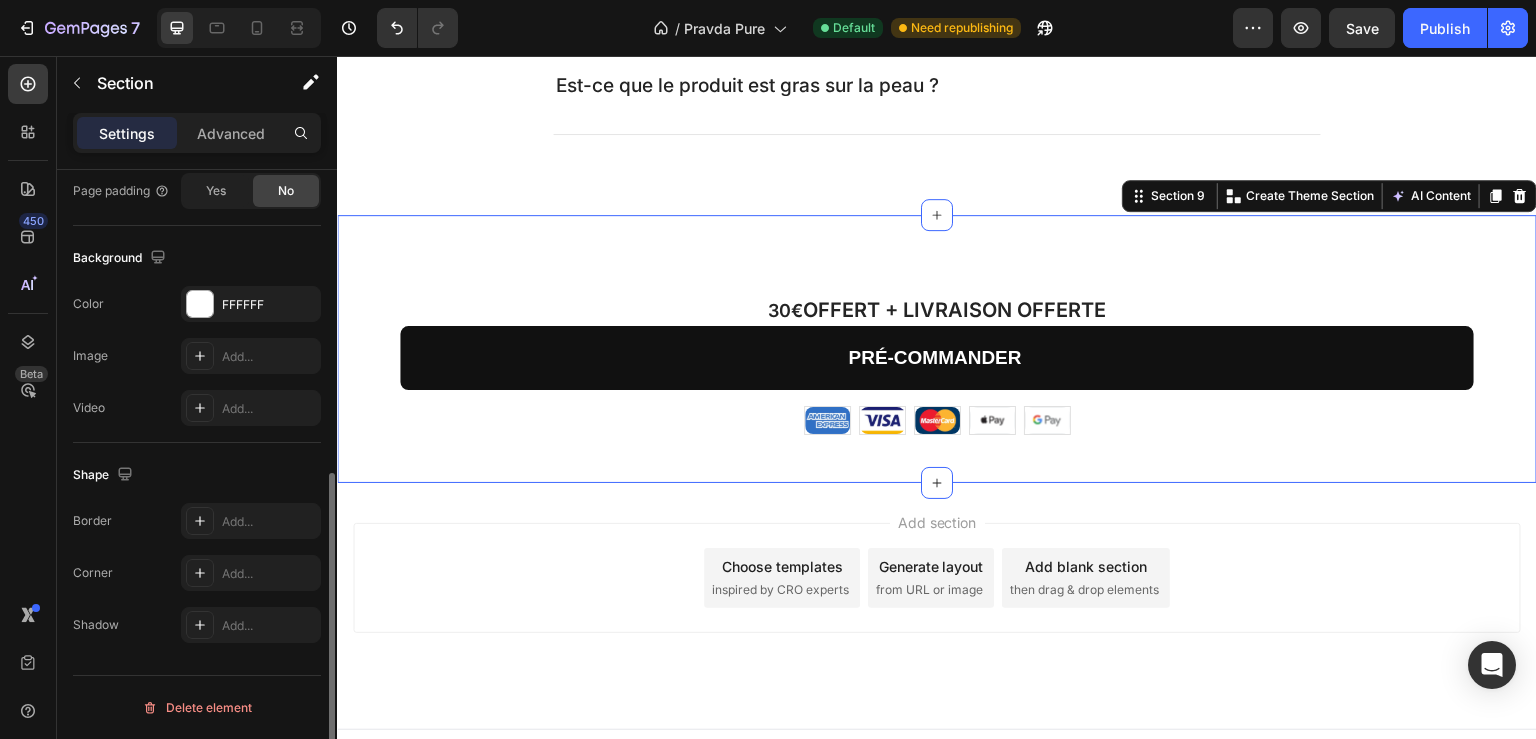 scroll, scrollTop: 0, scrollLeft: 0, axis: both 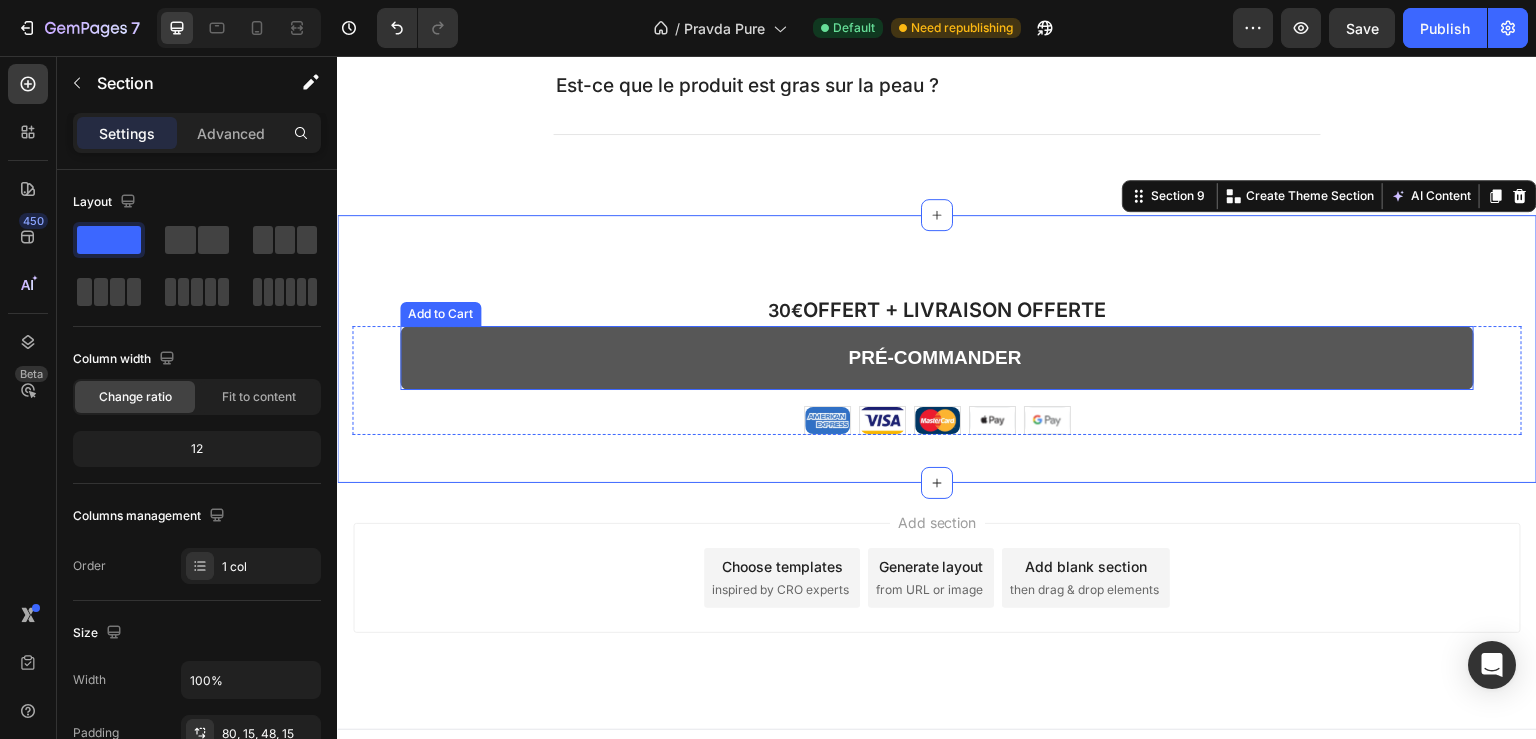 click on "pré-commander" at bounding box center [937, 358] 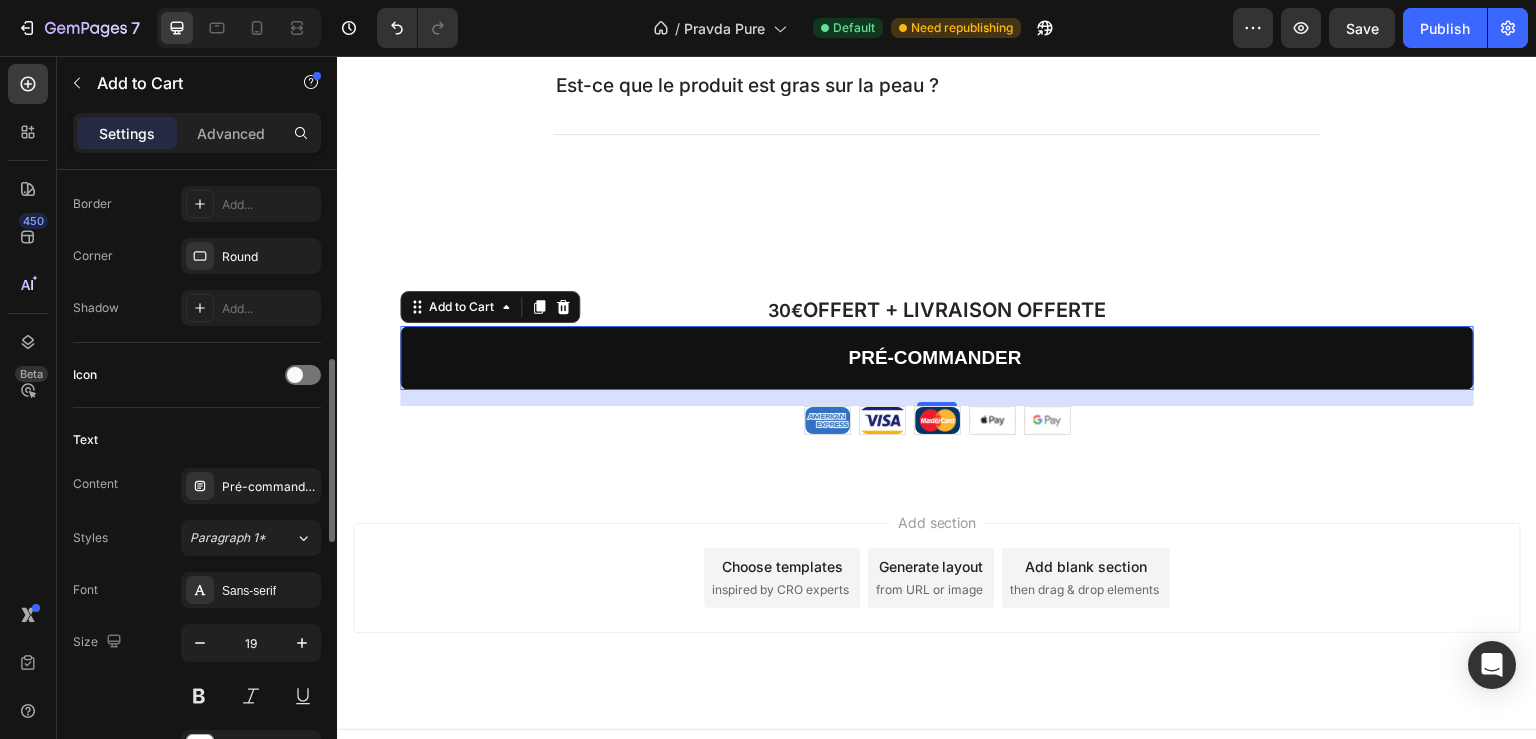 scroll, scrollTop: 756, scrollLeft: 0, axis: vertical 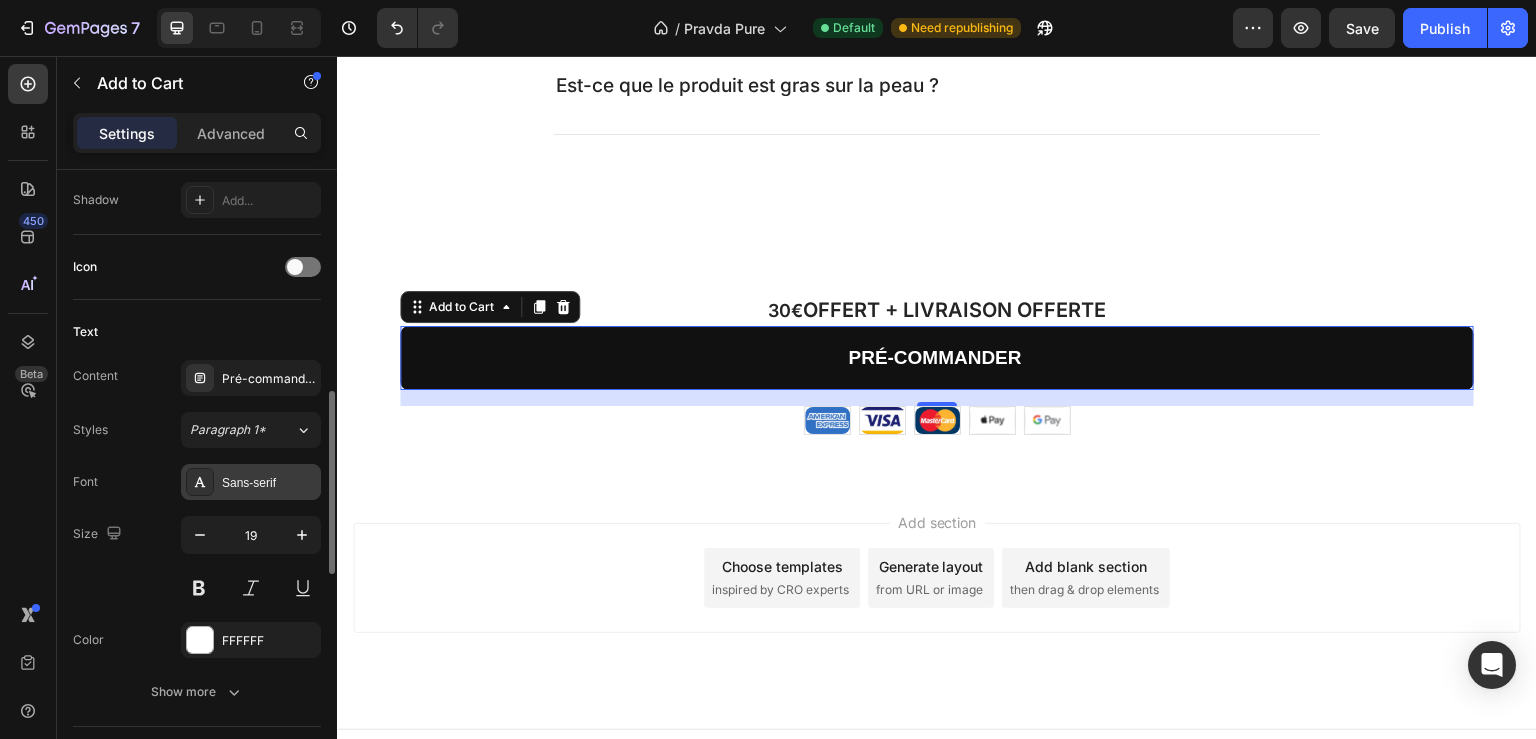click on "Sans-serif" at bounding box center (251, 482) 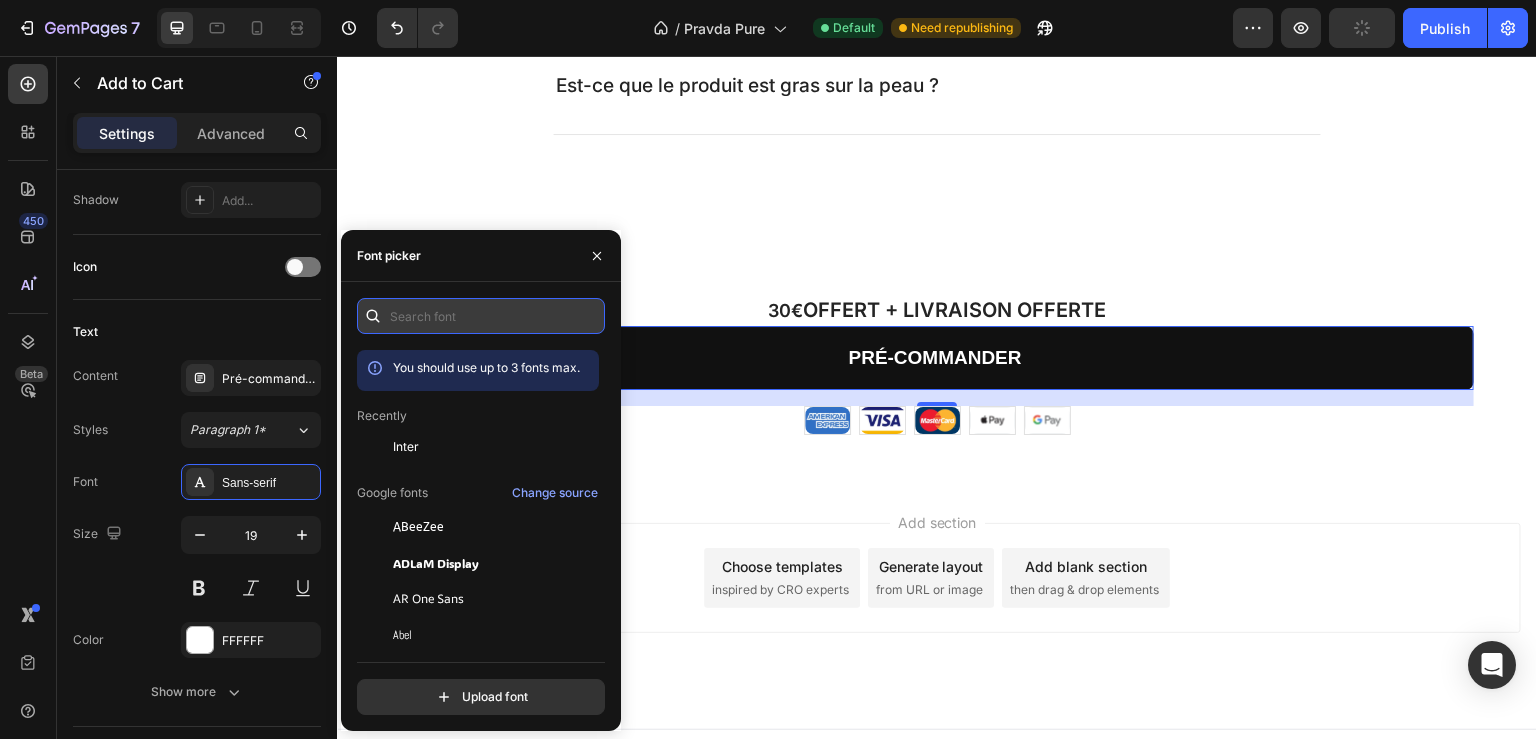 click at bounding box center [481, 316] 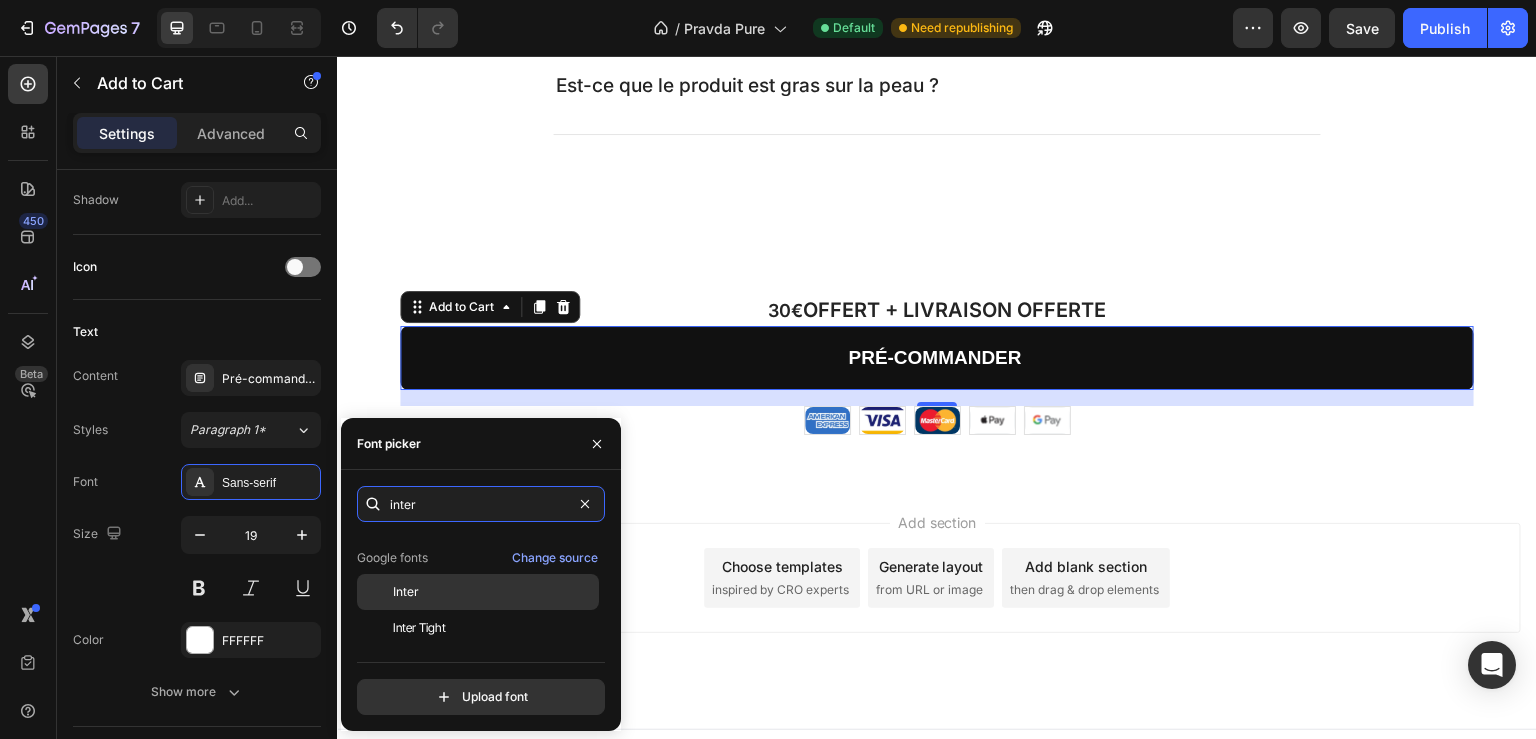 scroll, scrollTop: 64, scrollLeft: 0, axis: vertical 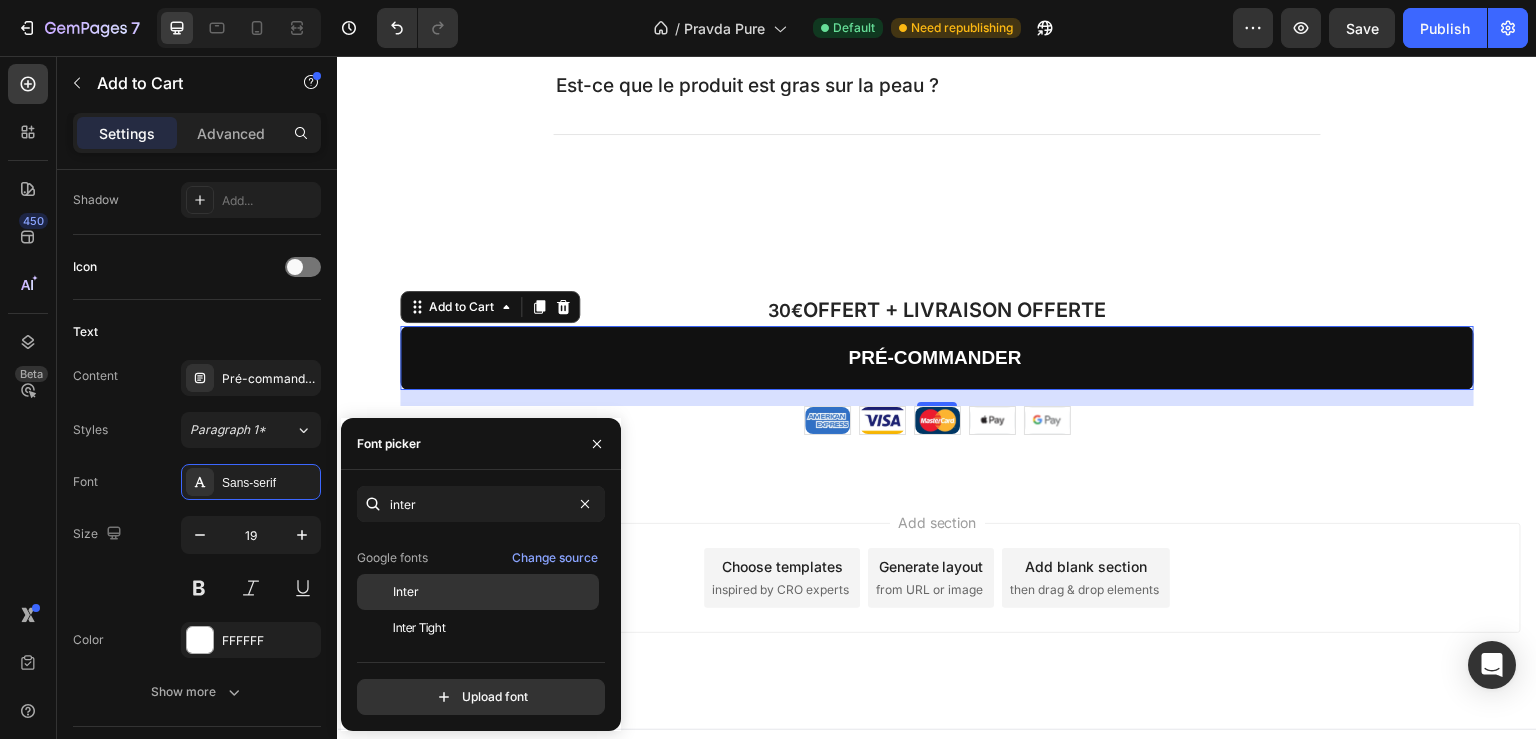 click on "Inter" at bounding box center (494, 592) 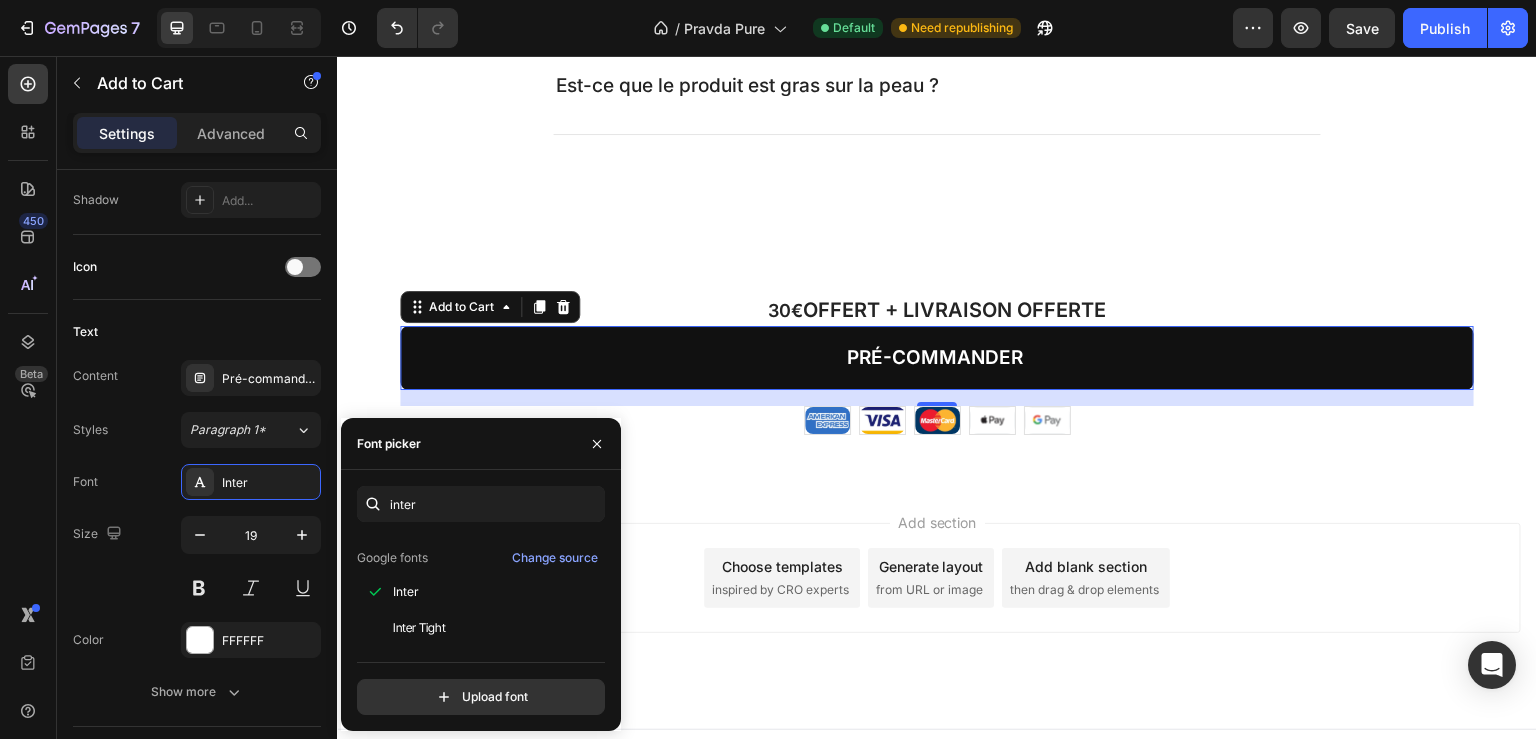 click on "30€  offert + livraison offerte Text Block pré-commander Add to Cart   16 Image Image Image Image Image Row Row Product Section 9" at bounding box center [937, 349] 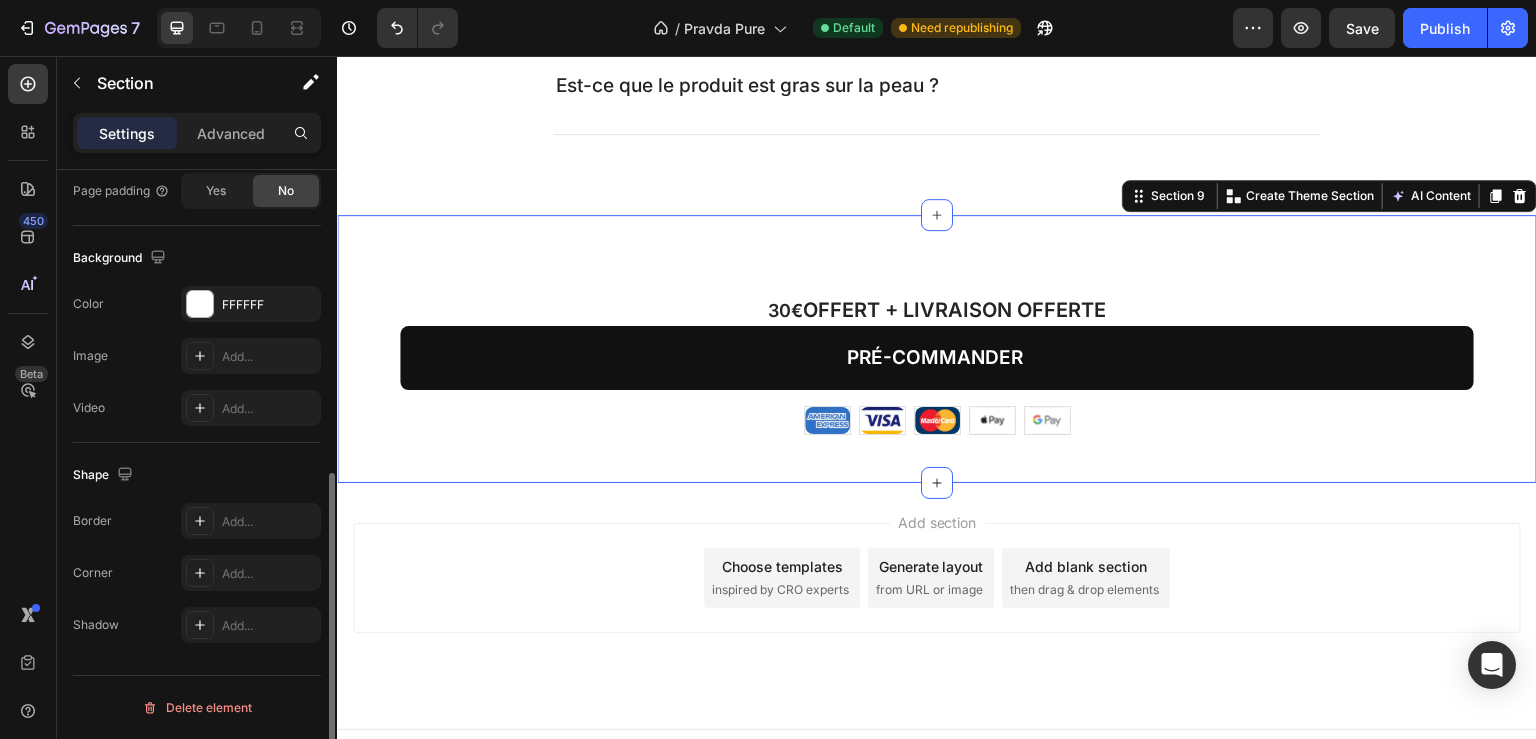 scroll, scrollTop: 0, scrollLeft: 0, axis: both 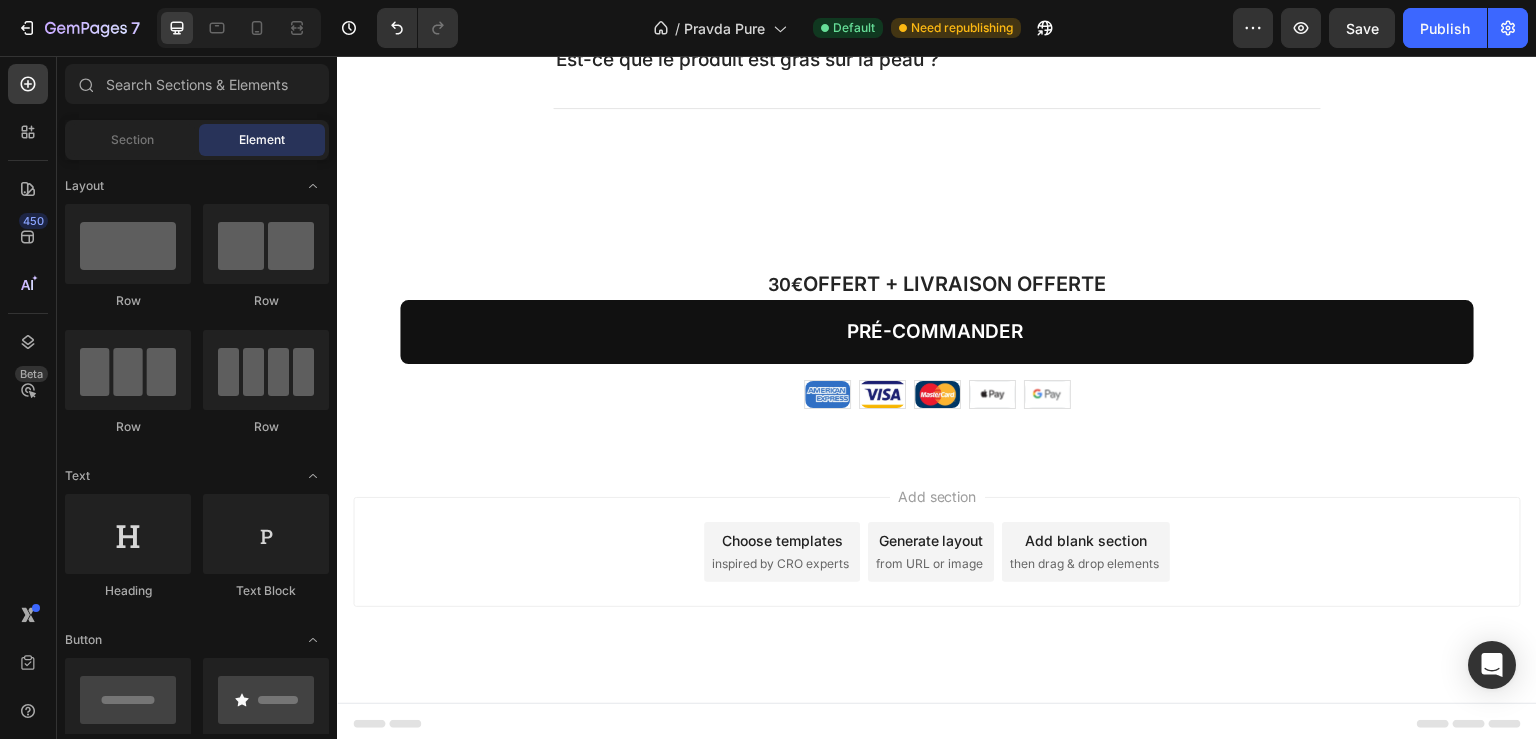 drag, startPoint x: 1536, startPoint y: 680, endPoint x: 1839, endPoint y: 727, distance: 306.62354 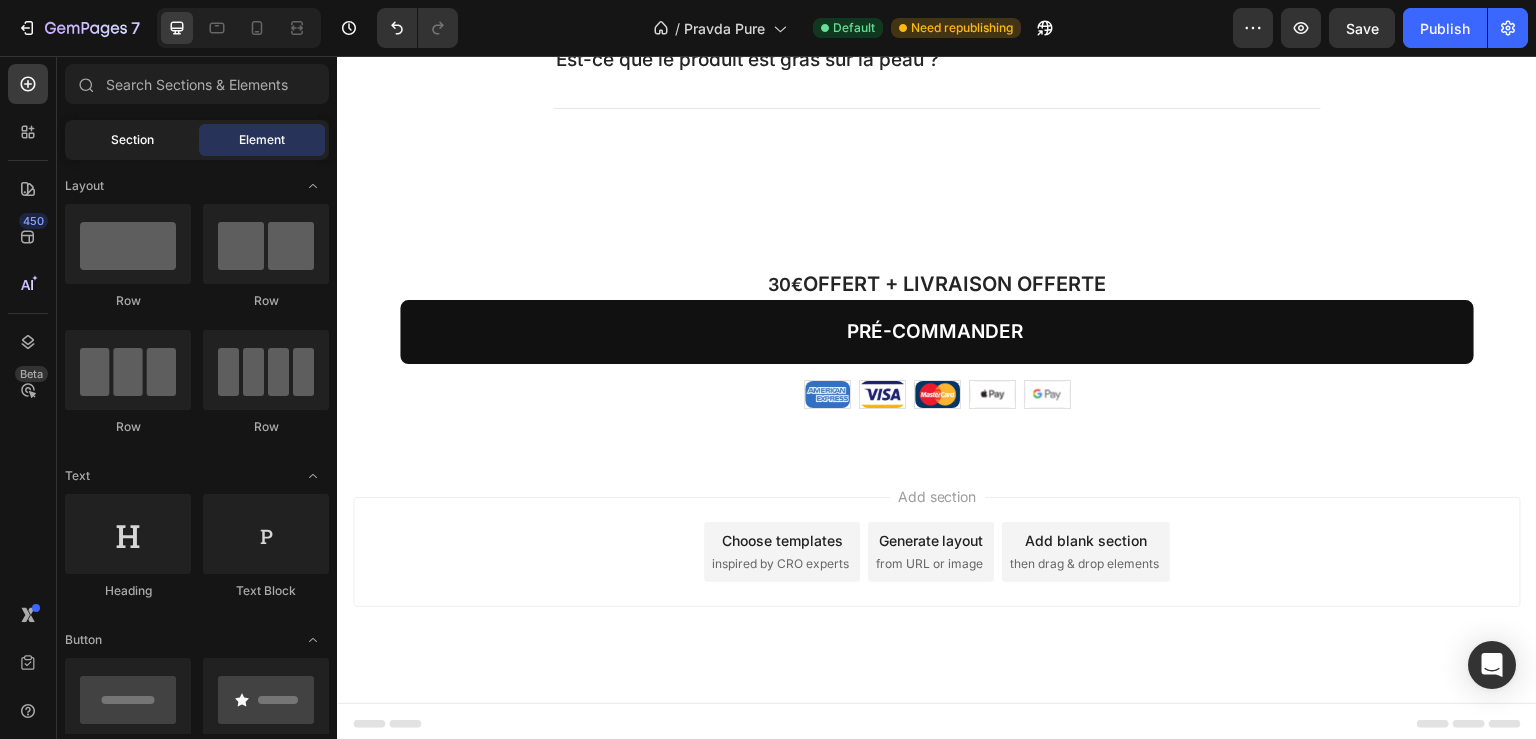 click on "Section" at bounding box center [132, 140] 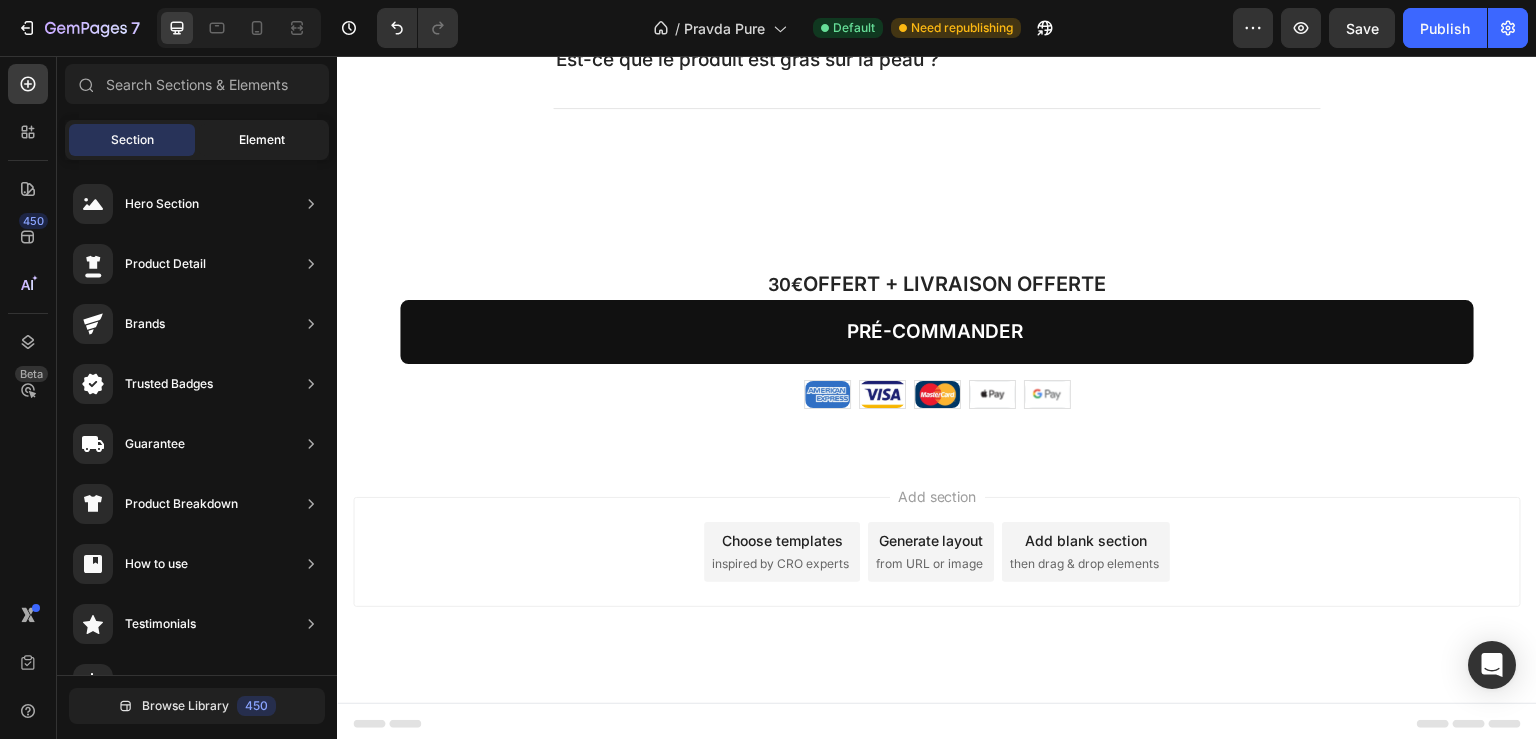 click on "Element" at bounding box center (262, 140) 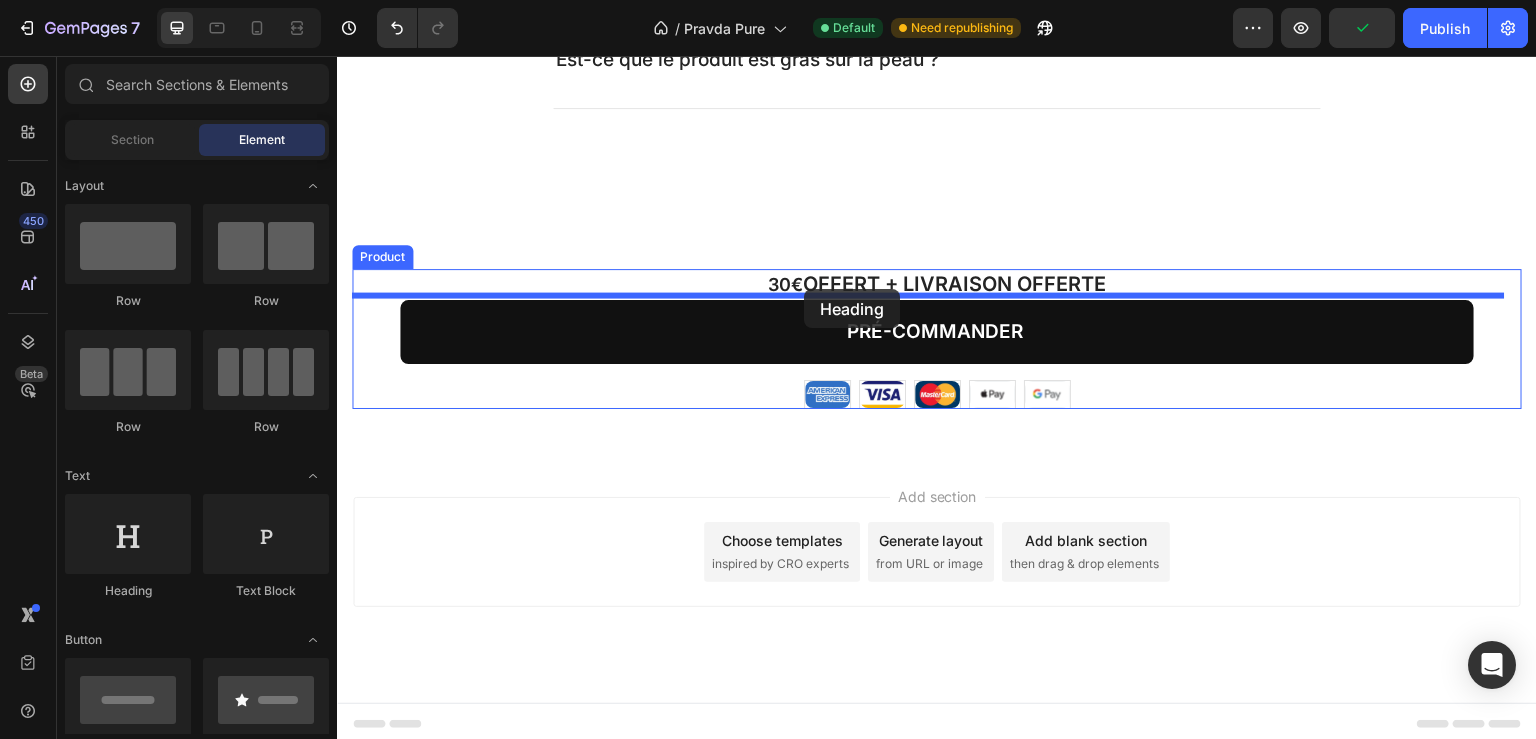 drag, startPoint x: 455, startPoint y: 608, endPoint x: 804, endPoint y: 289, distance: 472.82343 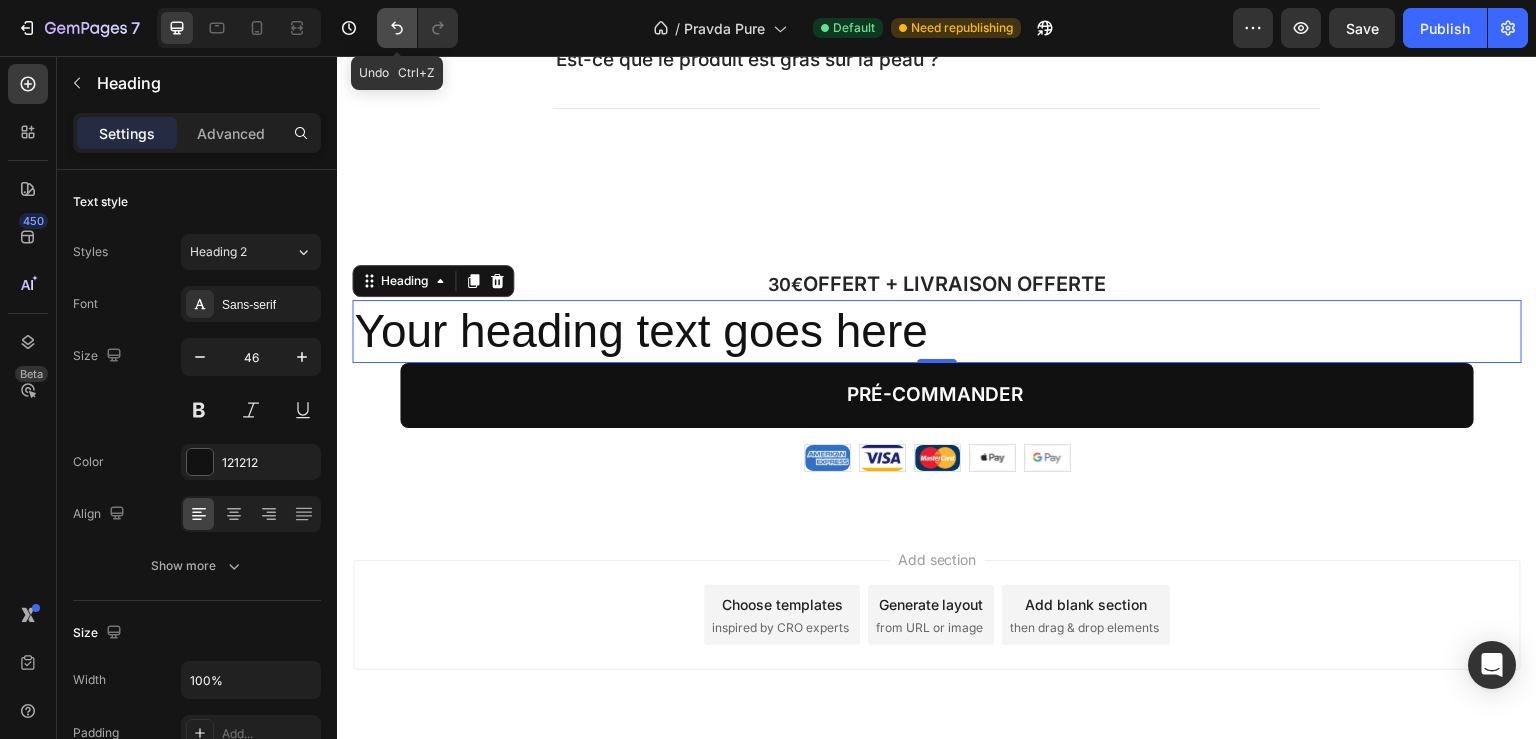 click 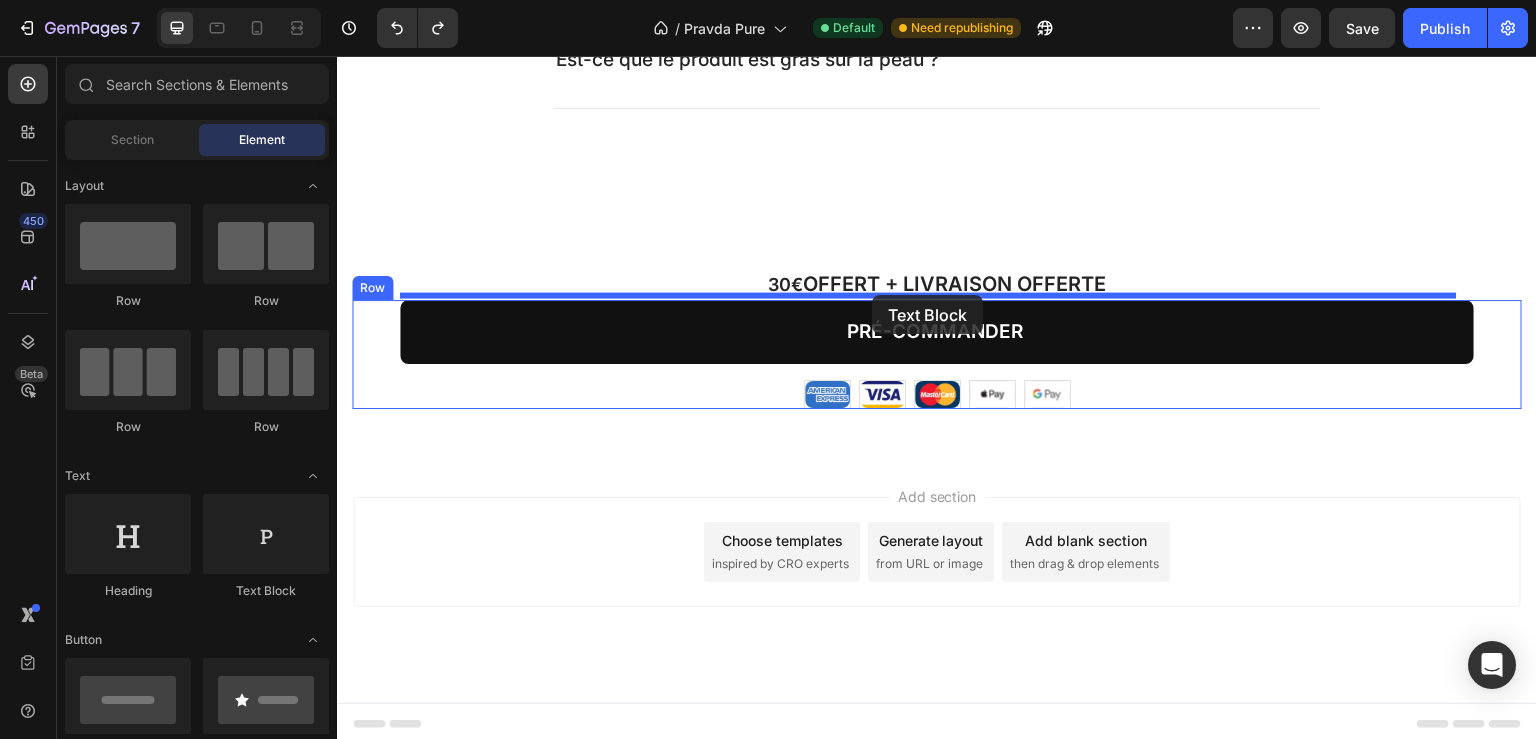 drag, startPoint x: 644, startPoint y: 588, endPoint x: 872, endPoint y: 295, distance: 371.25867 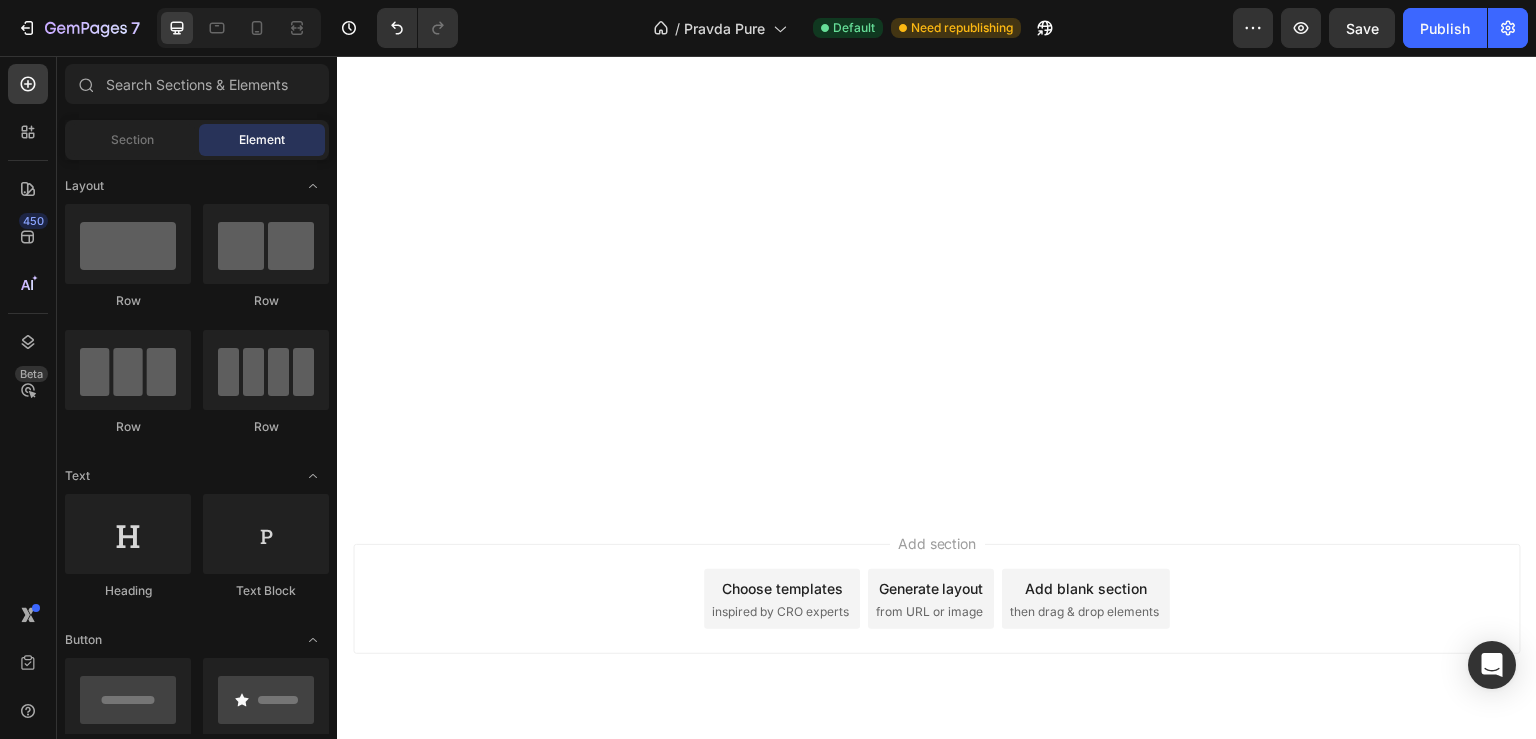 scroll, scrollTop: 0, scrollLeft: 0, axis: both 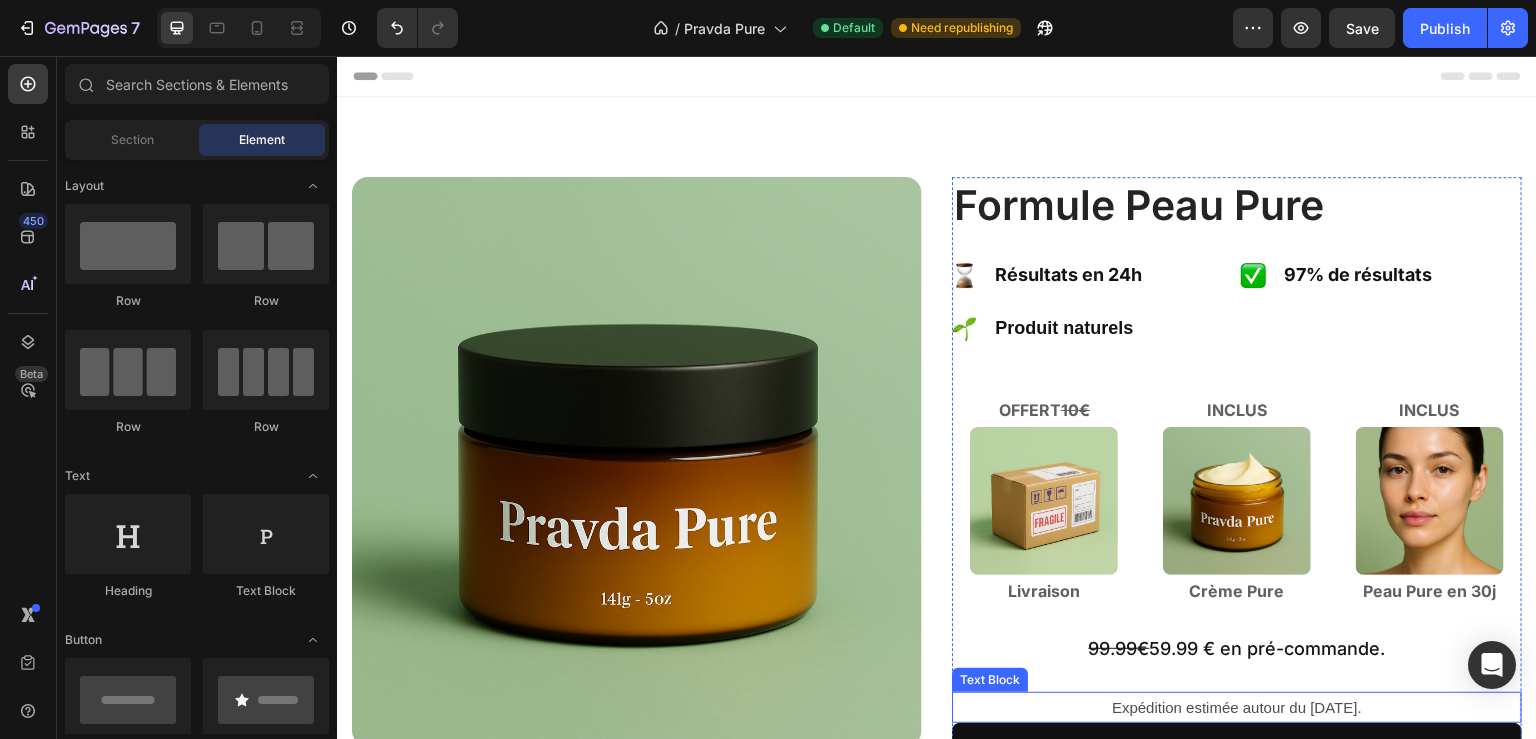 click on "Expédition estimée autour du [DATE]." at bounding box center (1237, 707) 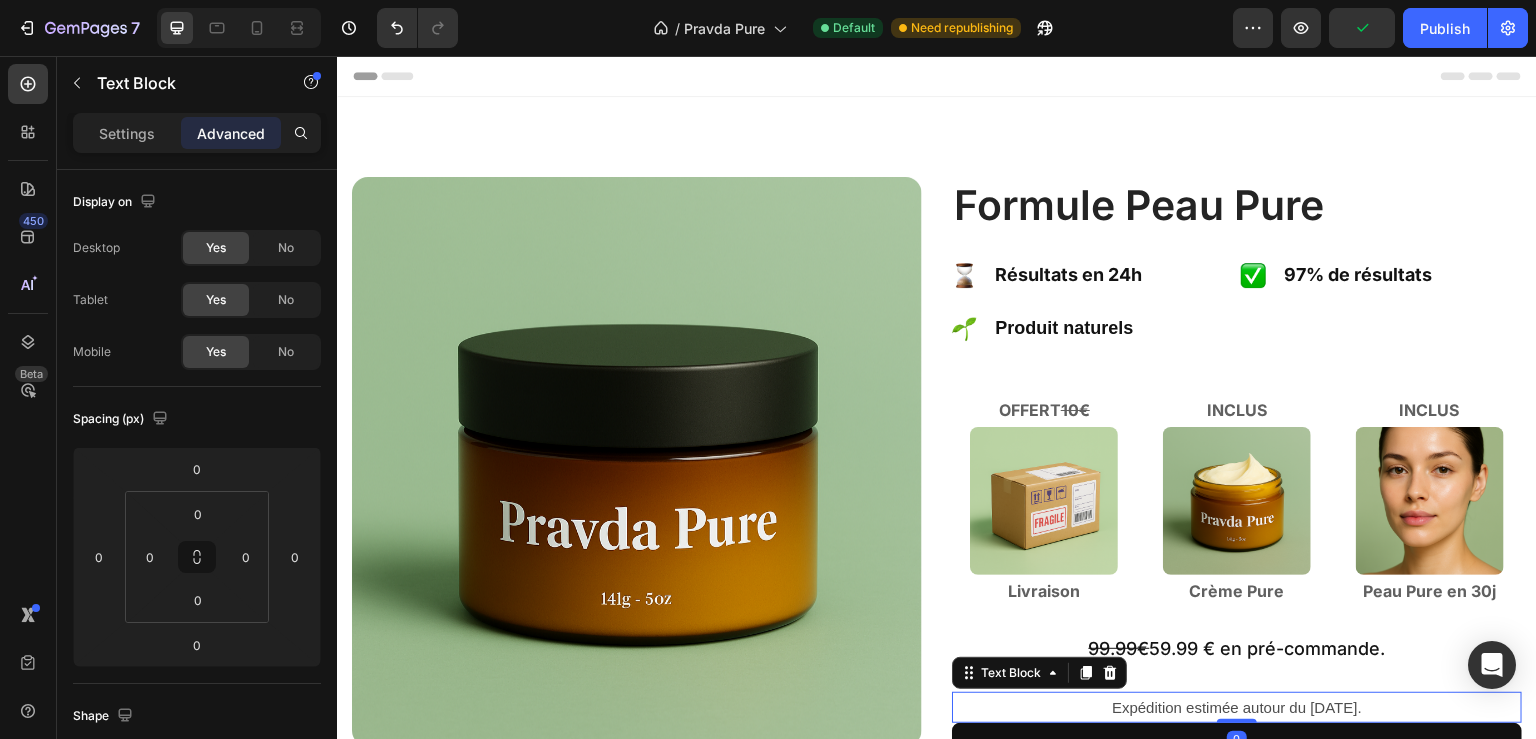click on "Expédition estimée autour du [DATE]." at bounding box center [1237, 707] 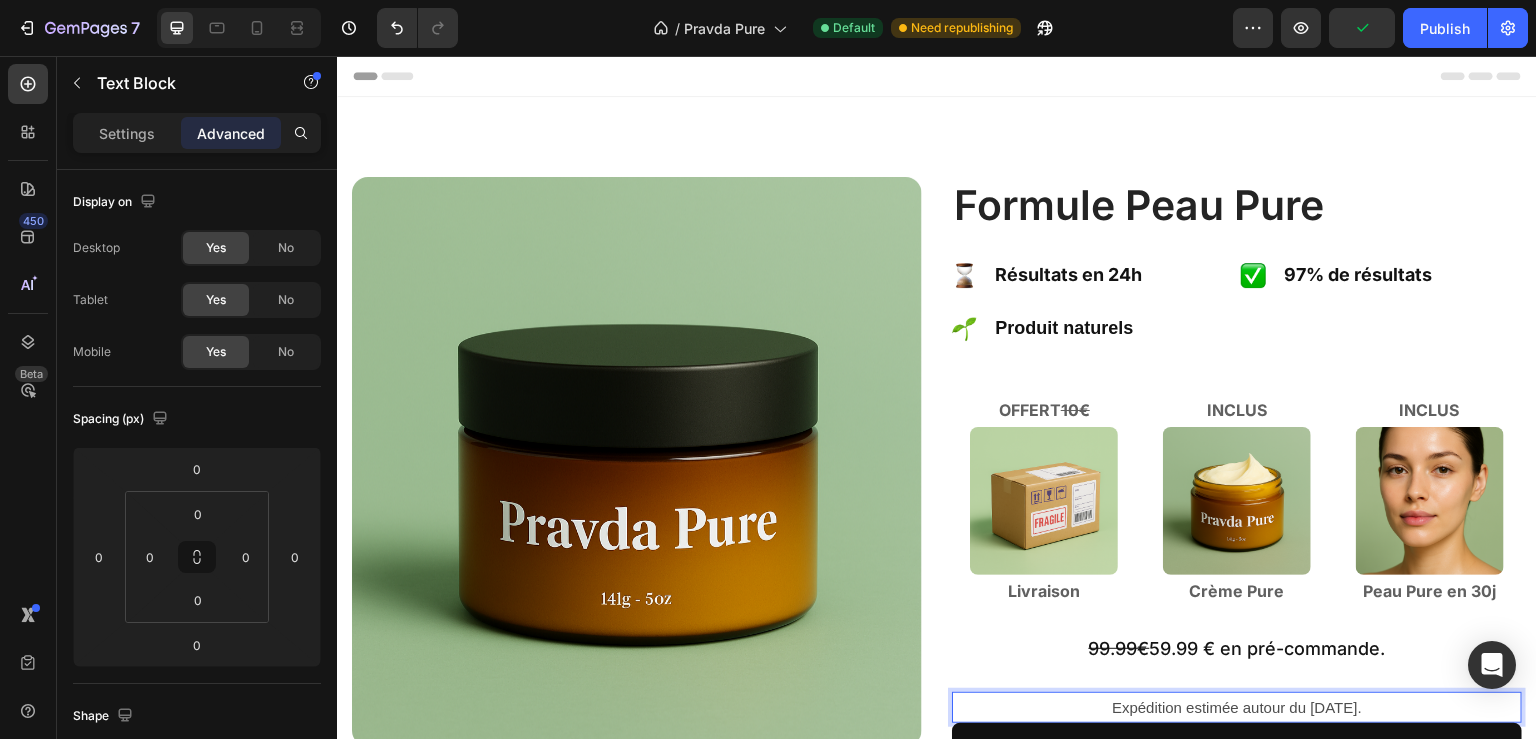 click on "Expédition estimée autour du [DATE]." at bounding box center [1237, 707] 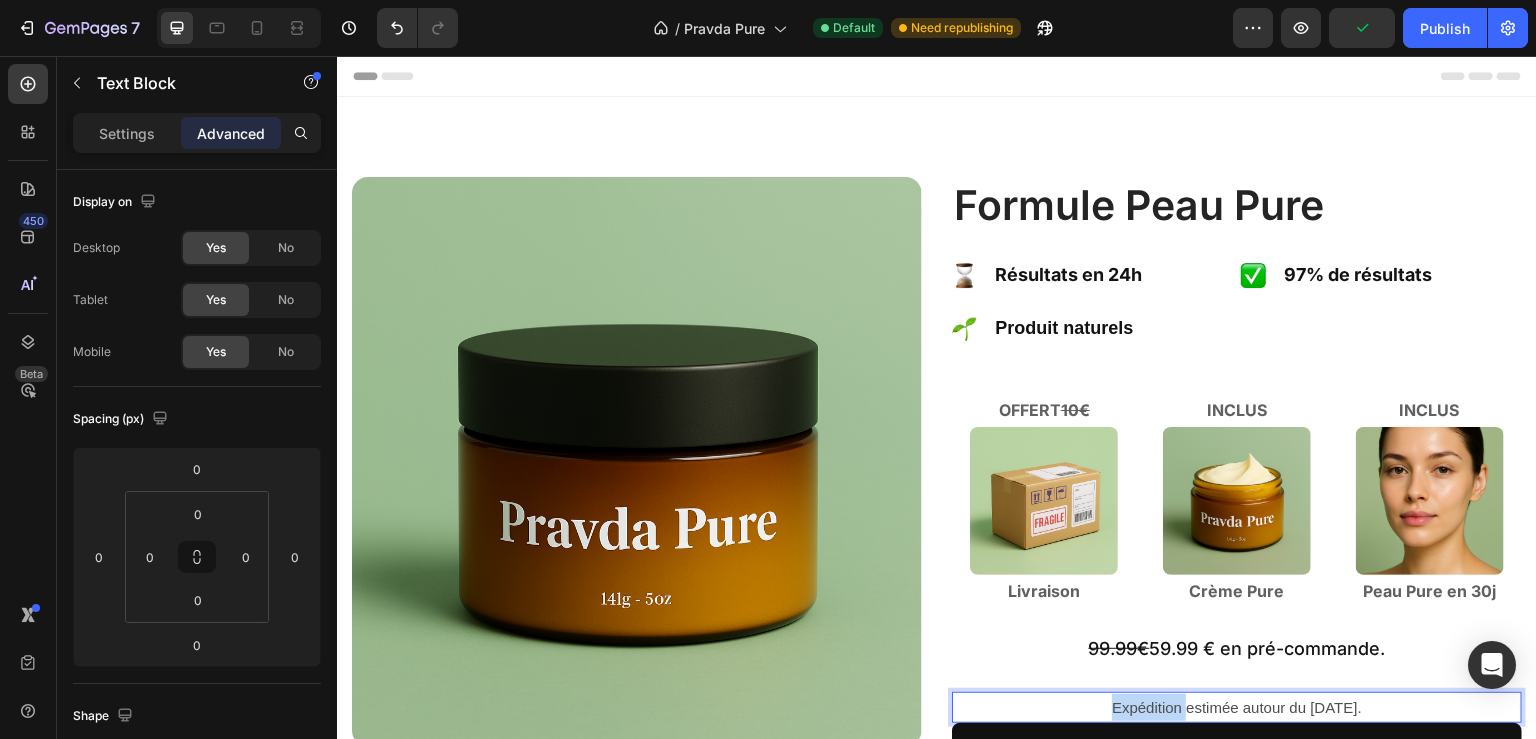 click on "Expédition estimée autour du [DATE]." at bounding box center [1237, 707] 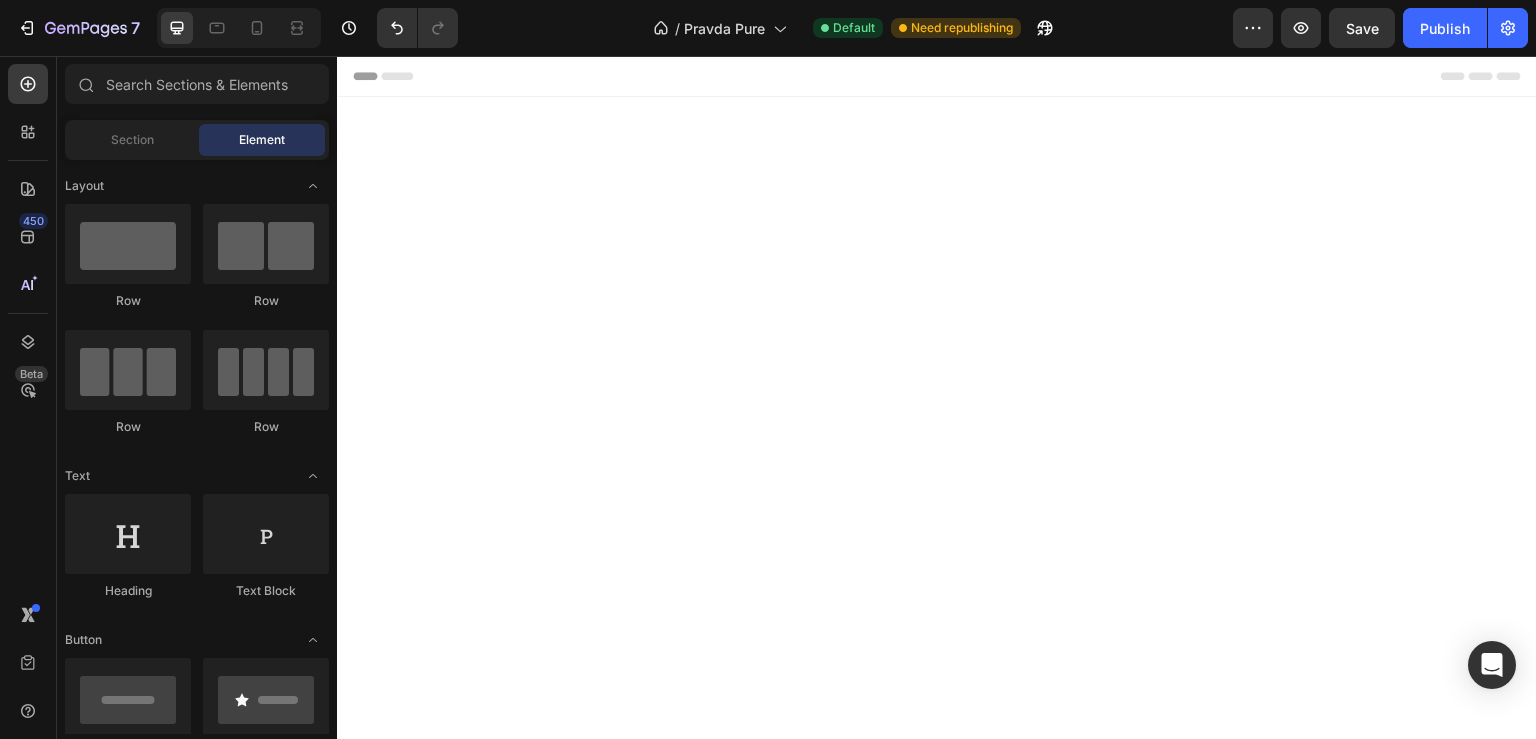 scroll, scrollTop: 5008, scrollLeft: 0, axis: vertical 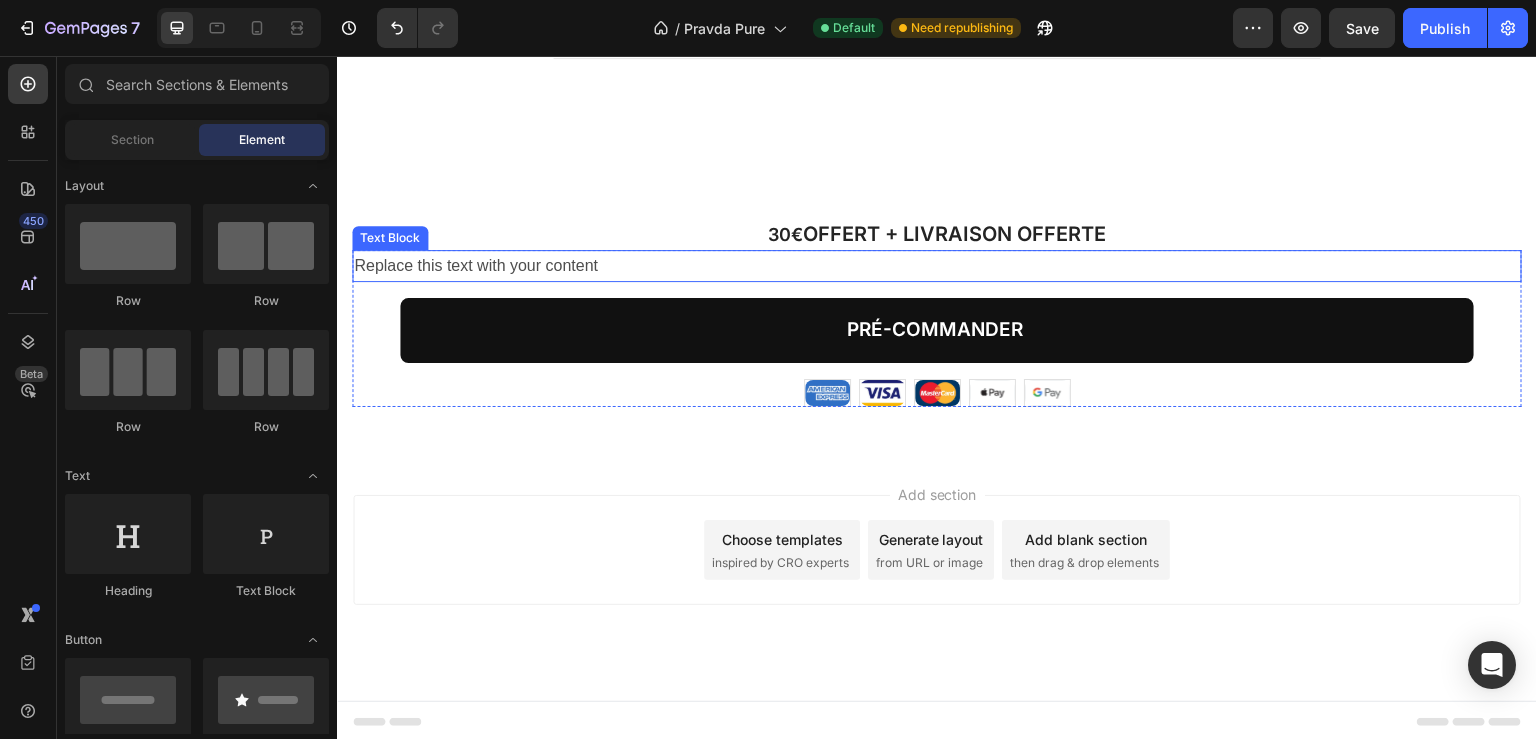 click on "Replace this text with your content" at bounding box center [937, 266] 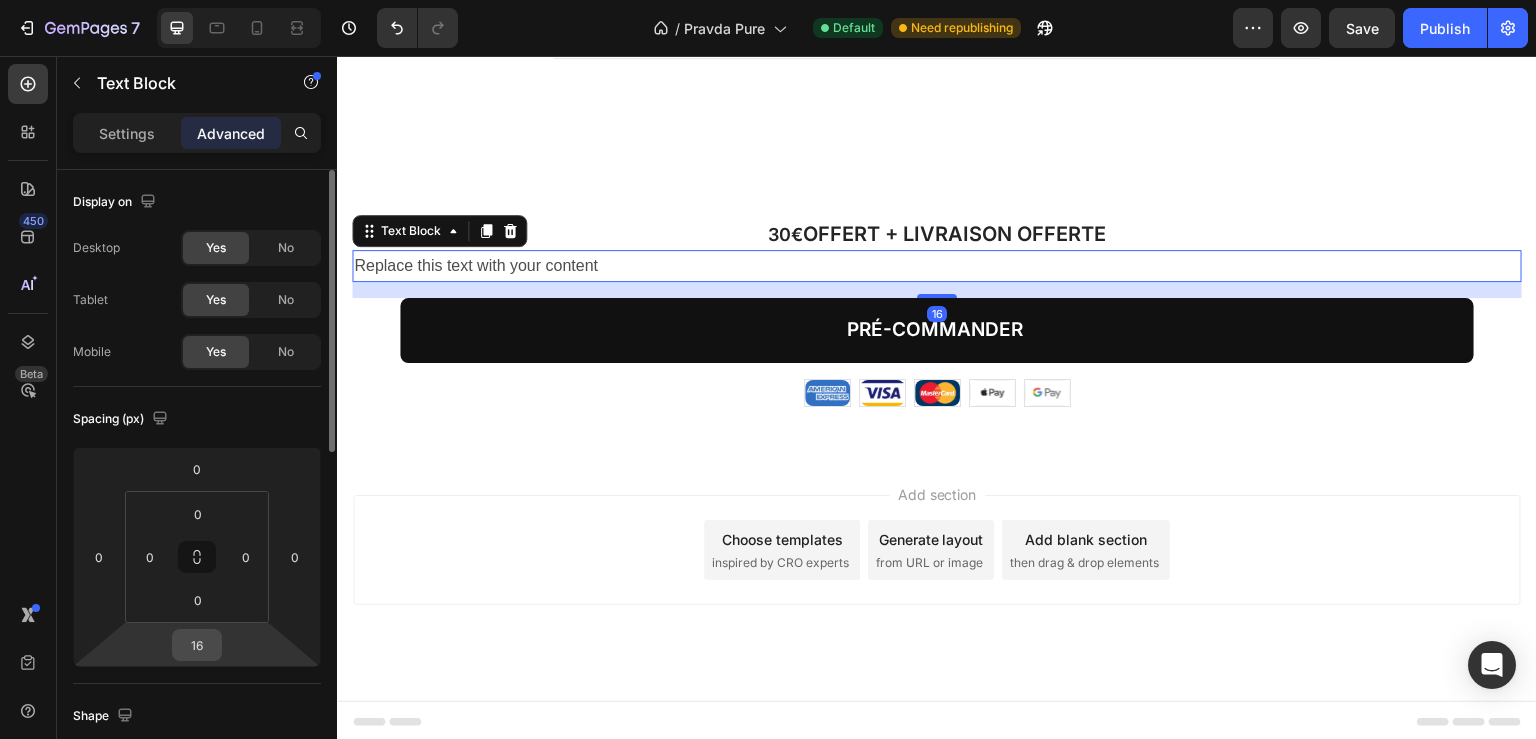 click on "7   /  Pravda Pure Default Need republishing Preview  Save   Publish  450 Beta Sections(18) Elements(83) Section Element Hero Section Product Detail Brands Trusted Badges Guarantee Product Breakdown How to use Testimonials Compare Bundle FAQs Social Proof Brand Story Product List Collection Blog List Contact Sticky Add to Cart Custom Footer Browse Library 450 Layout
Row
Row
Row
Row Text
Heading
Text Block Button
Button
Button Media
Image
Image" at bounding box center (768, 0) 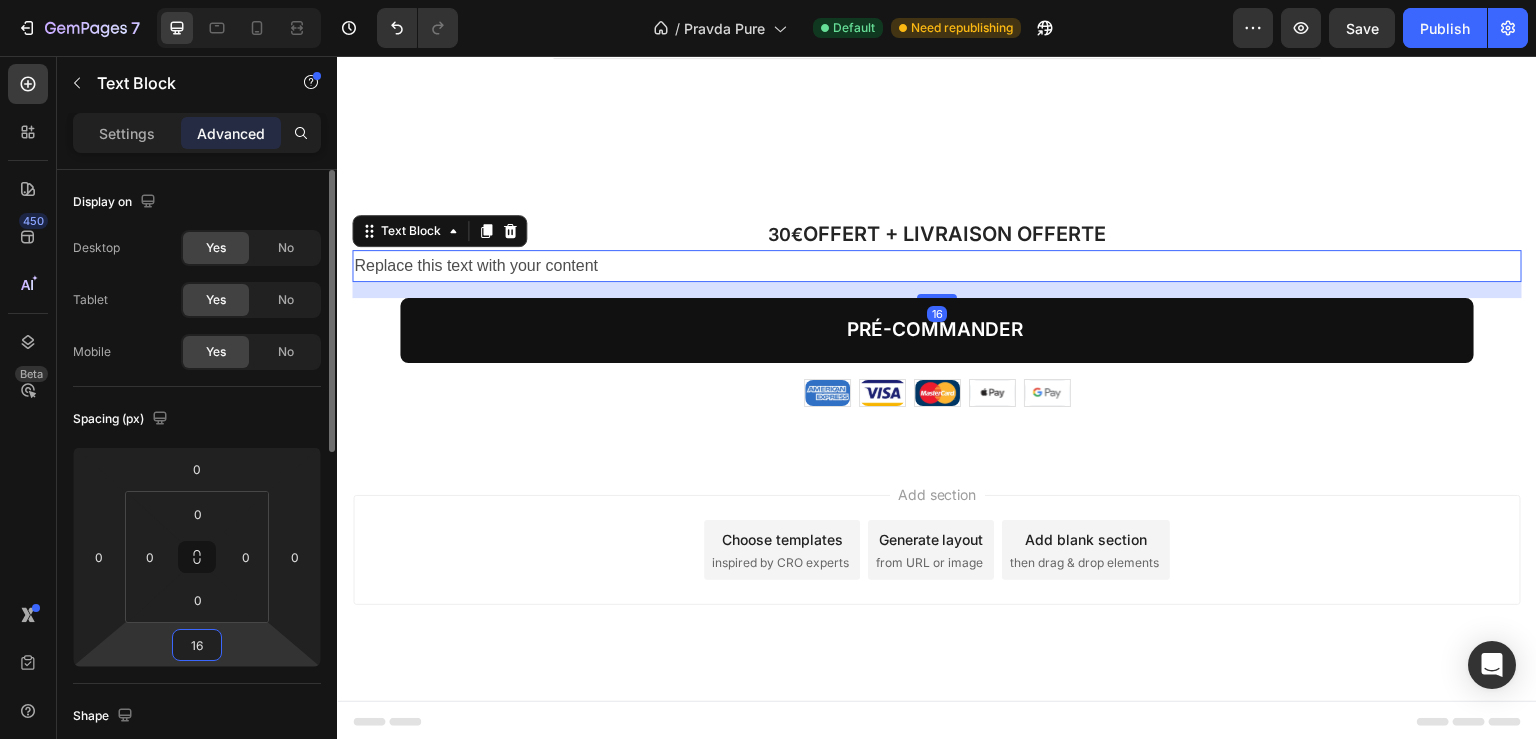 click on "16" at bounding box center (197, 645) 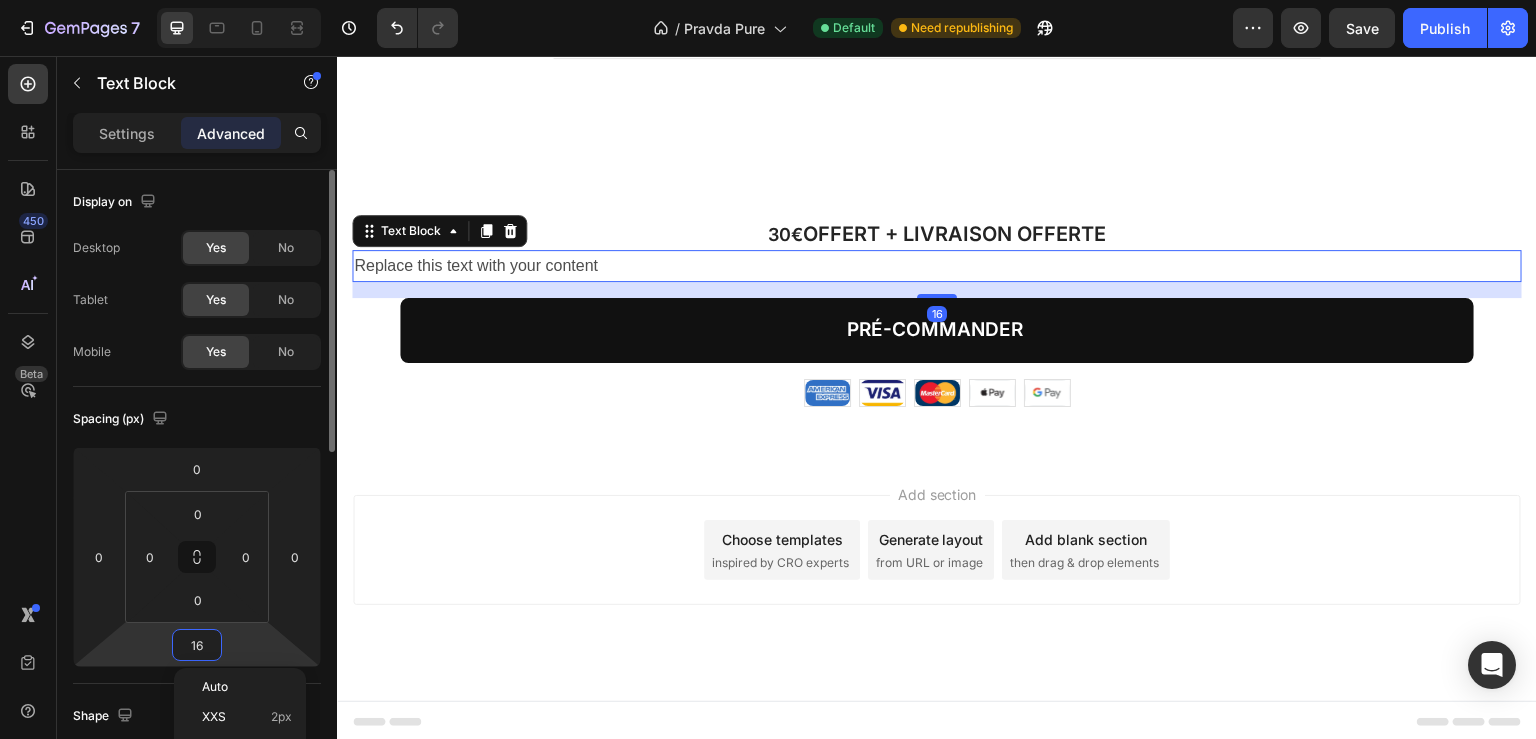 type on "1" 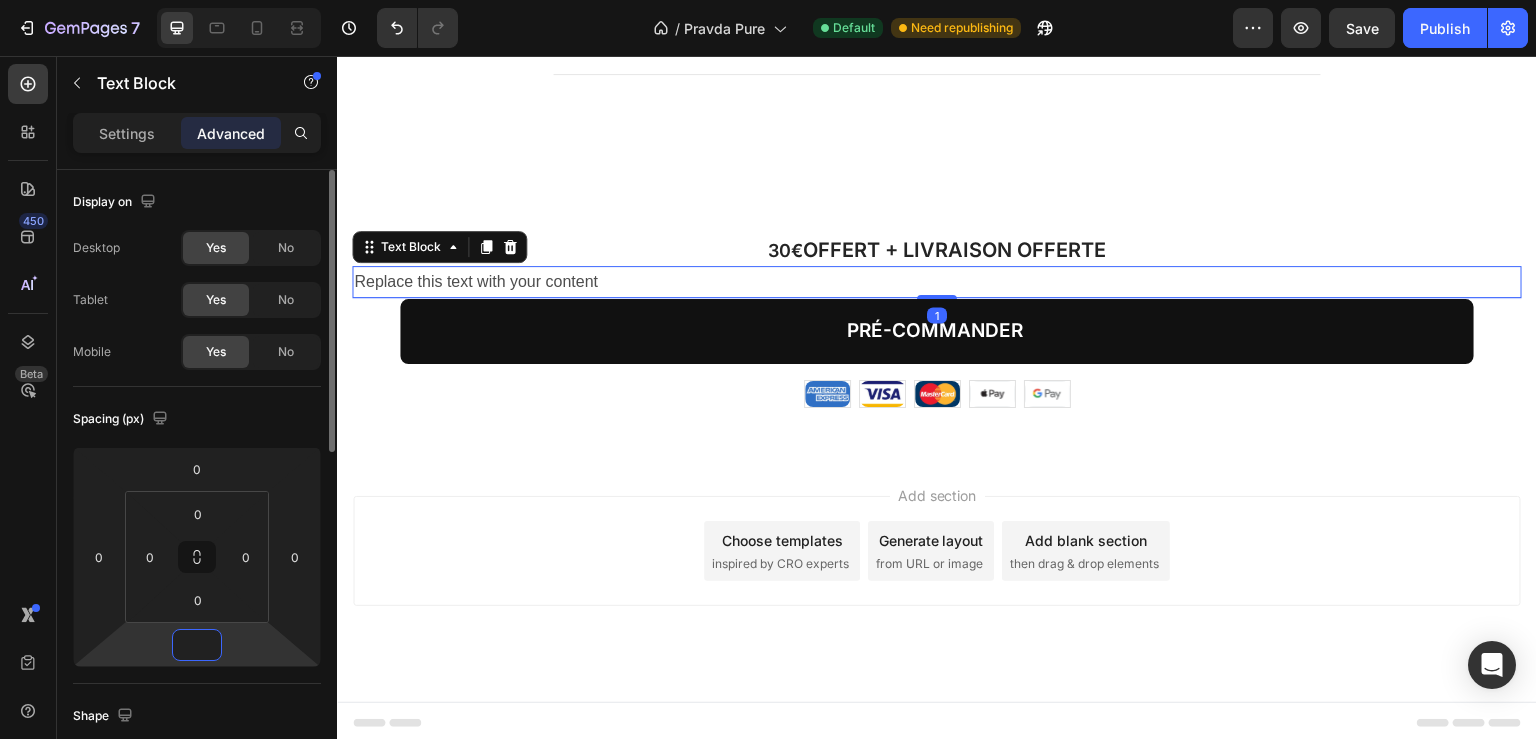 scroll, scrollTop: 4992, scrollLeft: 0, axis: vertical 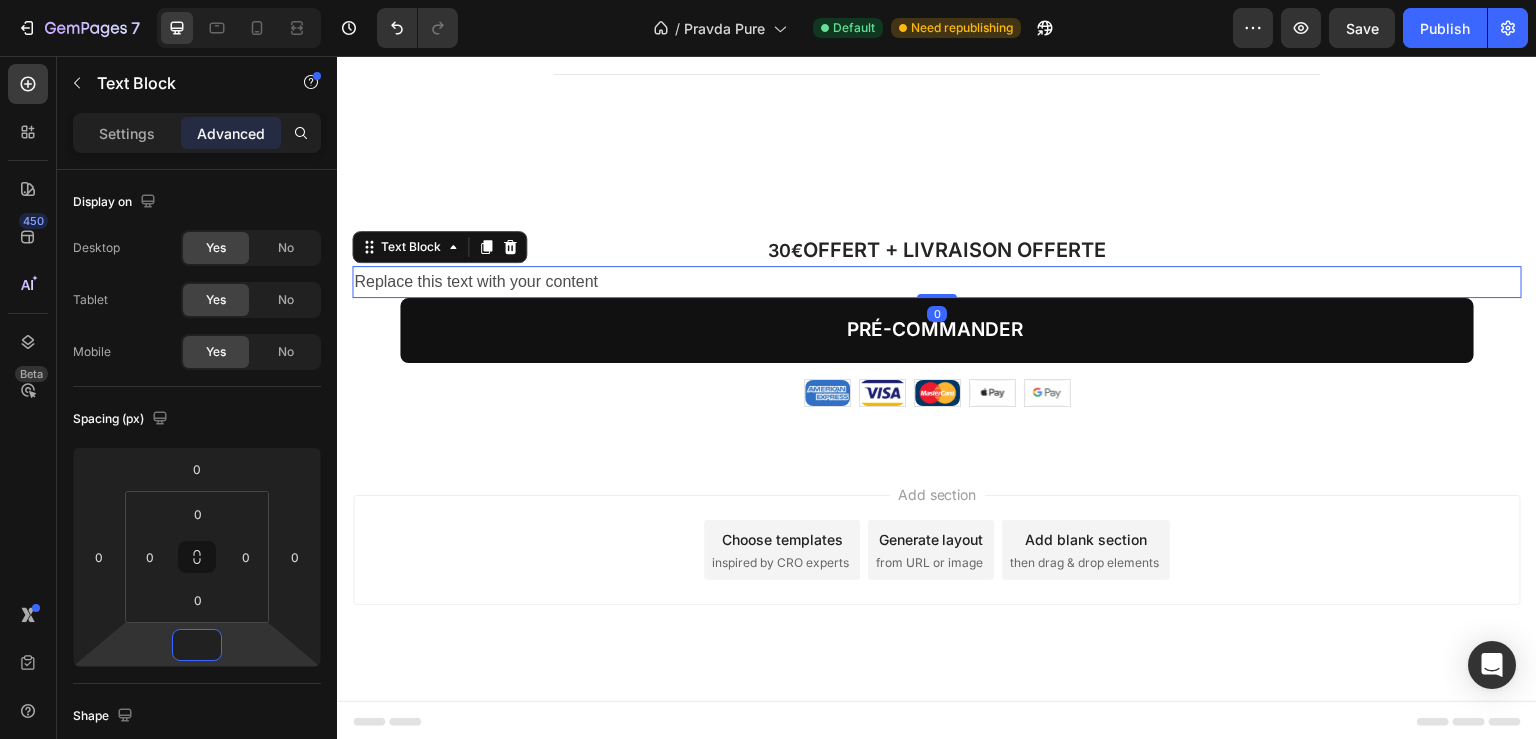 type on "0" 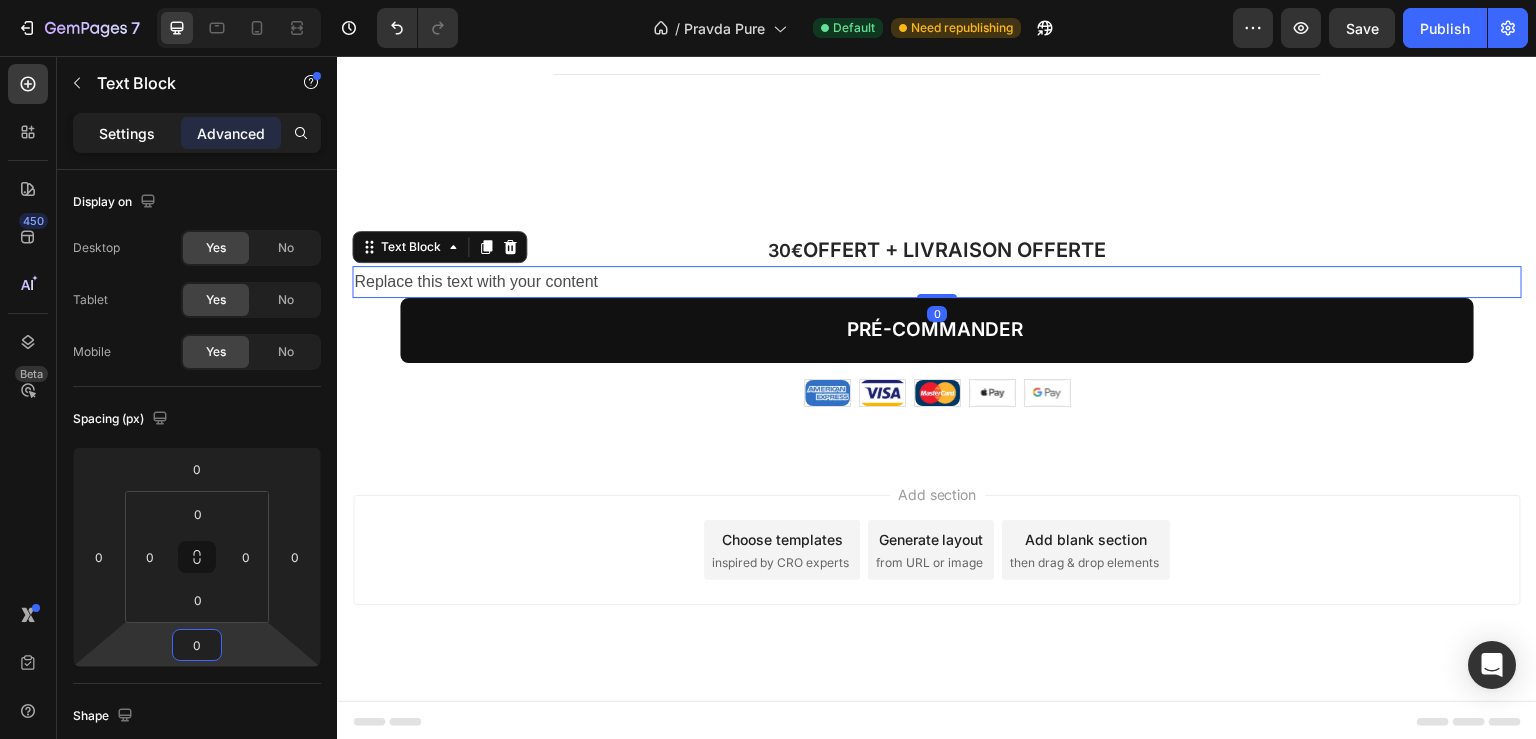click on "Settings" at bounding box center (127, 133) 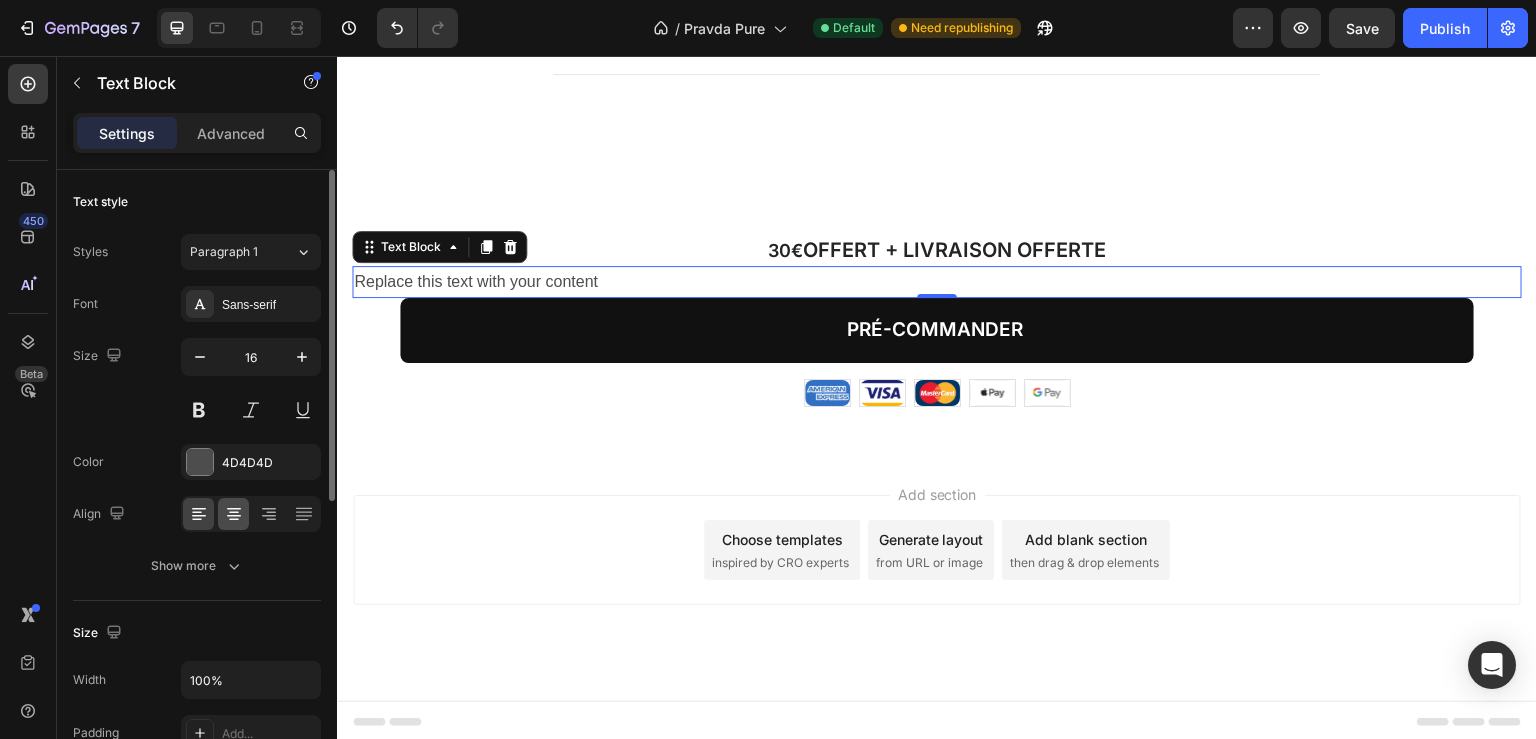 click 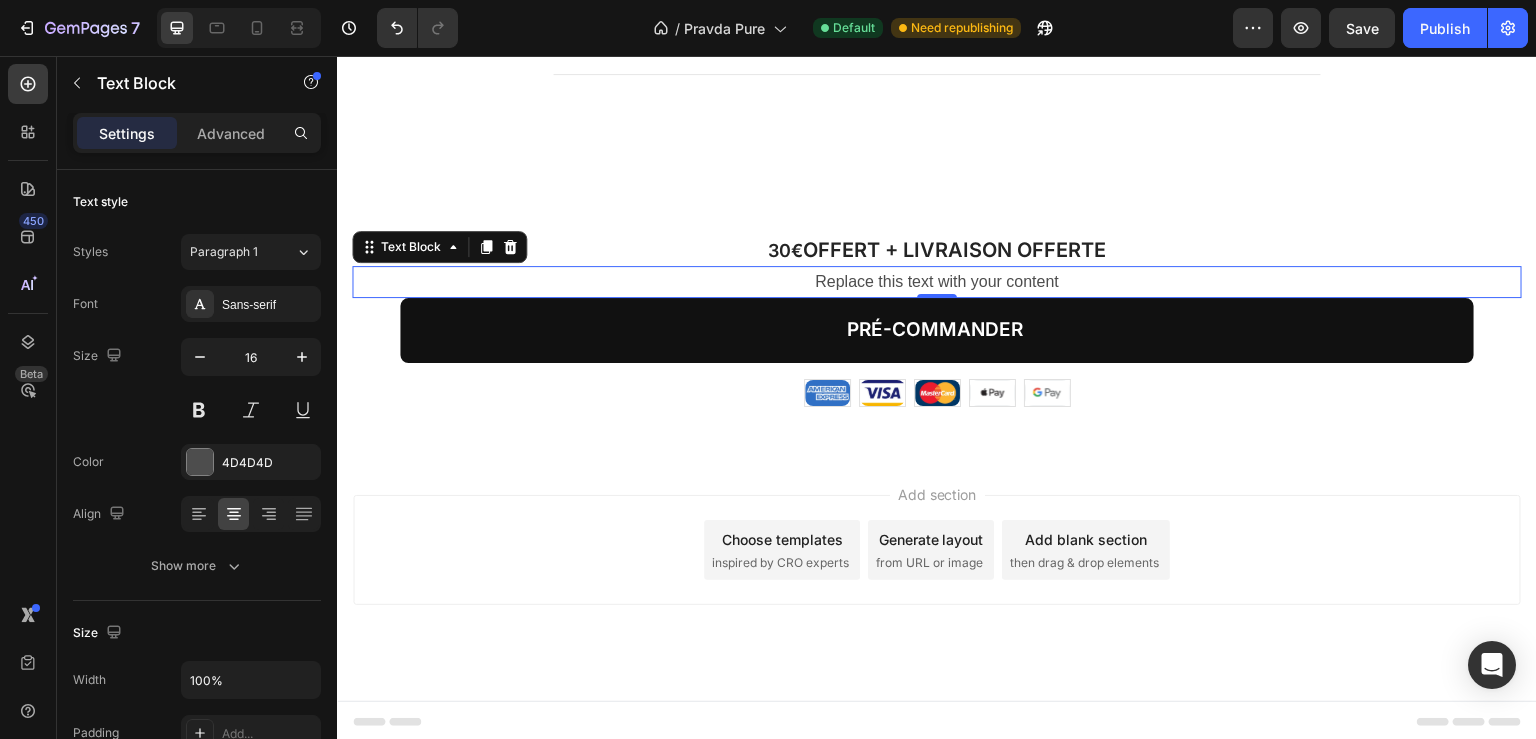 click on "Replace this text with your content" at bounding box center [937, 282] 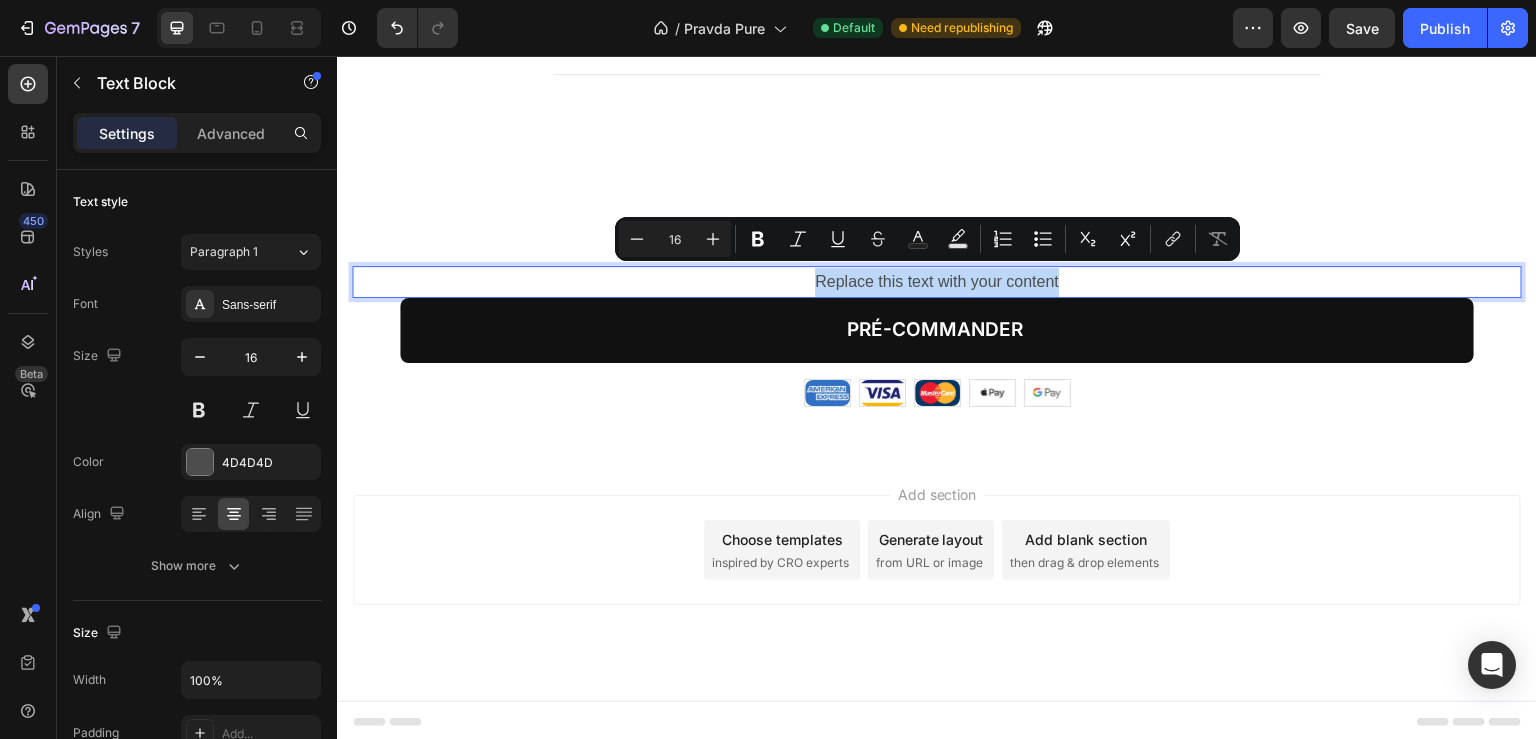 drag, startPoint x: 811, startPoint y: 275, endPoint x: 1111, endPoint y: 277, distance: 300.00665 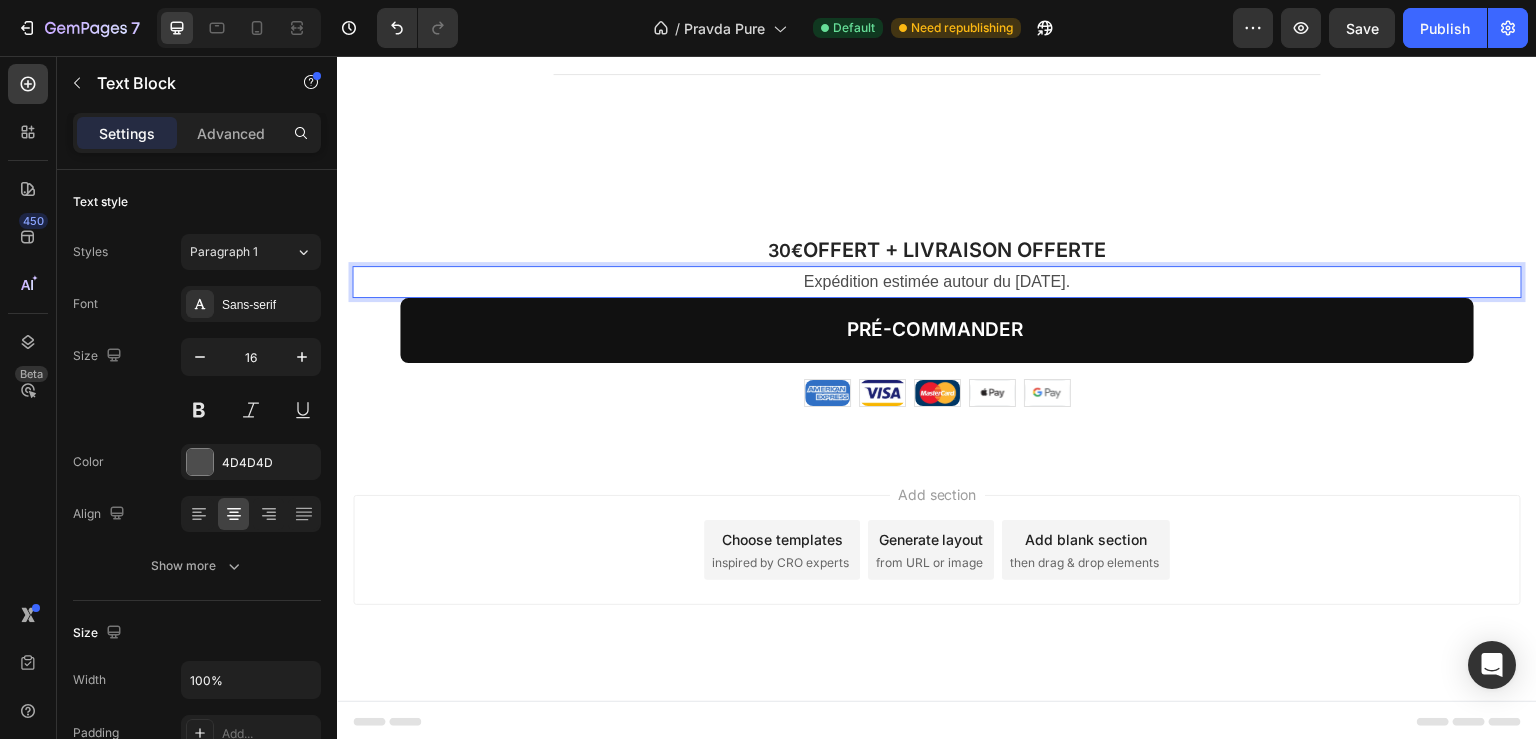 click on "Add section Choose templates inspired by CRO experts Generate layout from URL or image Add blank section then drag & drop elements" at bounding box center (937, 550) 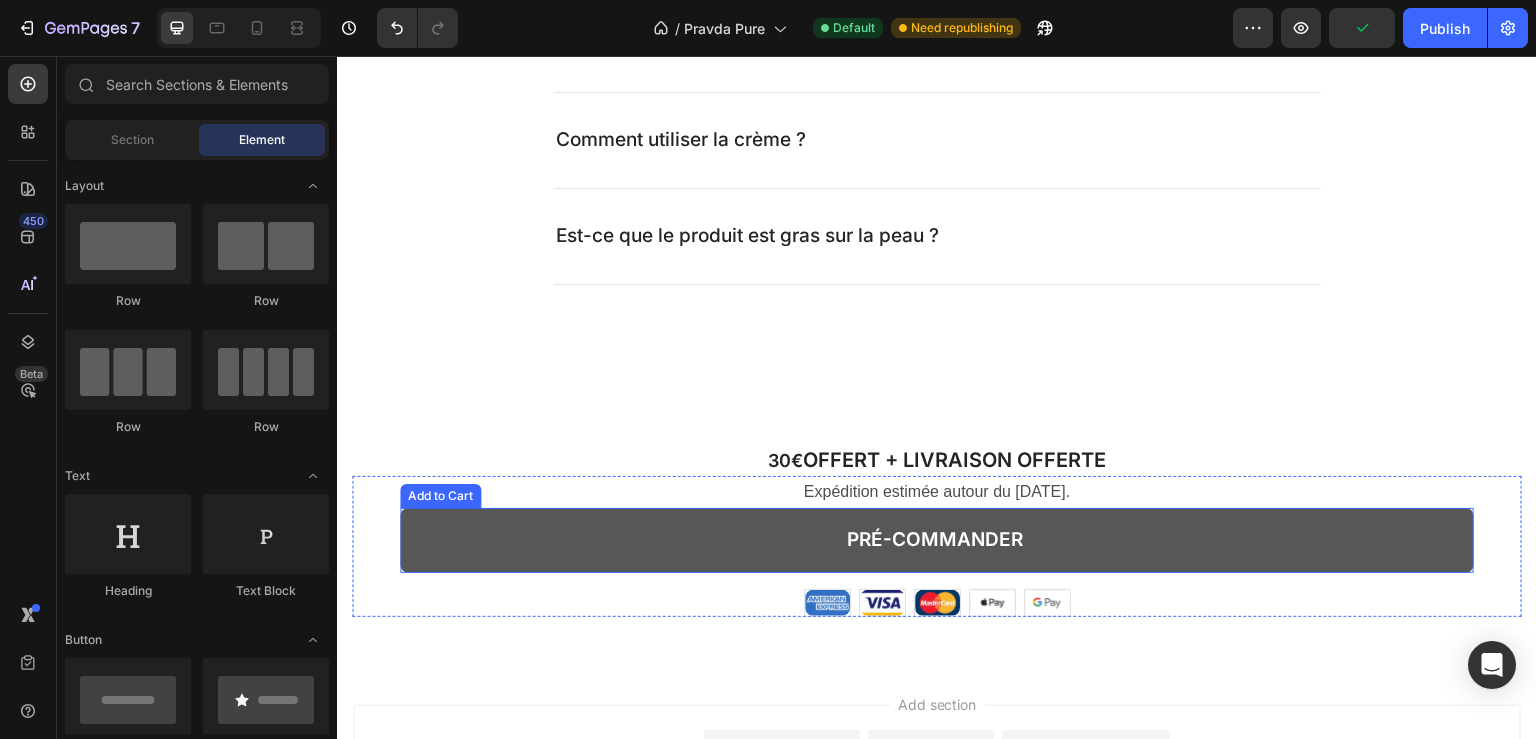 scroll, scrollTop: 4780, scrollLeft: 0, axis: vertical 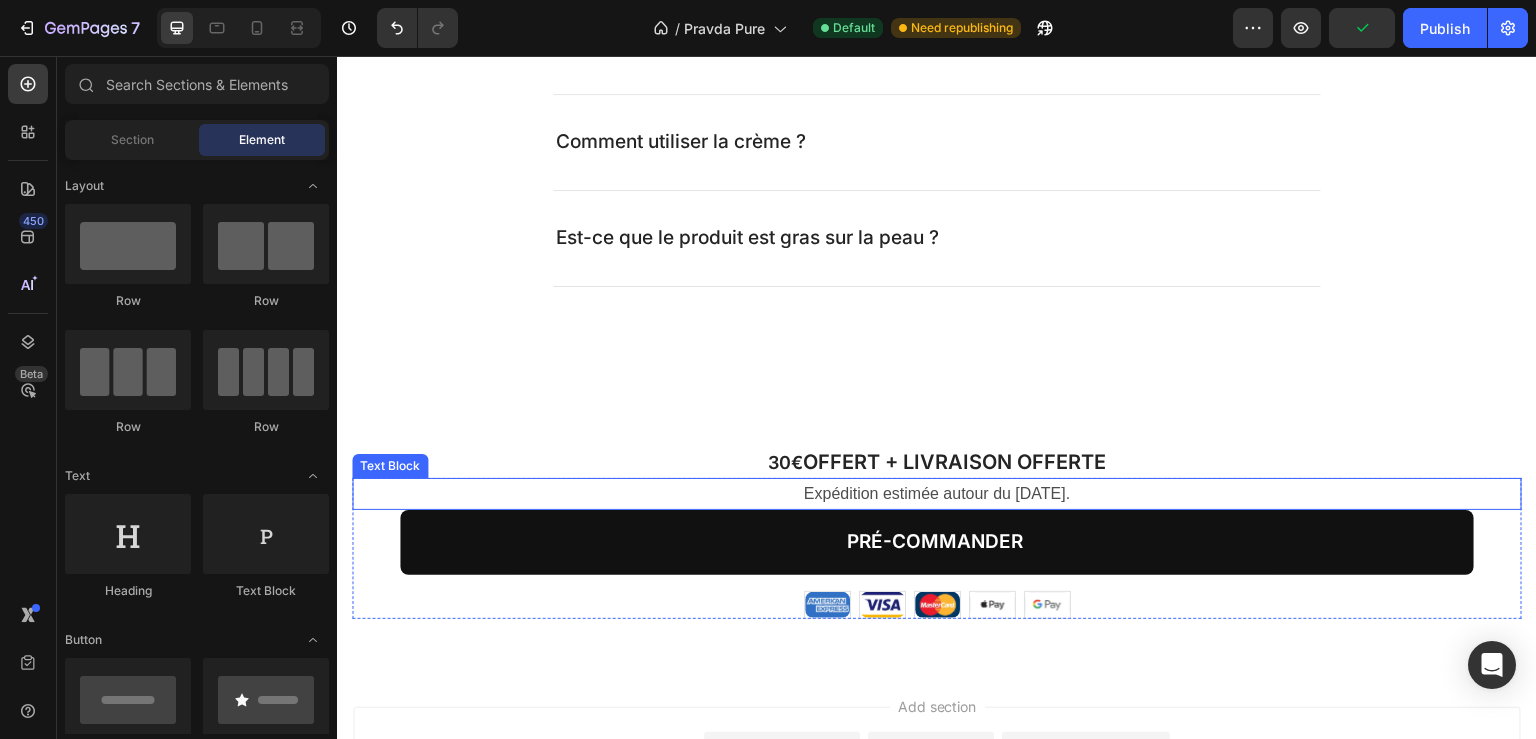 click on "Expédition estimée autour du [DATE]." at bounding box center [937, 494] 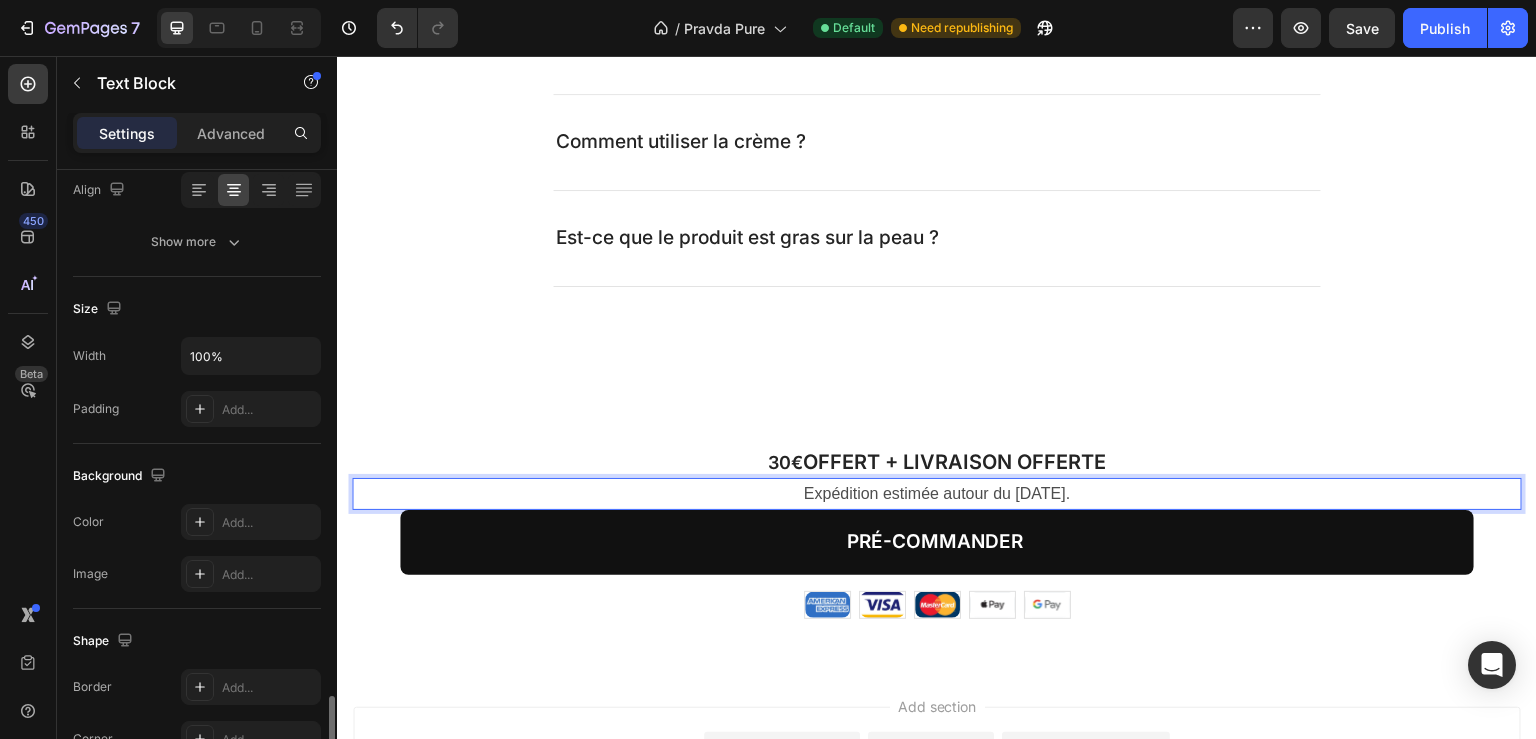 scroll, scrollTop: 556, scrollLeft: 0, axis: vertical 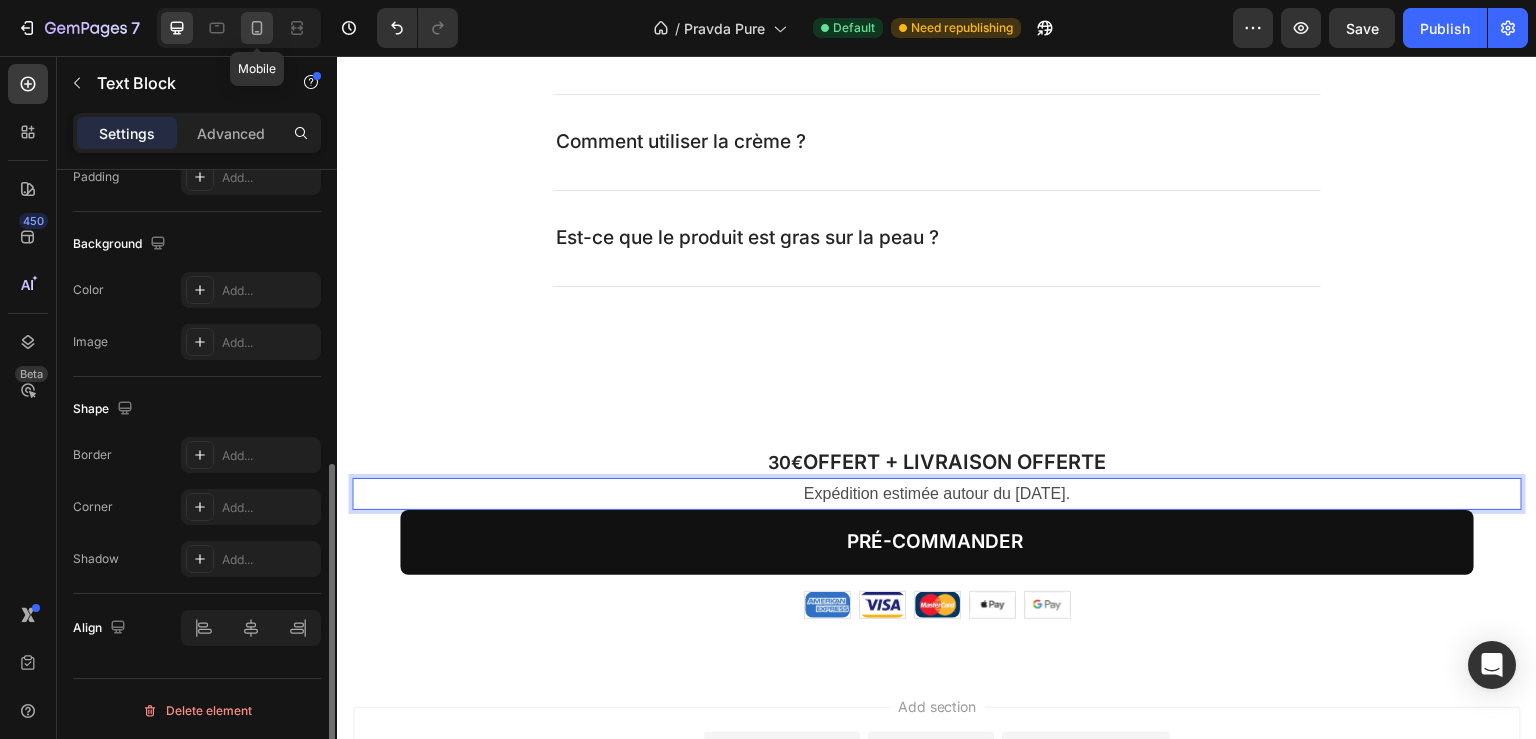 click 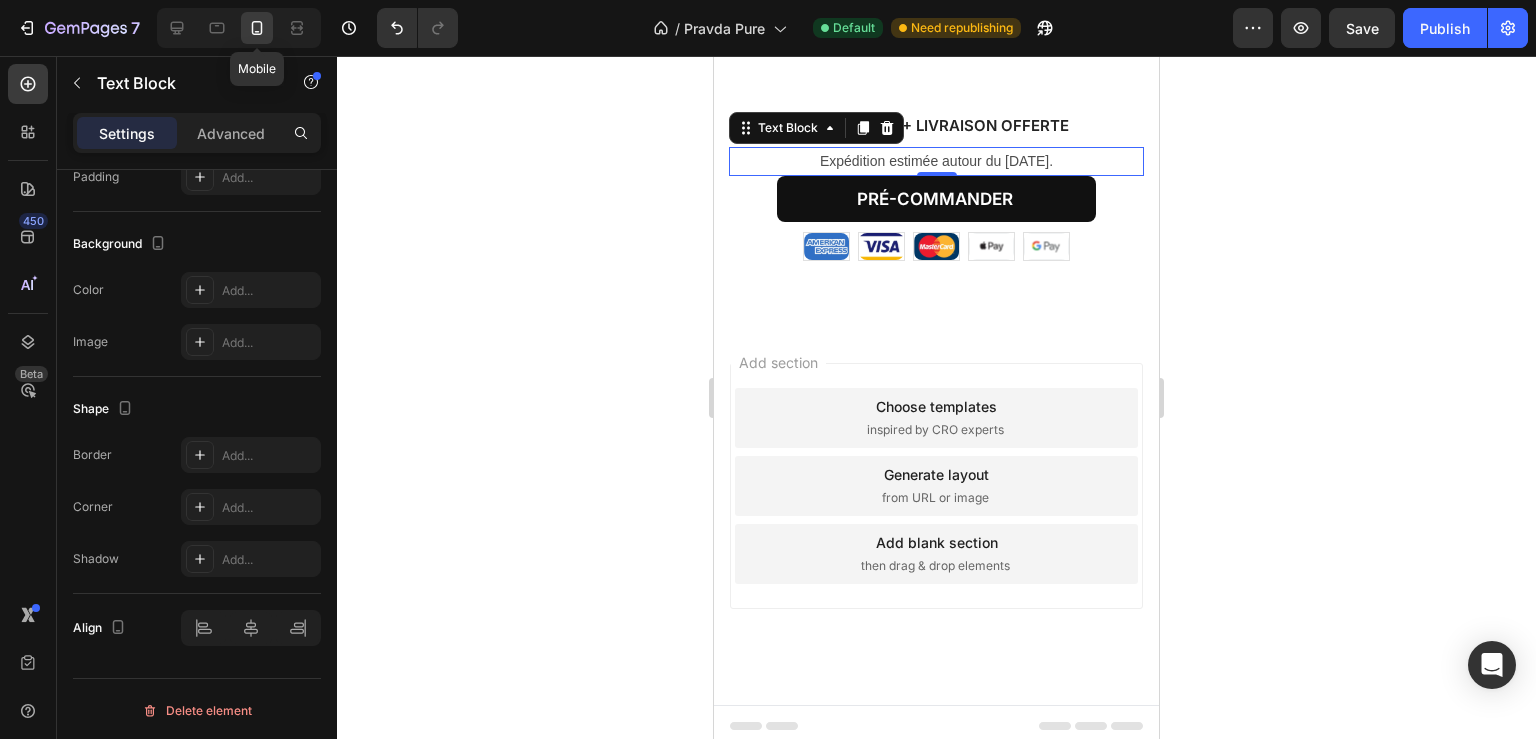 scroll, scrollTop: 4752, scrollLeft: 0, axis: vertical 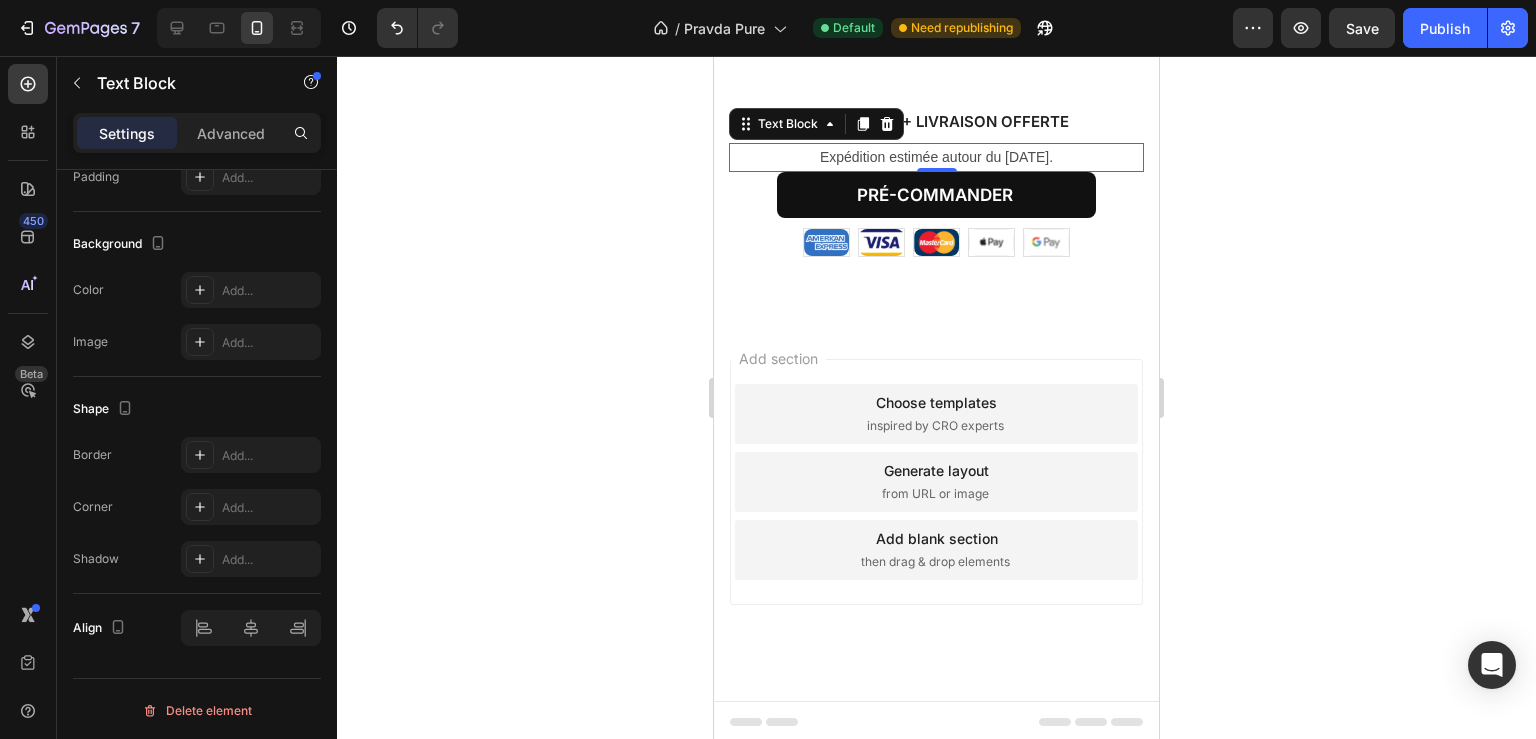 click 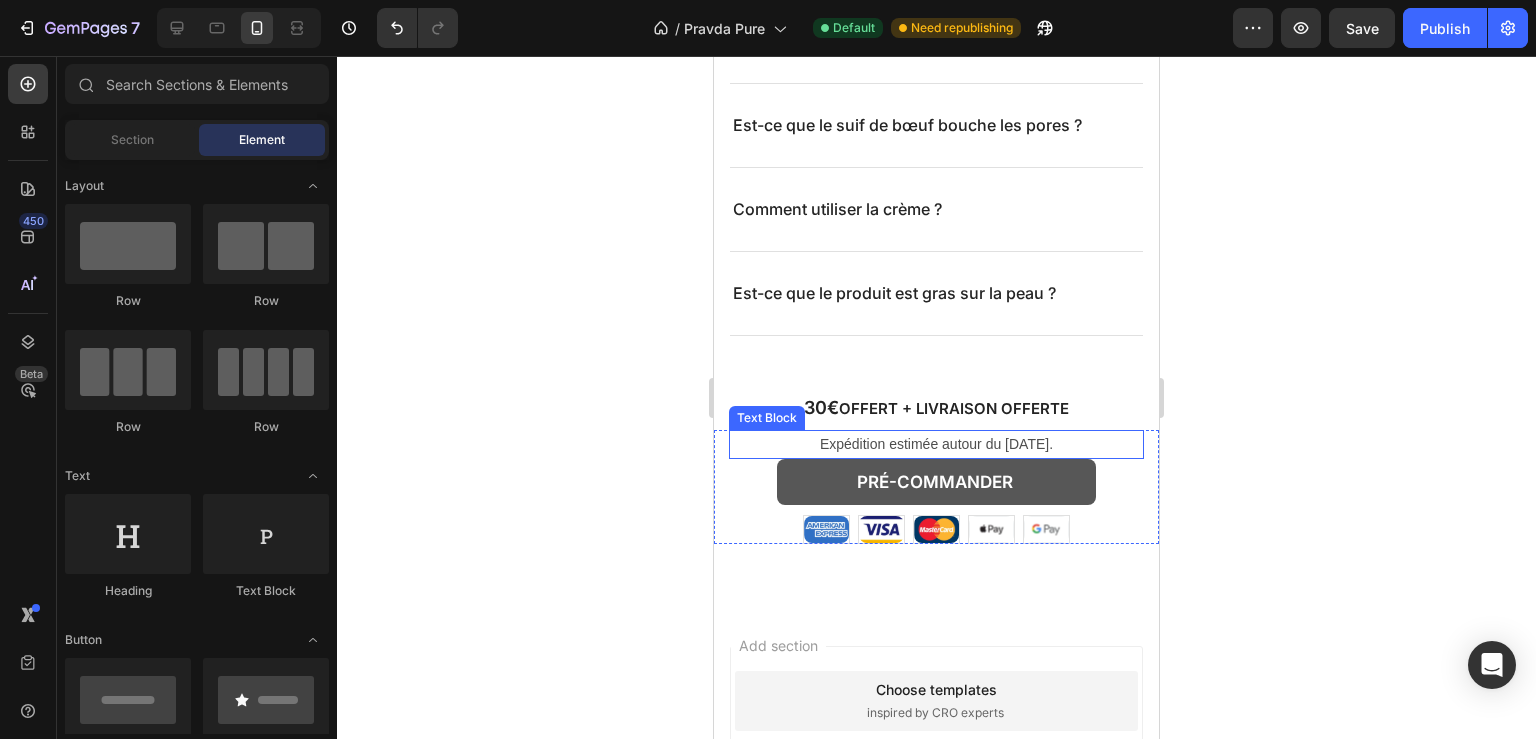 scroll, scrollTop: 4435, scrollLeft: 0, axis: vertical 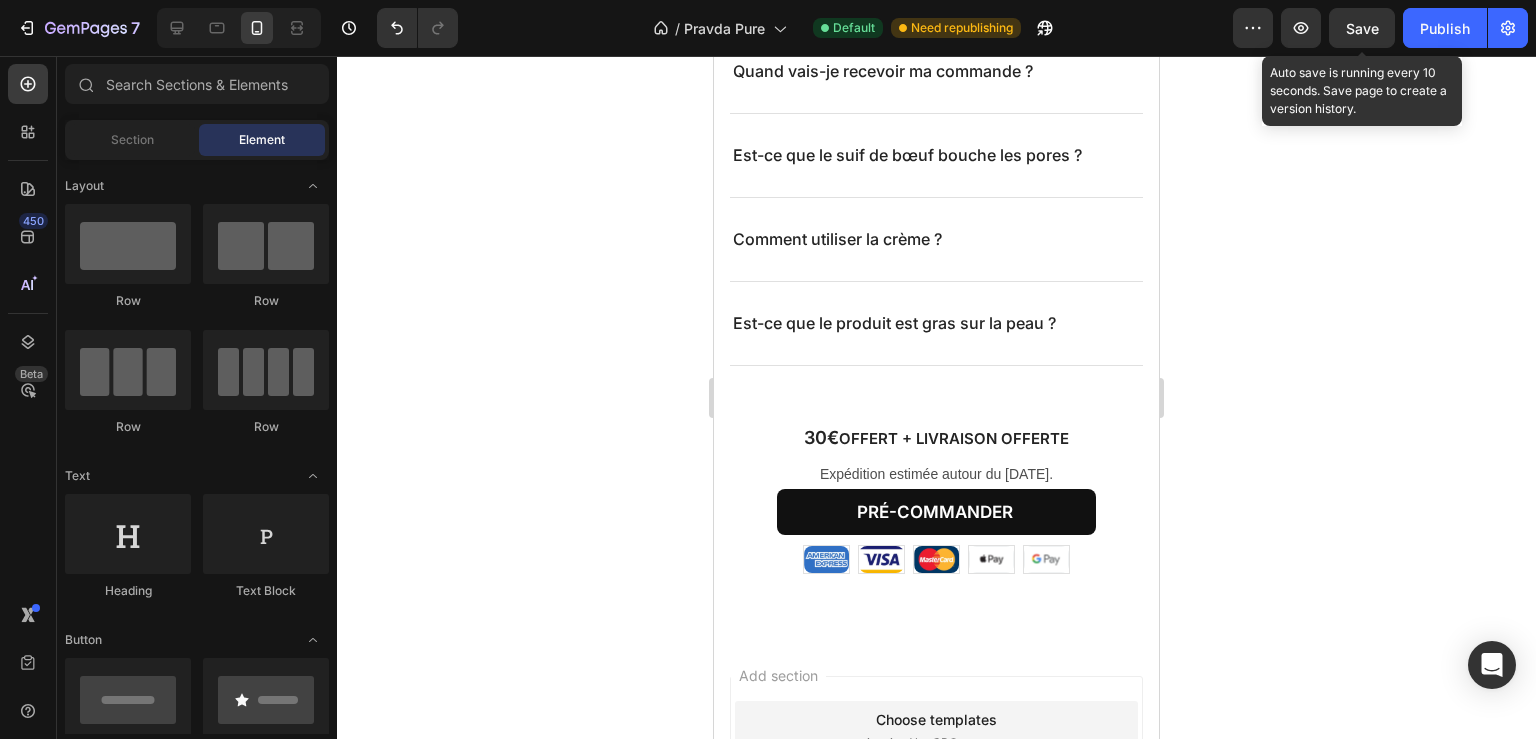 click on "Save" at bounding box center [1362, 28] 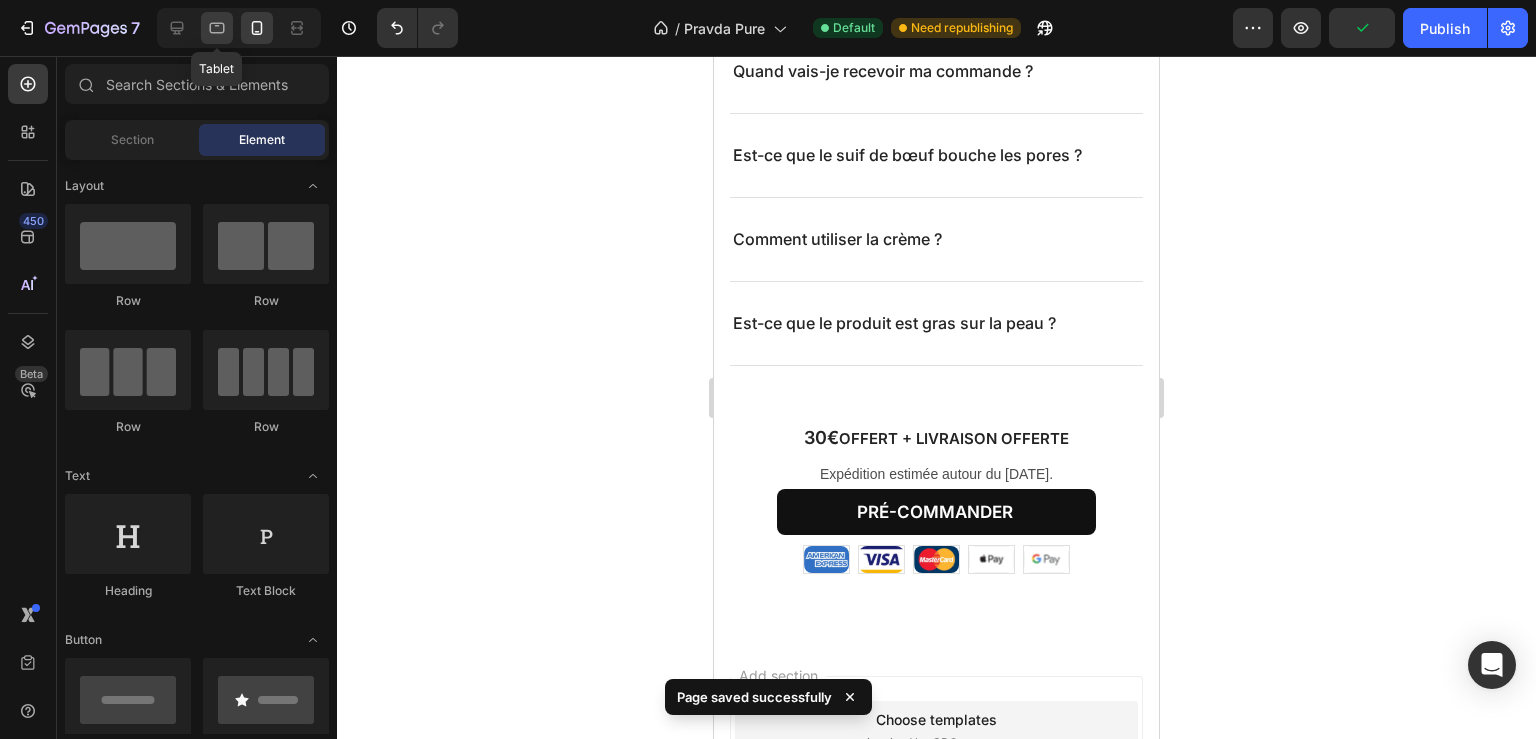 click 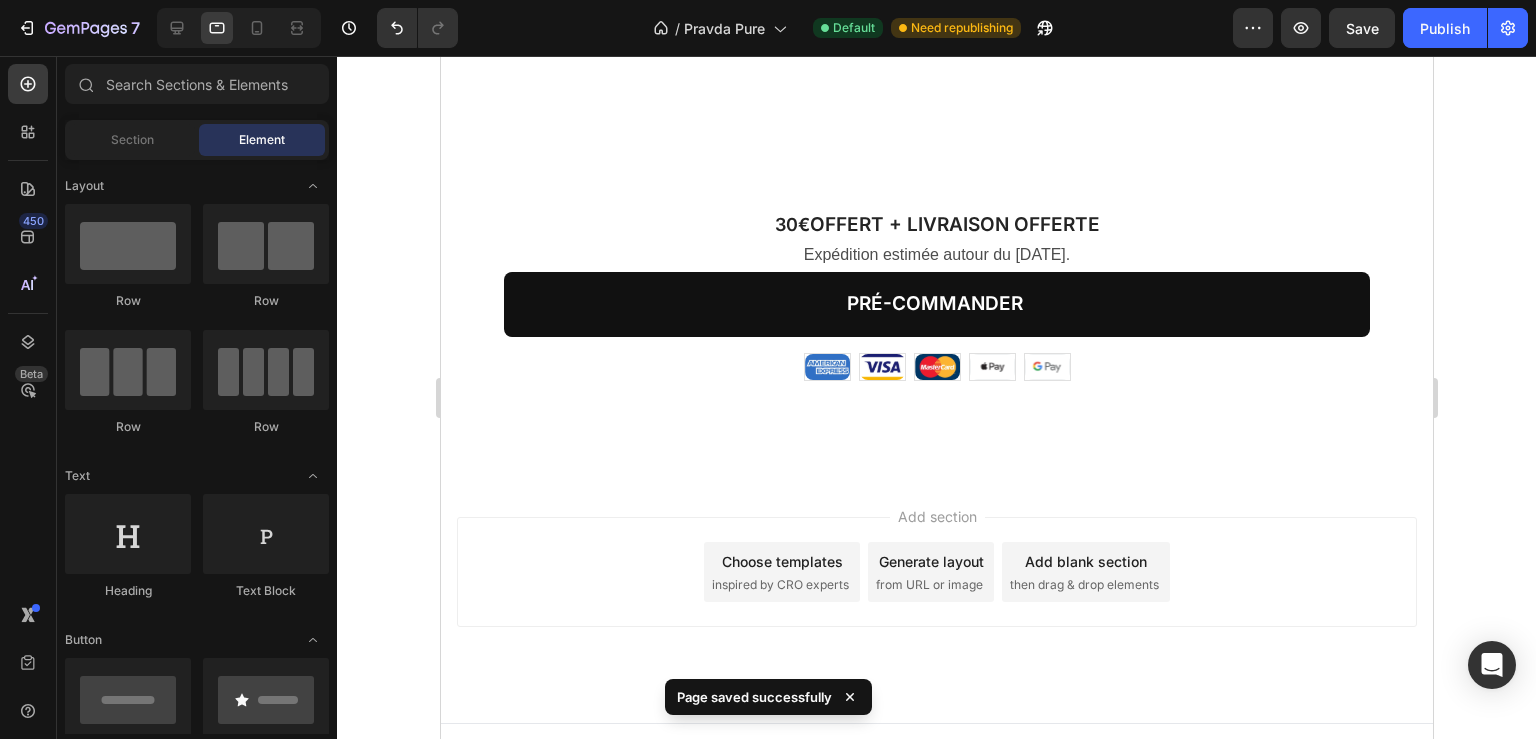 scroll, scrollTop: 5018, scrollLeft: 0, axis: vertical 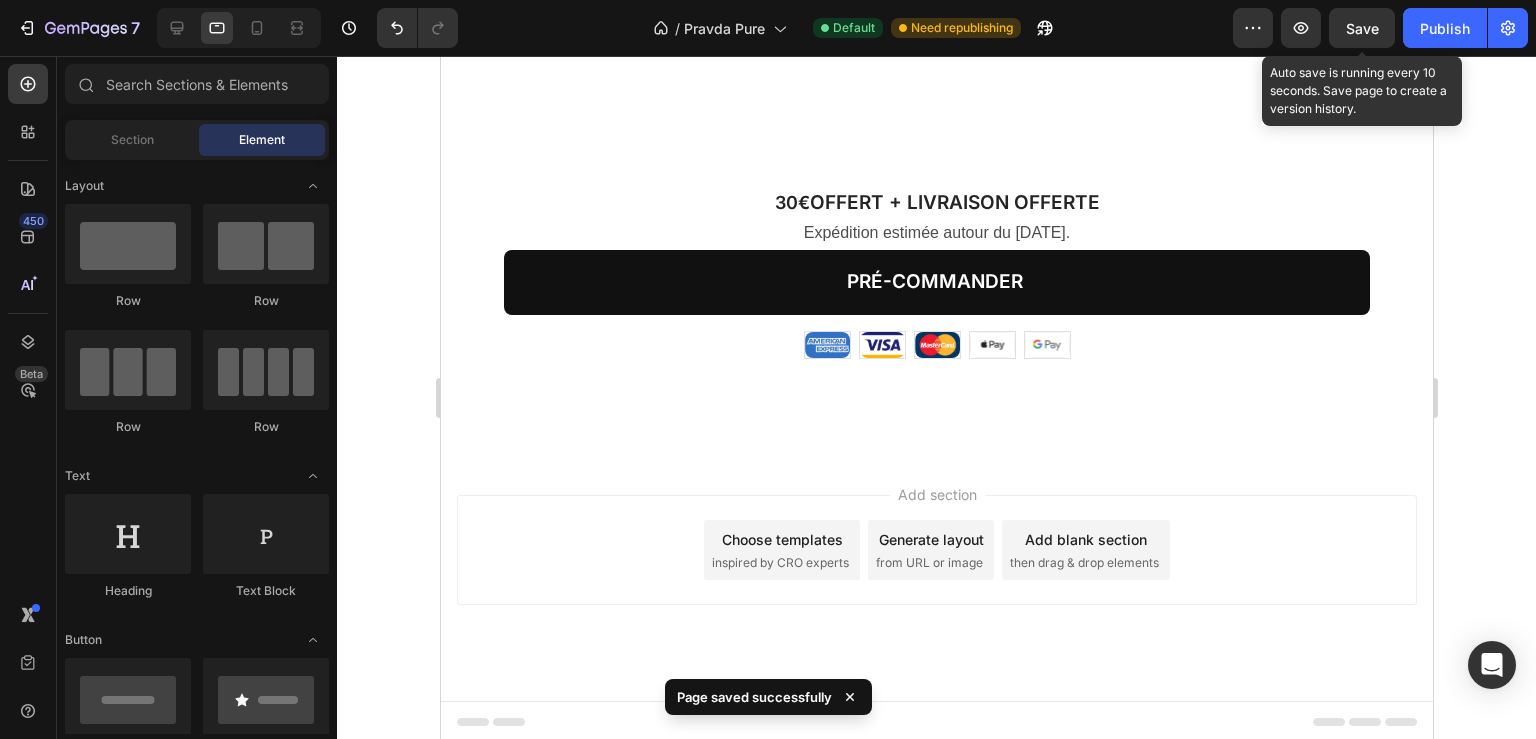 click on "Save" at bounding box center [1362, 28] 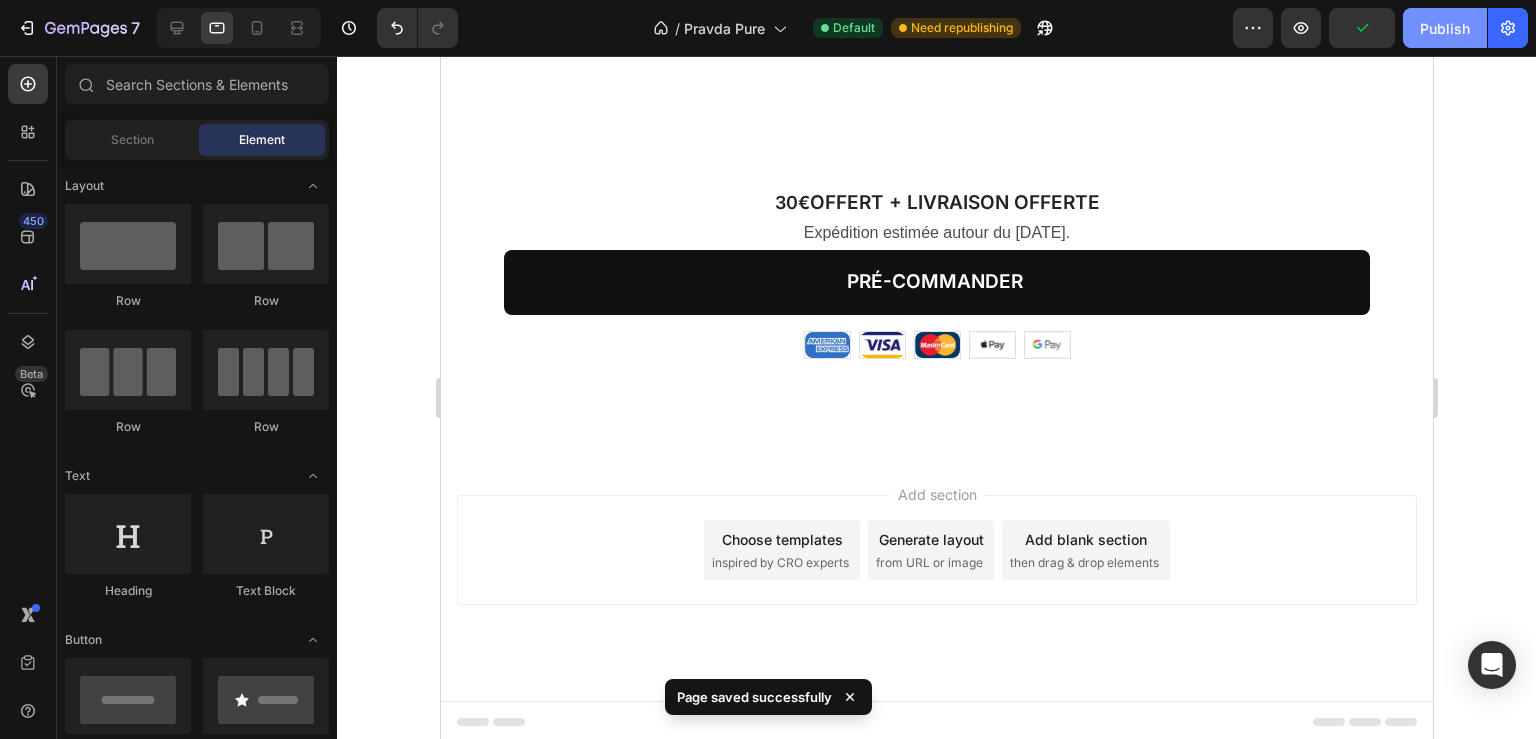 click on "Publish" at bounding box center (1445, 28) 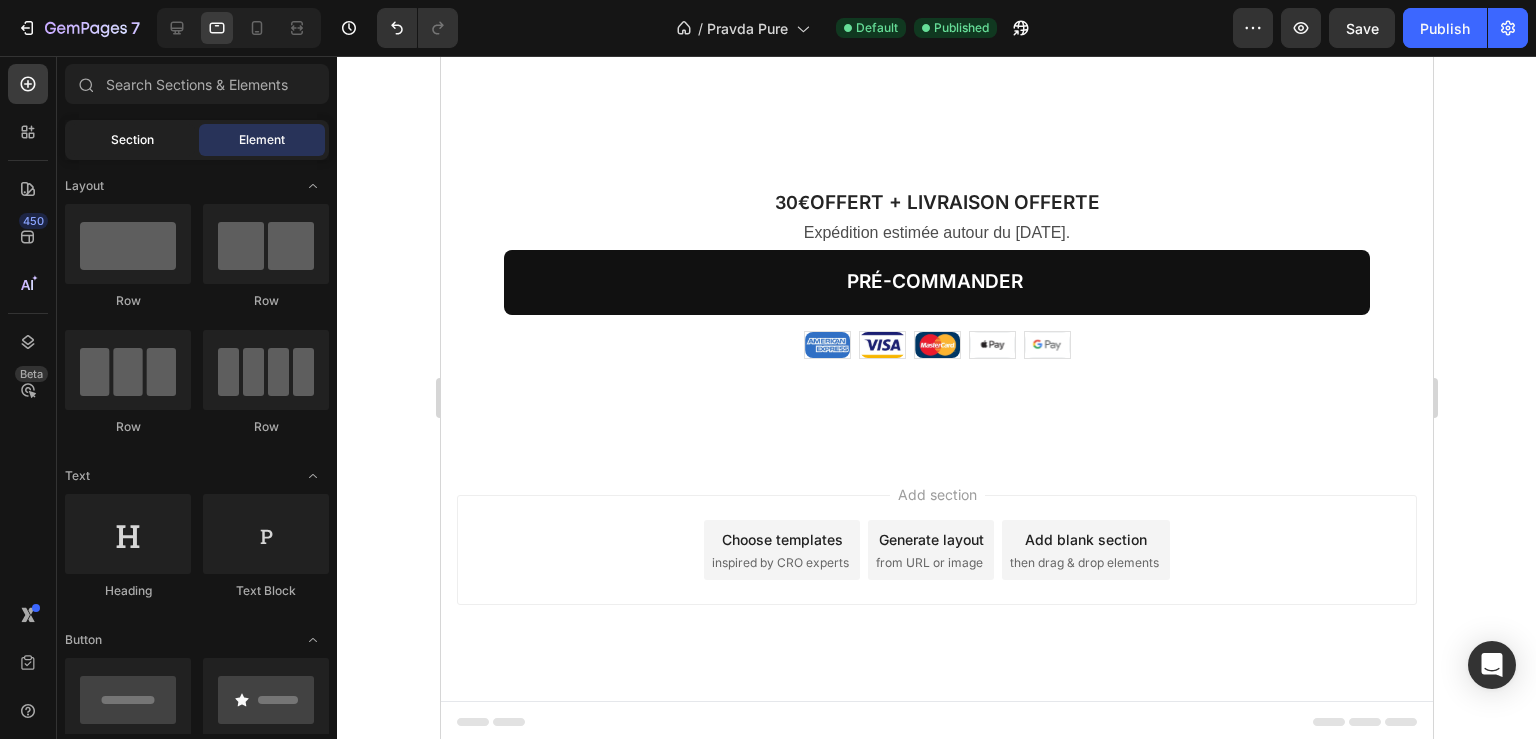 click on "Section" at bounding box center [132, 140] 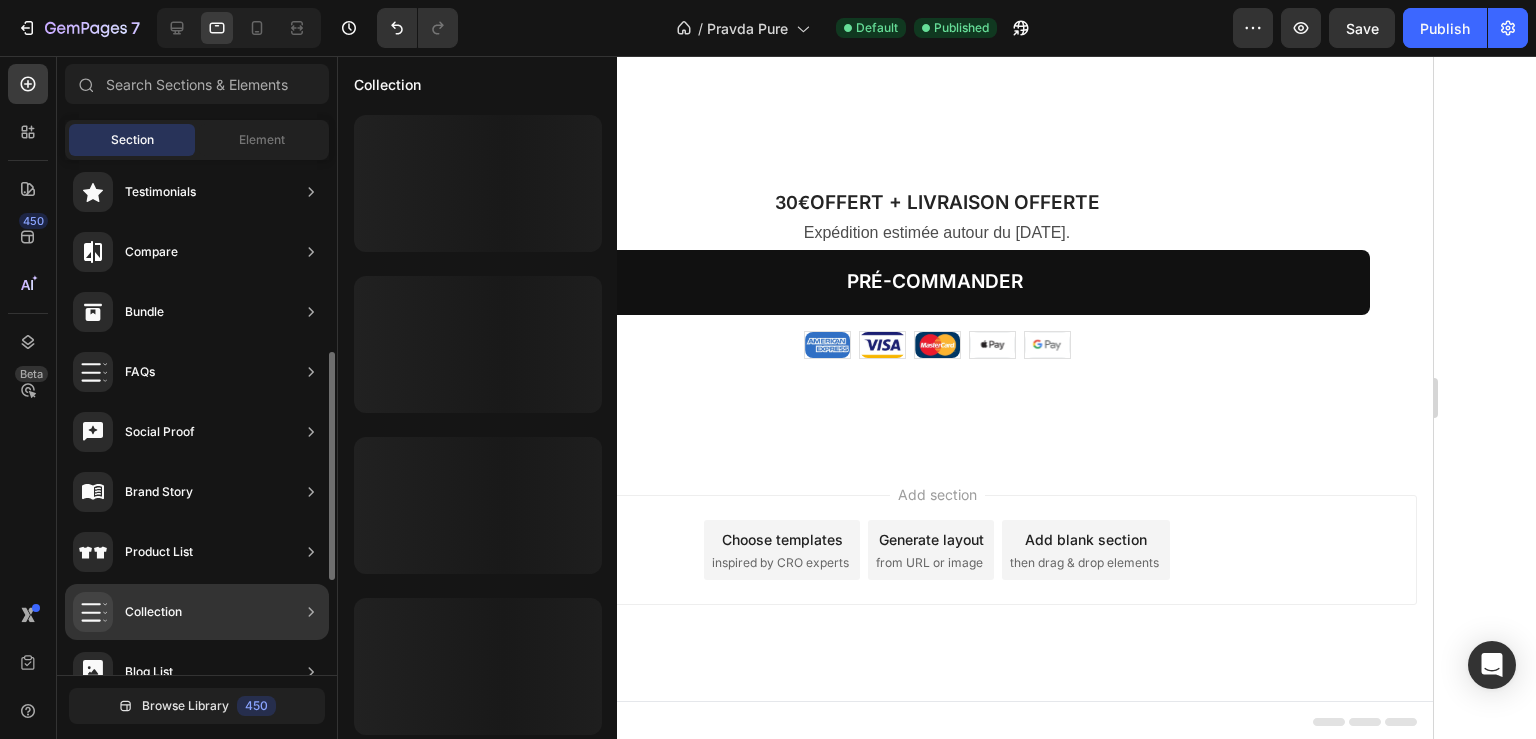 scroll, scrollTop: 644, scrollLeft: 0, axis: vertical 